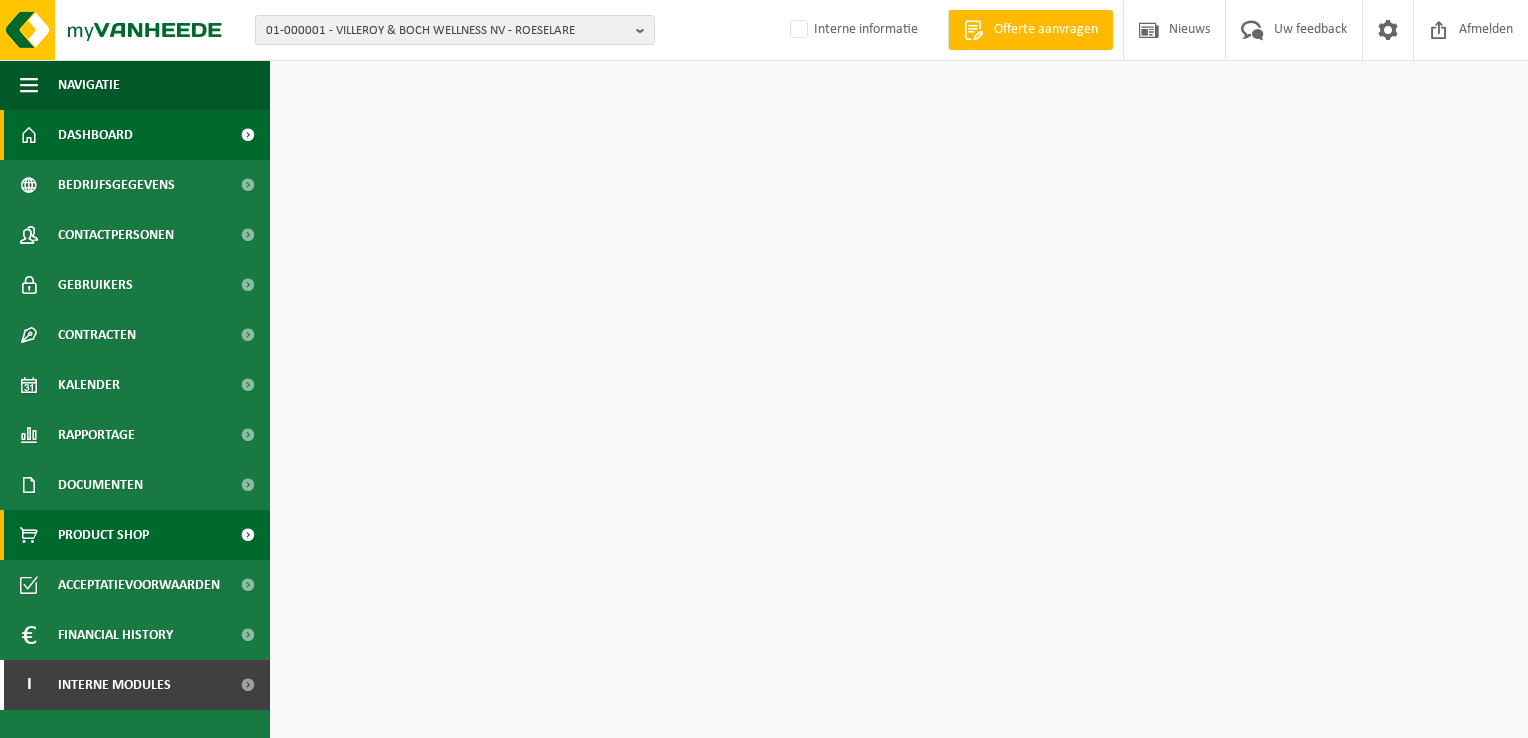 scroll, scrollTop: 0, scrollLeft: 0, axis: both 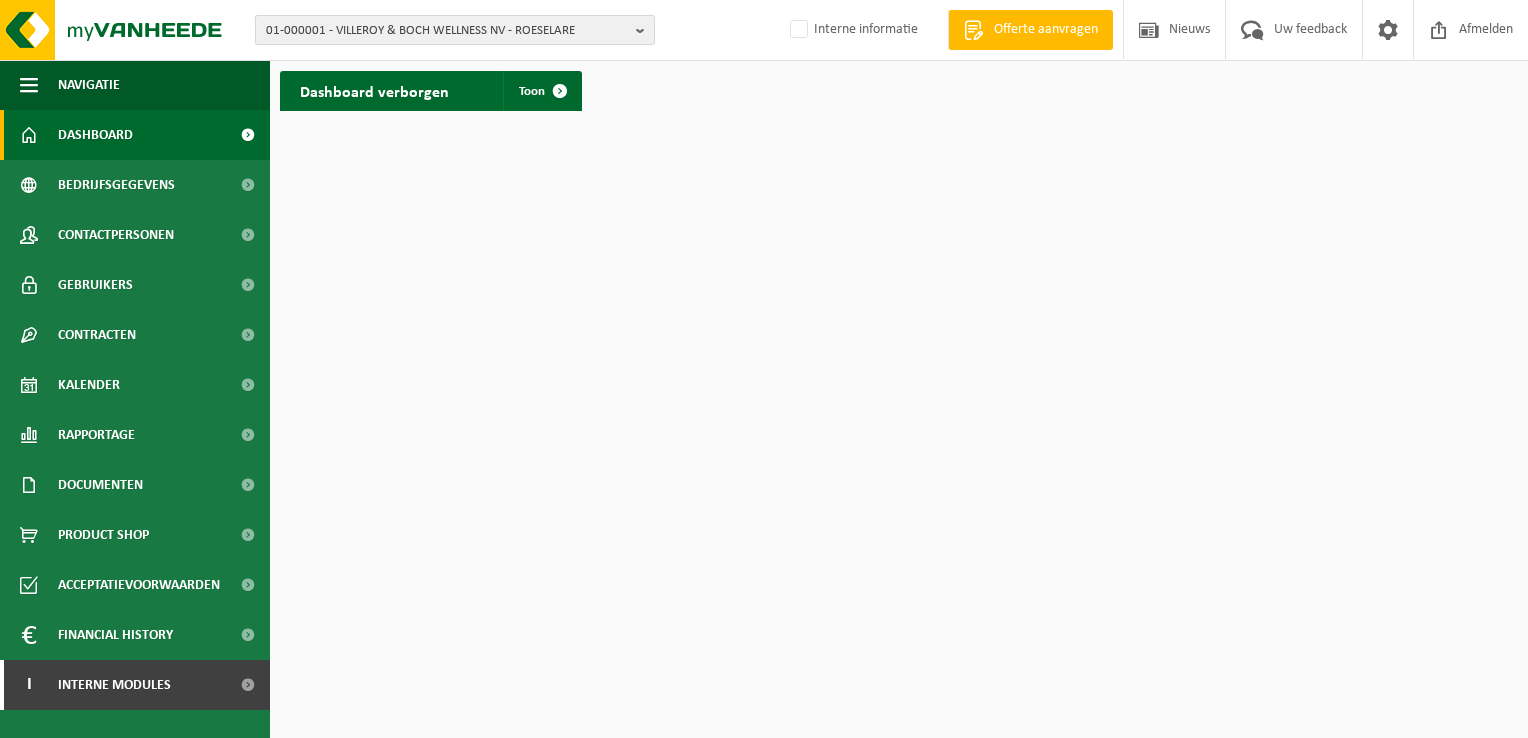 click on "01-000001 - VILLEROY & BOCH WELLNESS NV - ROESELARE" at bounding box center (447, 31) 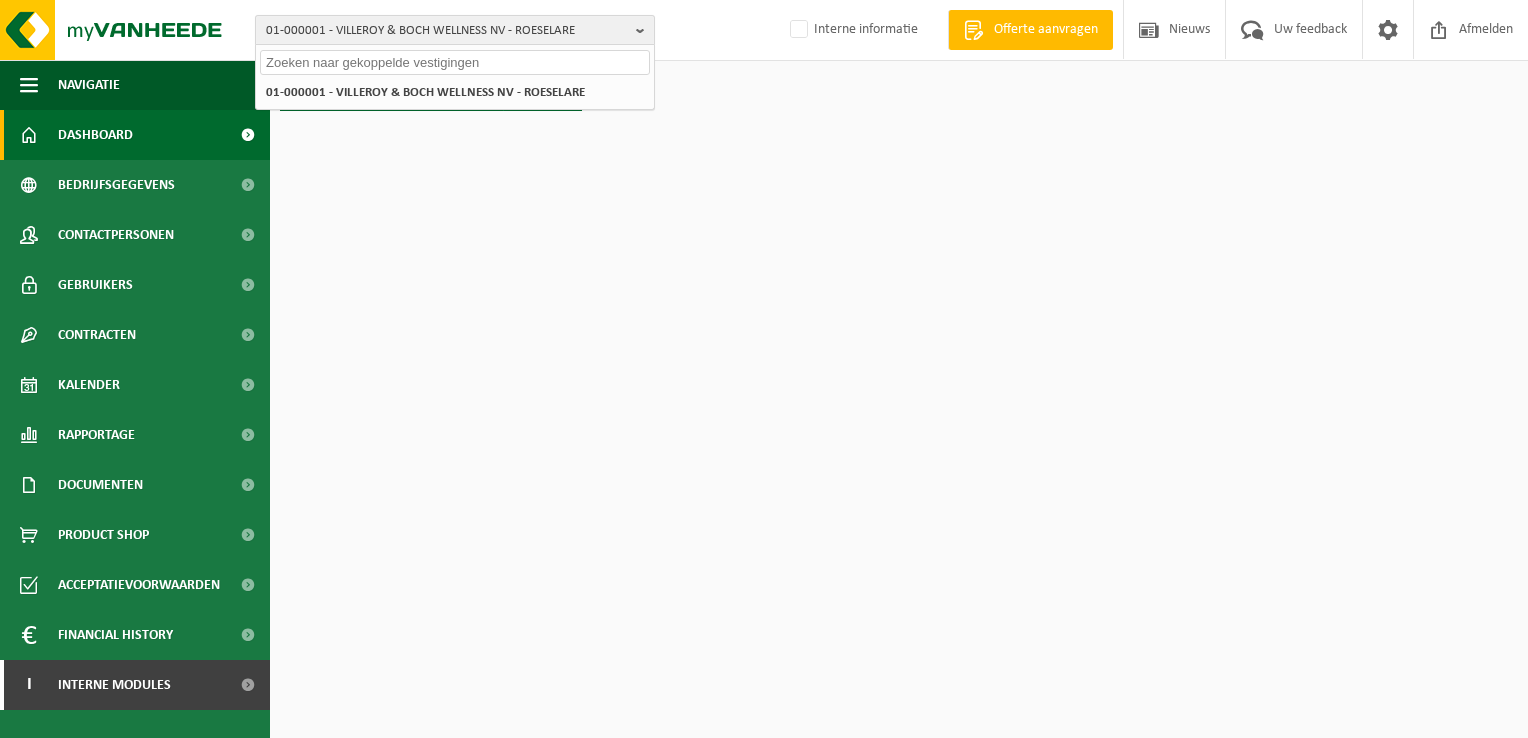 paste on "01-103027" 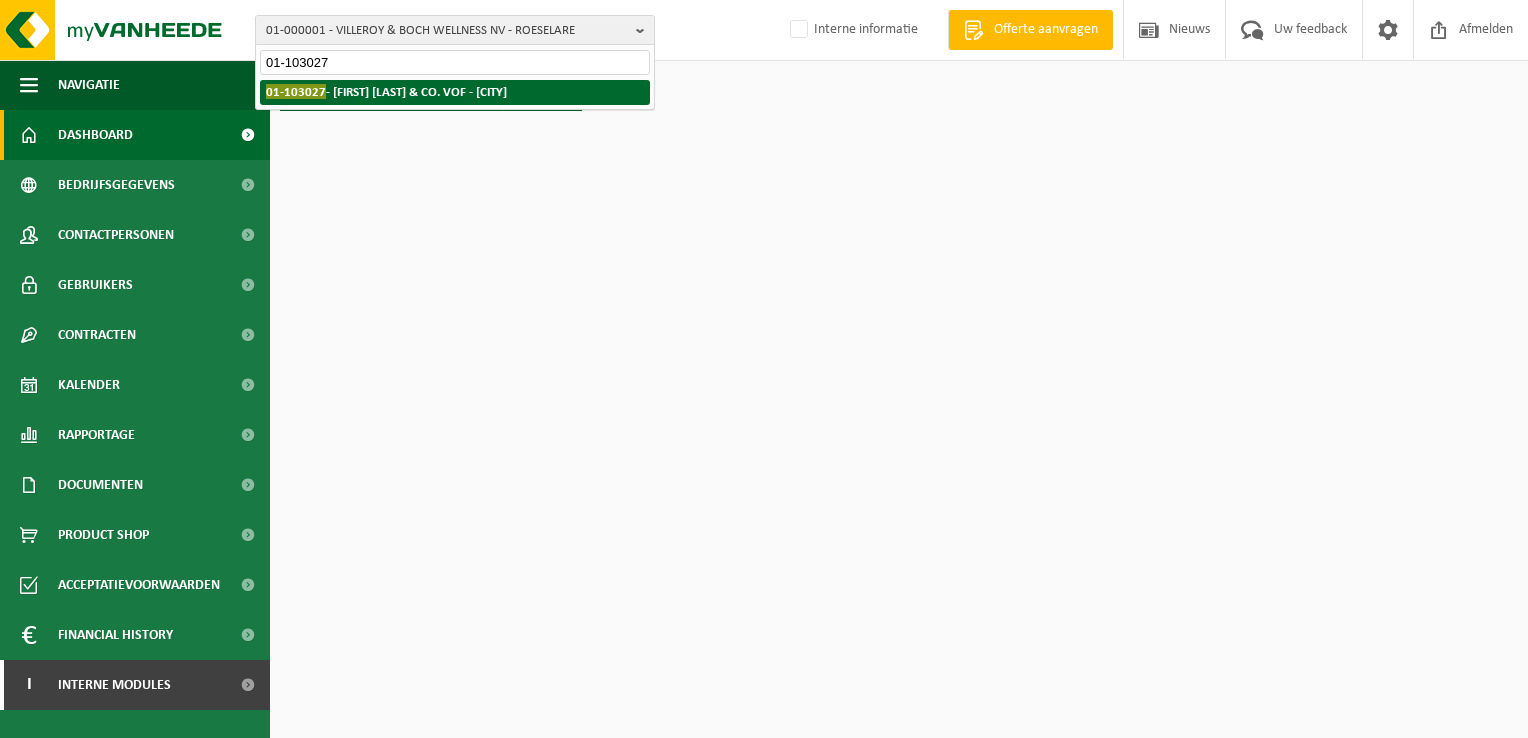 type on "01-103027" 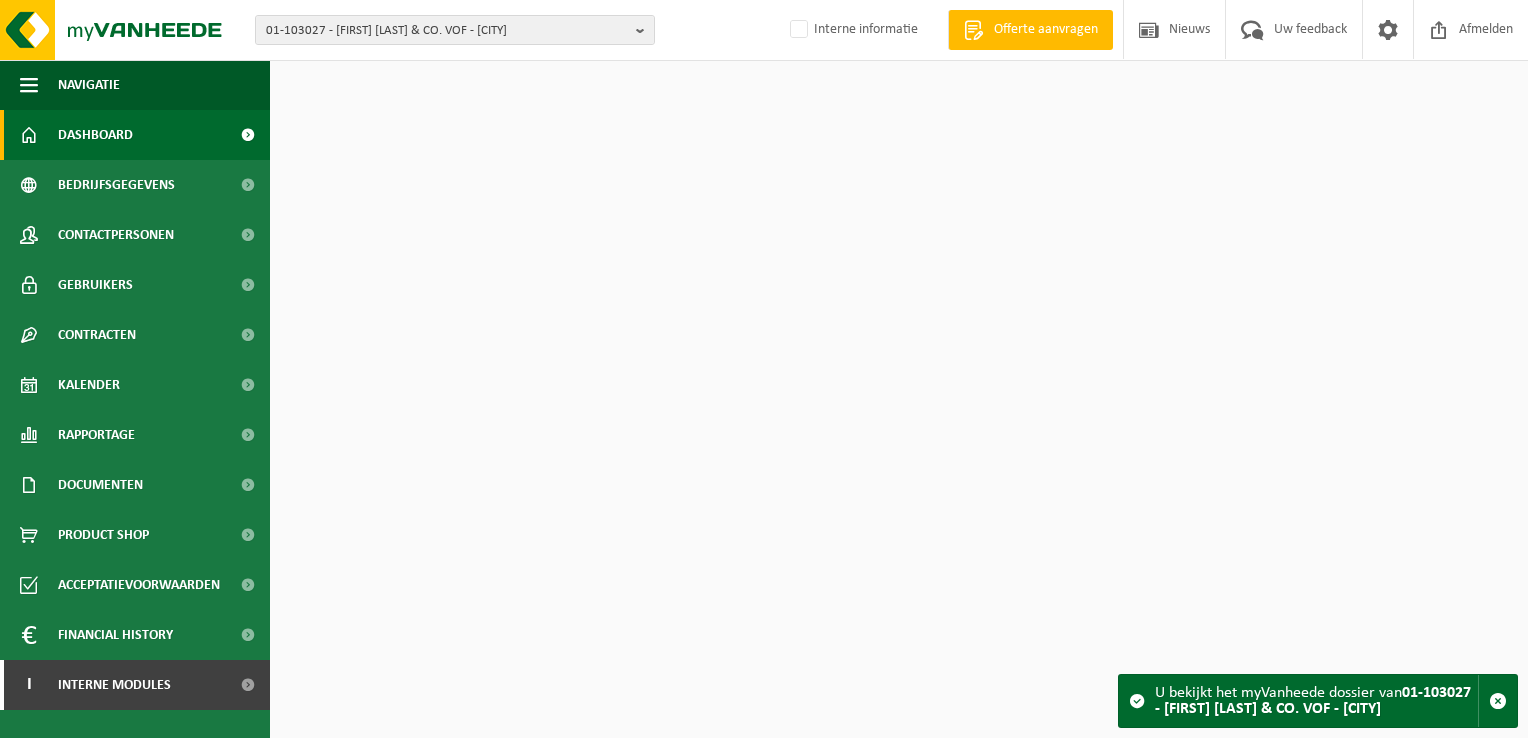 scroll, scrollTop: 0, scrollLeft: 0, axis: both 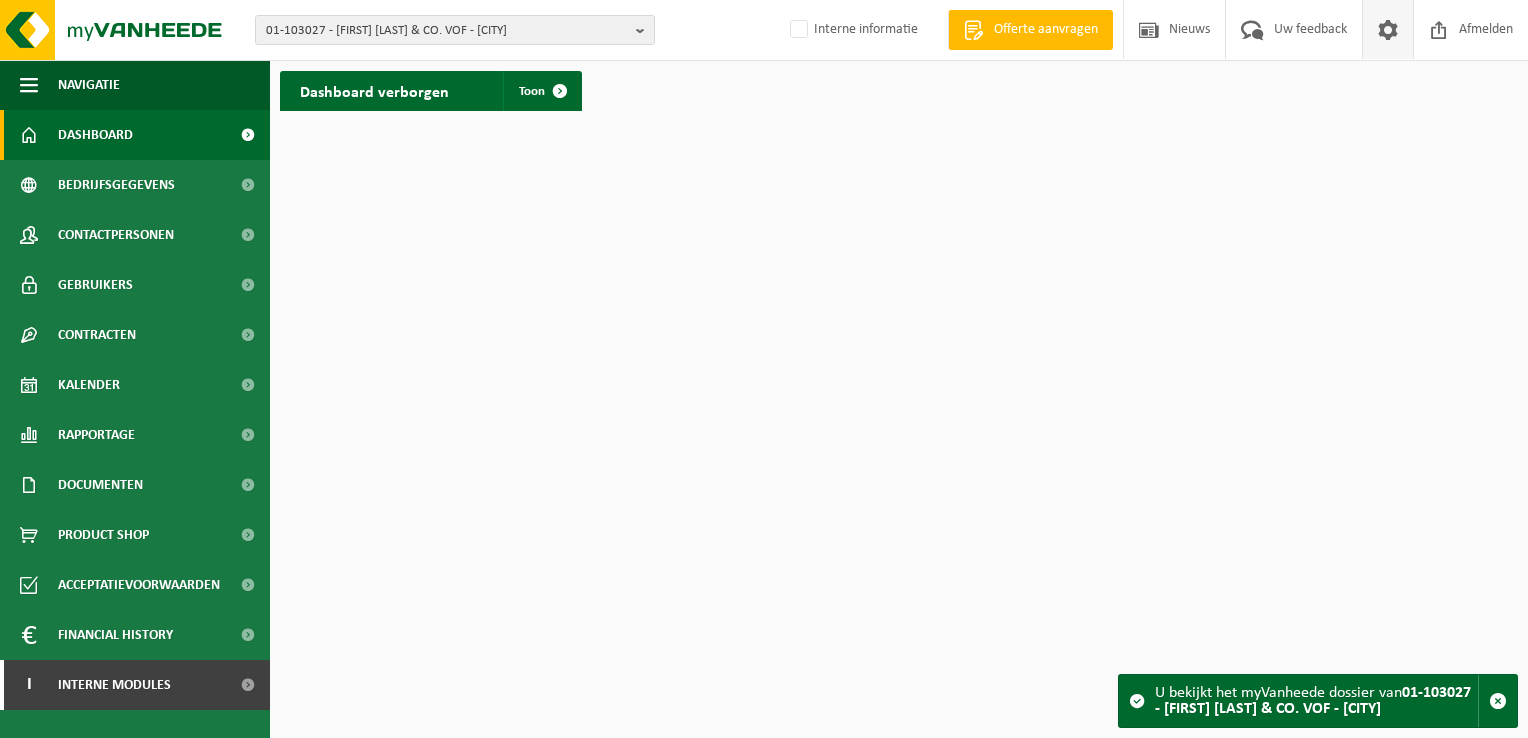 click at bounding box center (1388, 29) 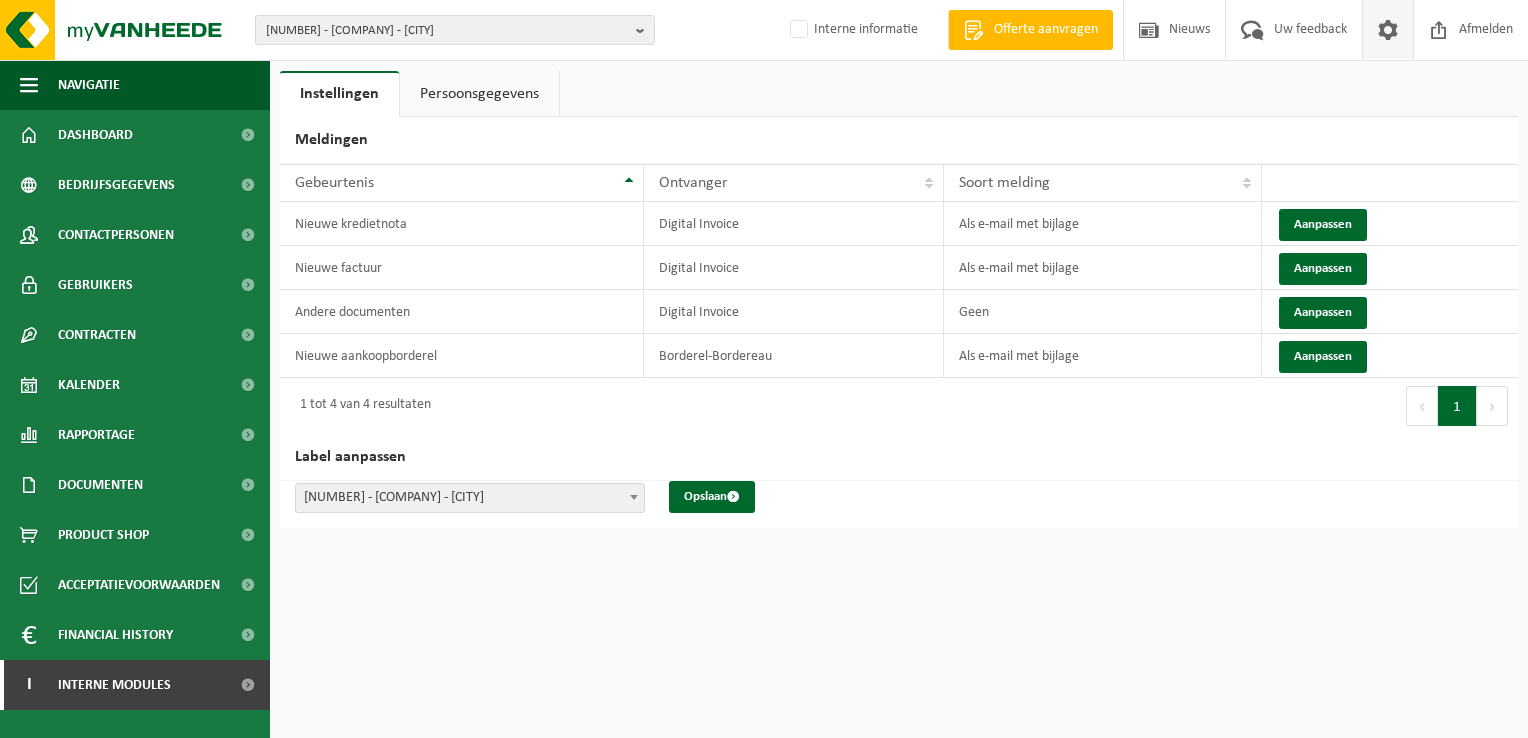 scroll, scrollTop: 0, scrollLeft: 0, axis: both 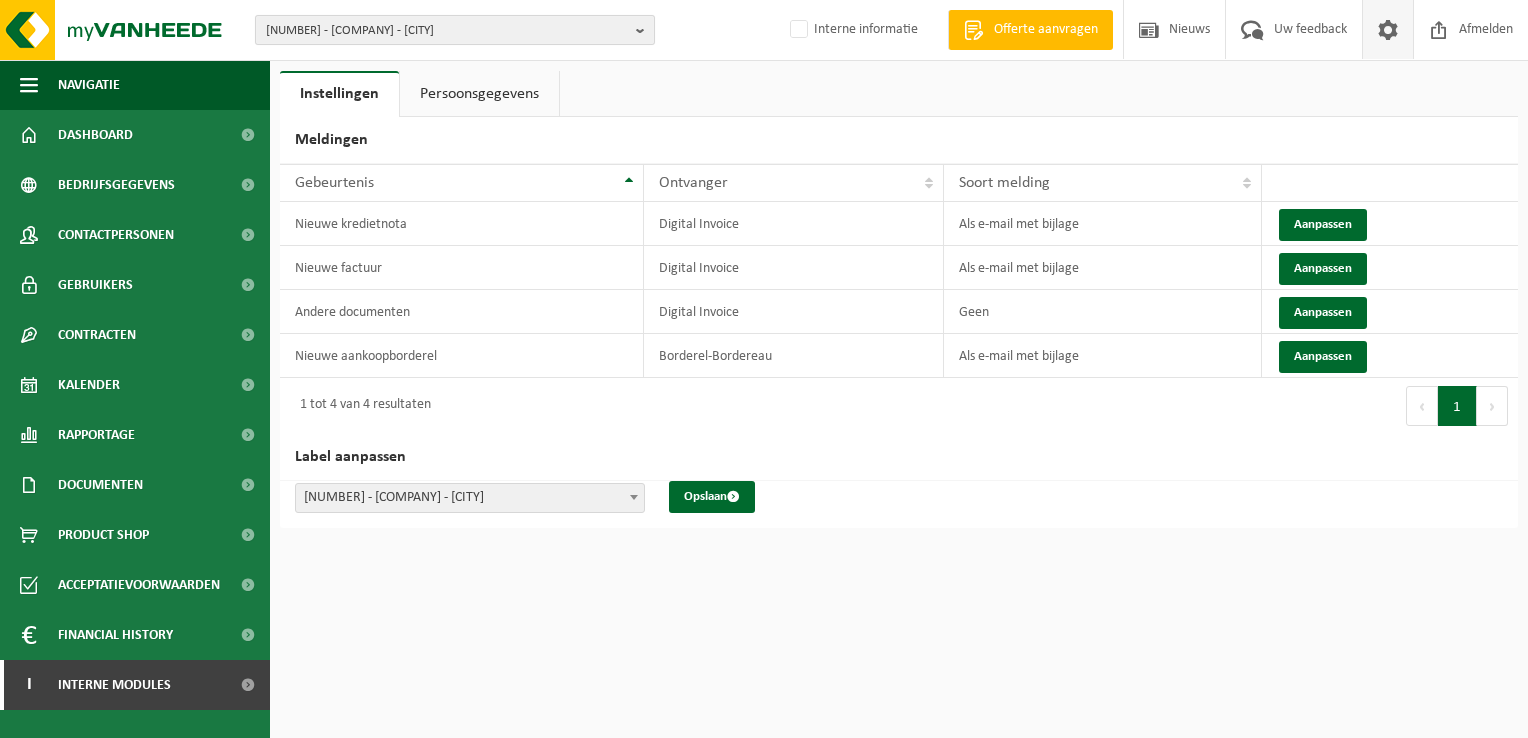 click on "[NUMBER] - [COMPANY] - [CITY]" at bounding box center [447, 31] 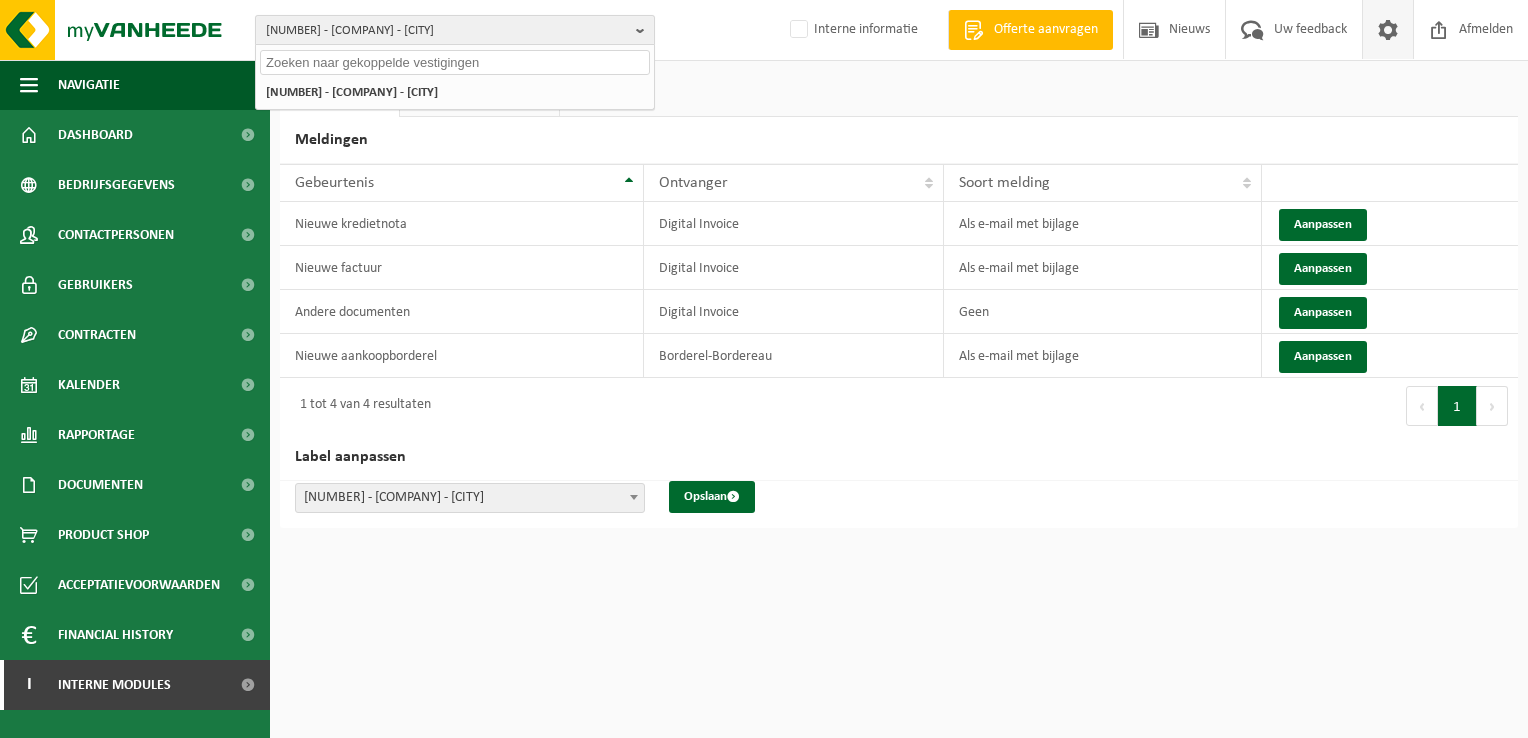 paste on "[NUMBER]" 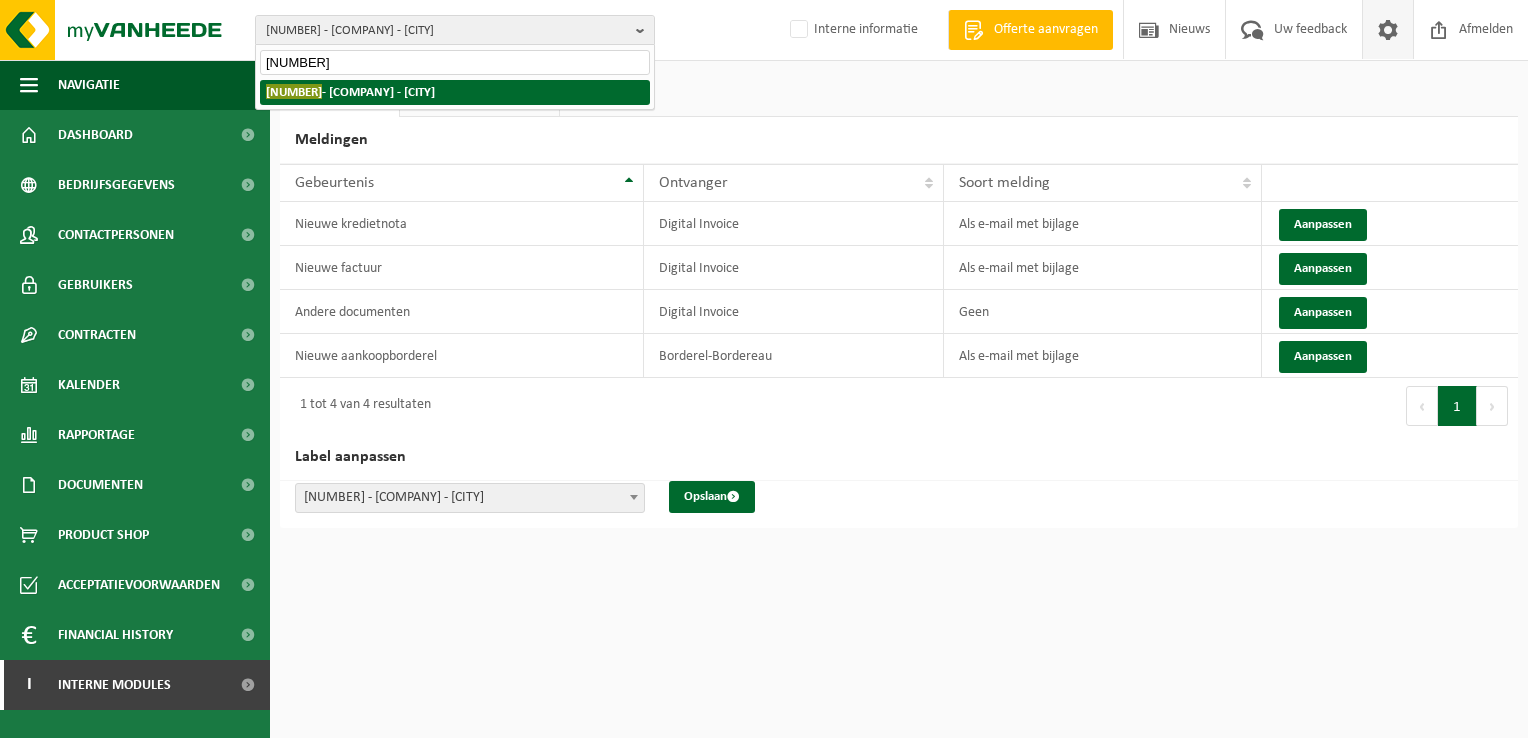 type on "[NUMBER]" 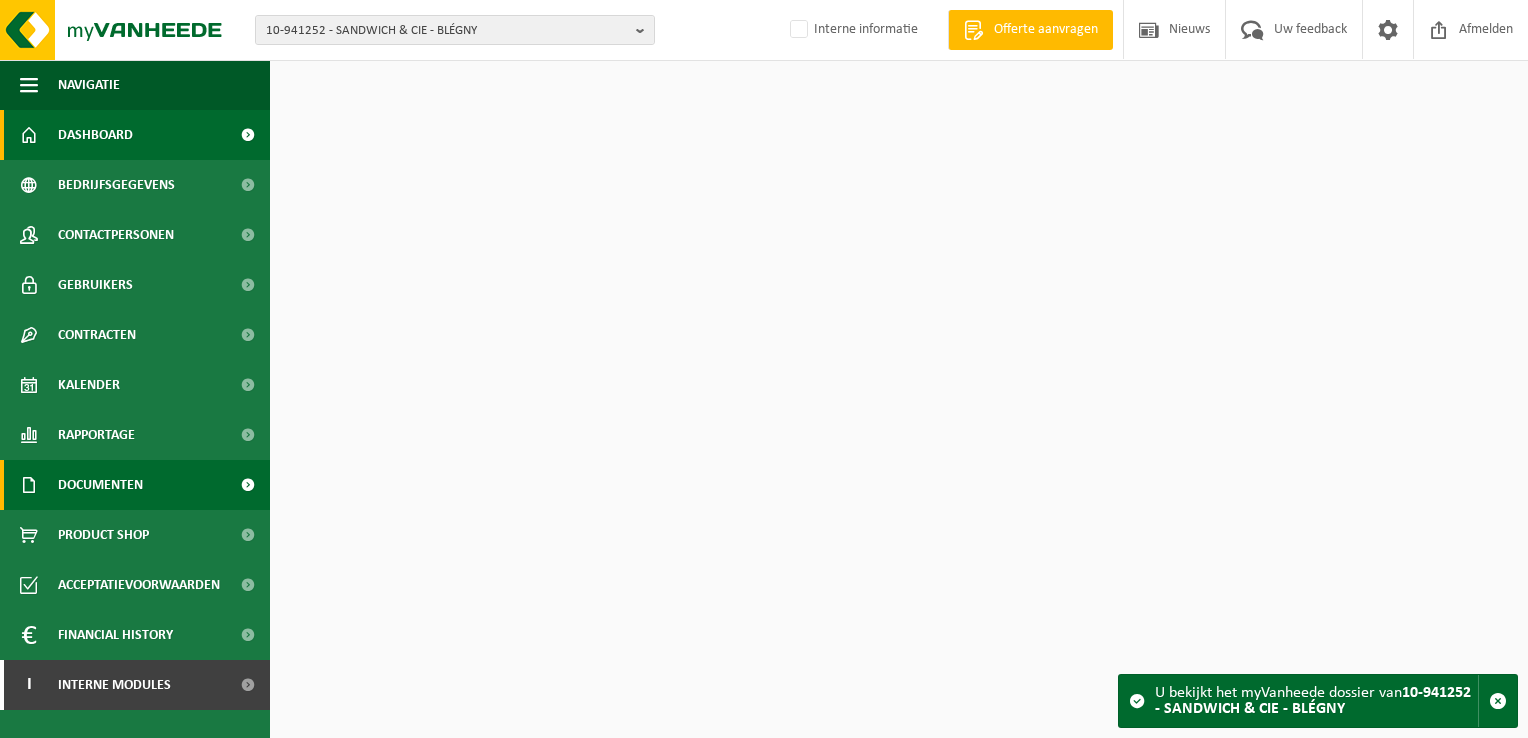 scroll, scrollTop: 0, scrollLeft: 0, axis: both 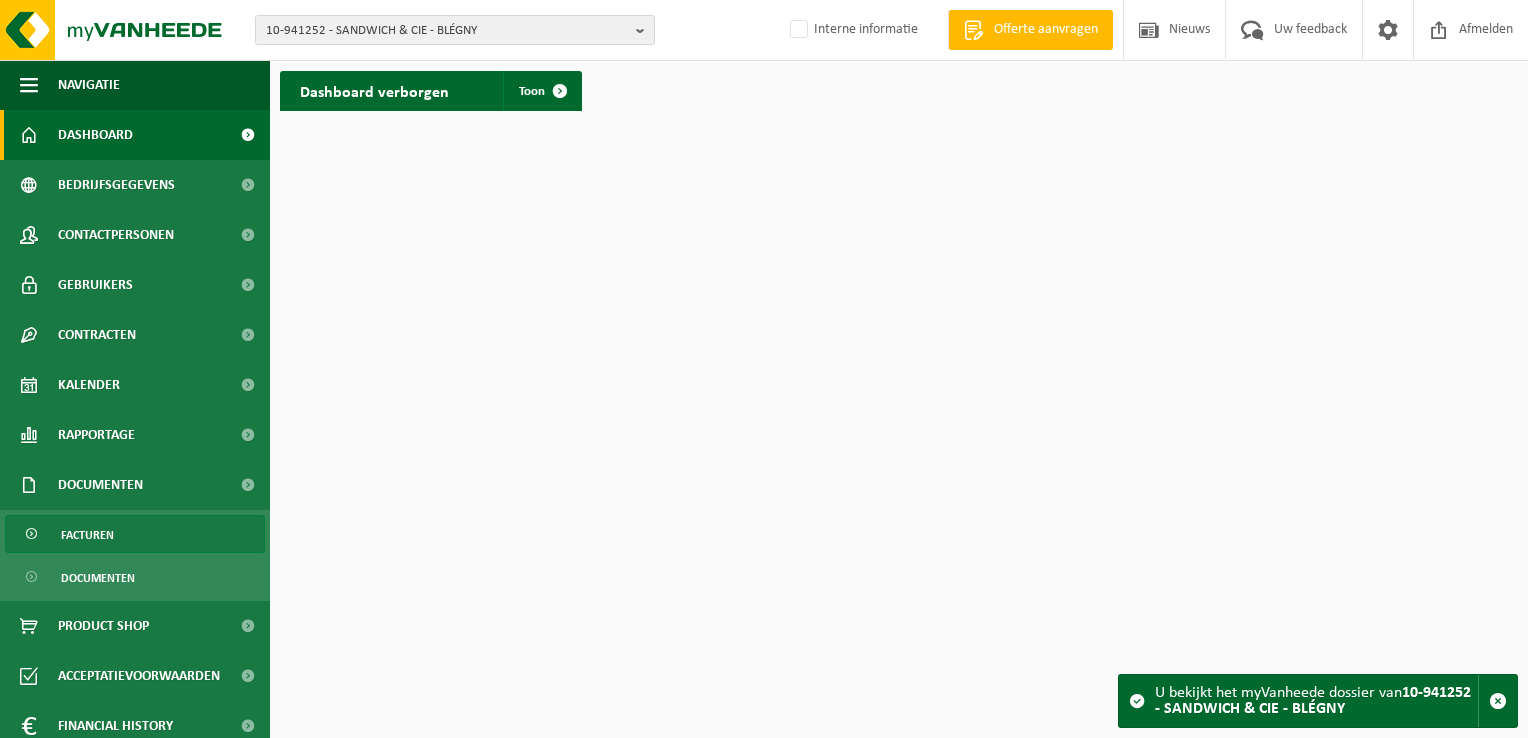 click on "Facturen" at bounding box center [135, 534] 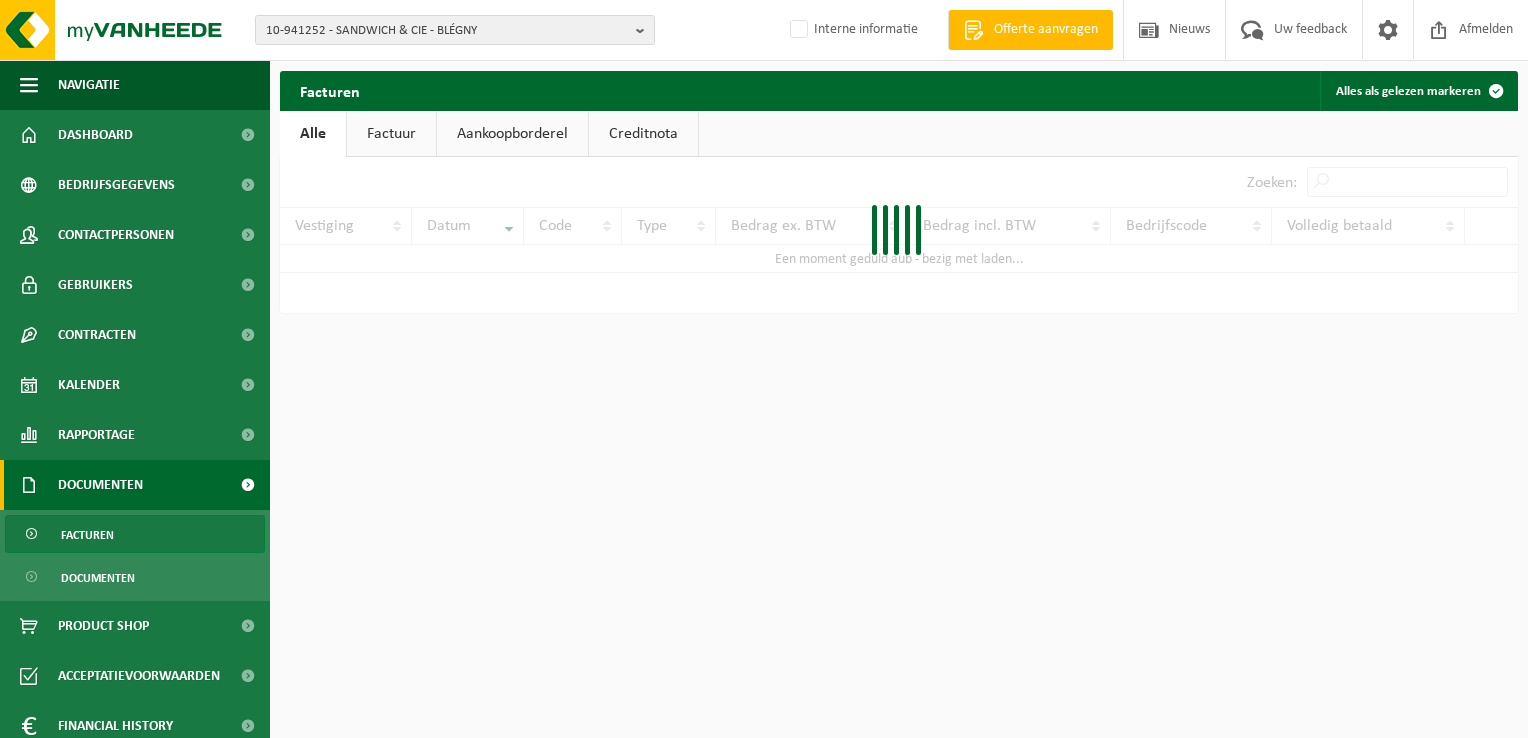 scroll, scrollTop: 0, scrollLeft: 0, axis: both 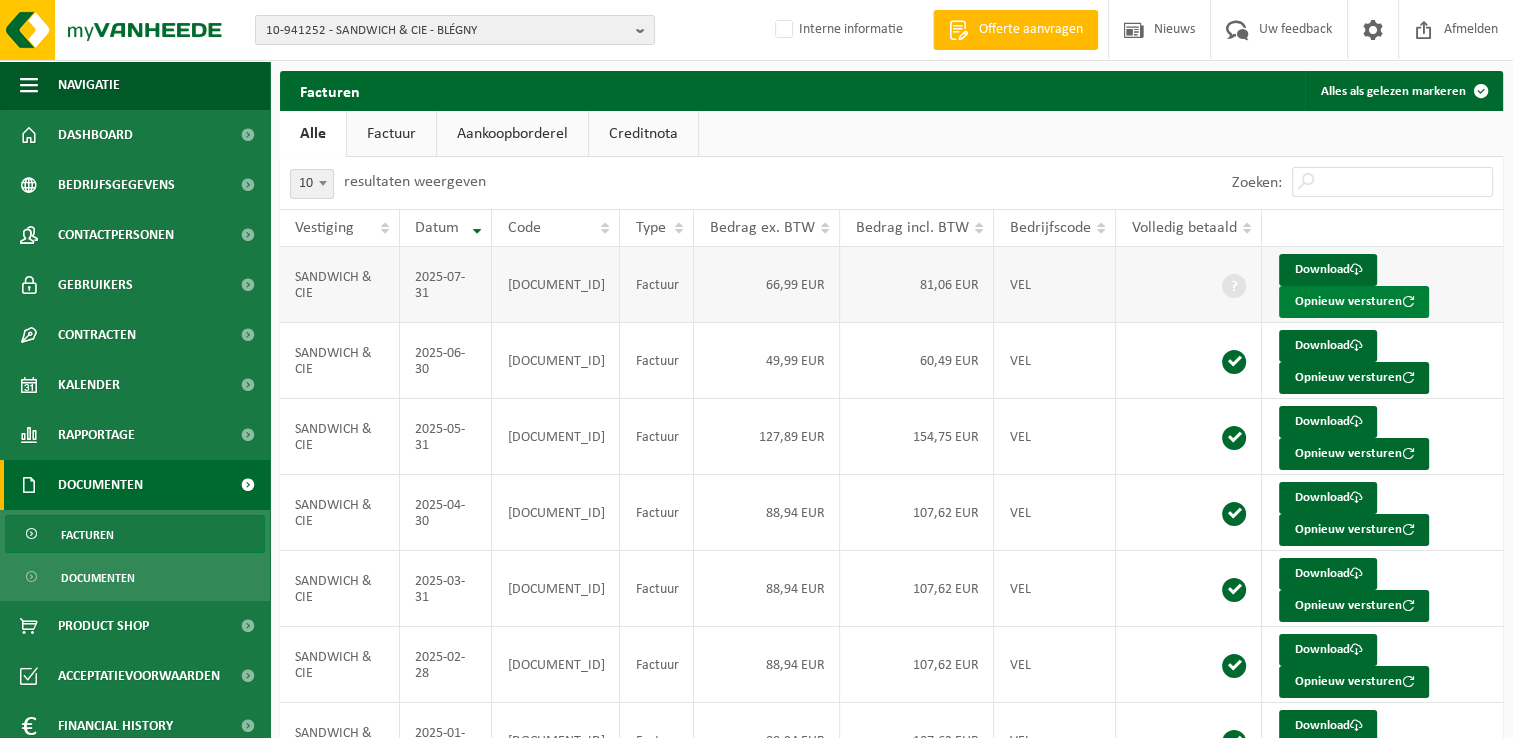 click on "Opnieuw versturen" at bounding box center [1354, 302] 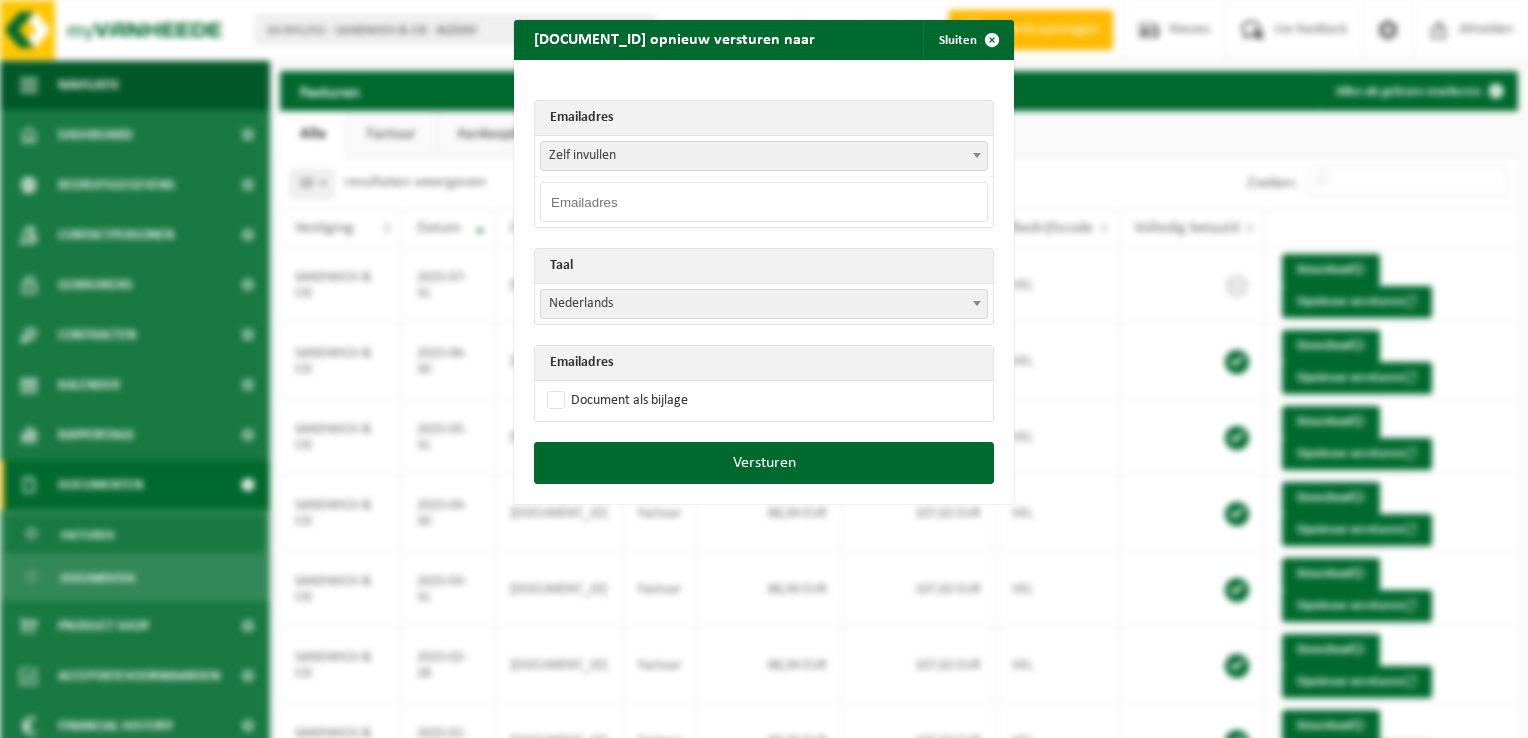 drag, startPoint x: 568, startPoint y: 207, endPoint x: 576, endPoint y: 199, distance: 11.313708 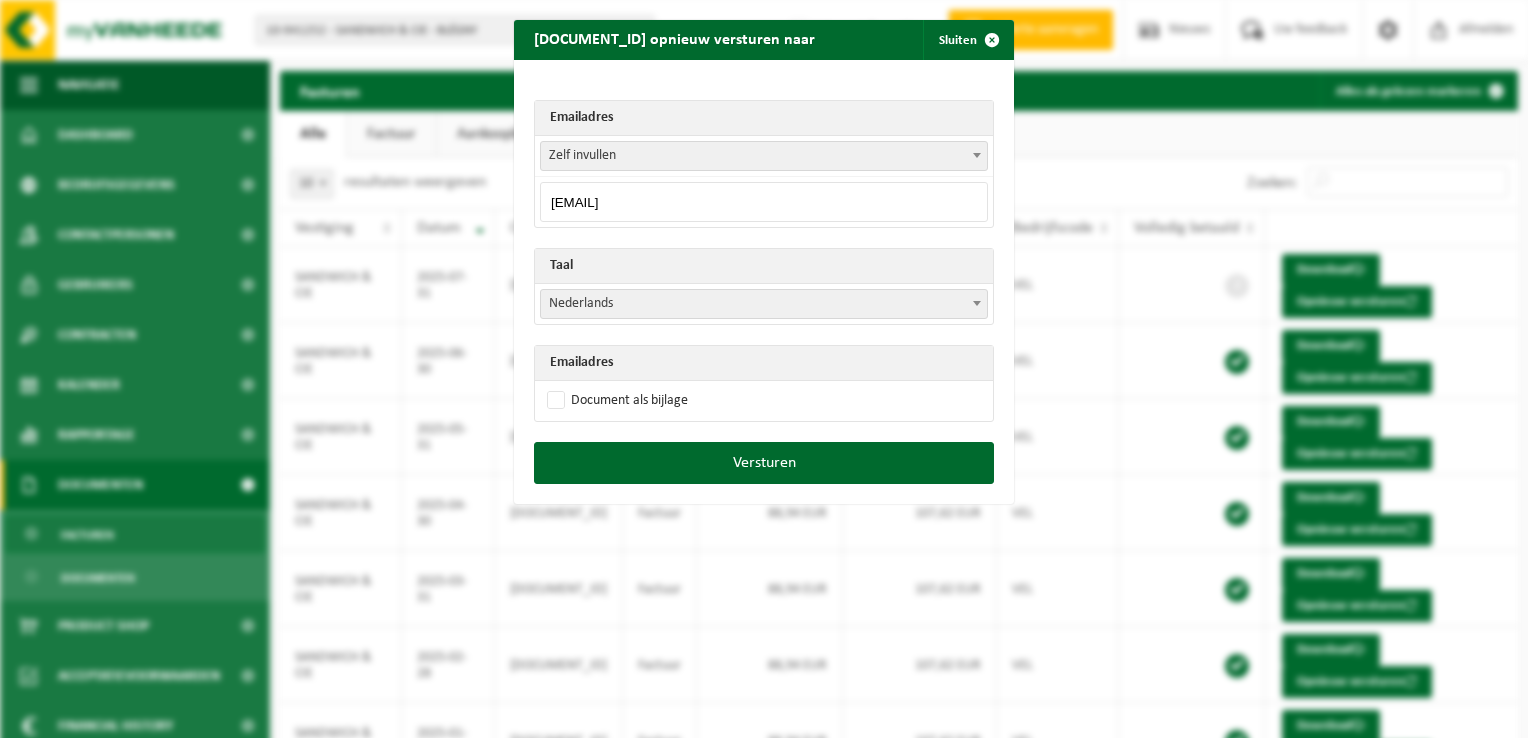 type on "sandwich.cie@gmail.com" 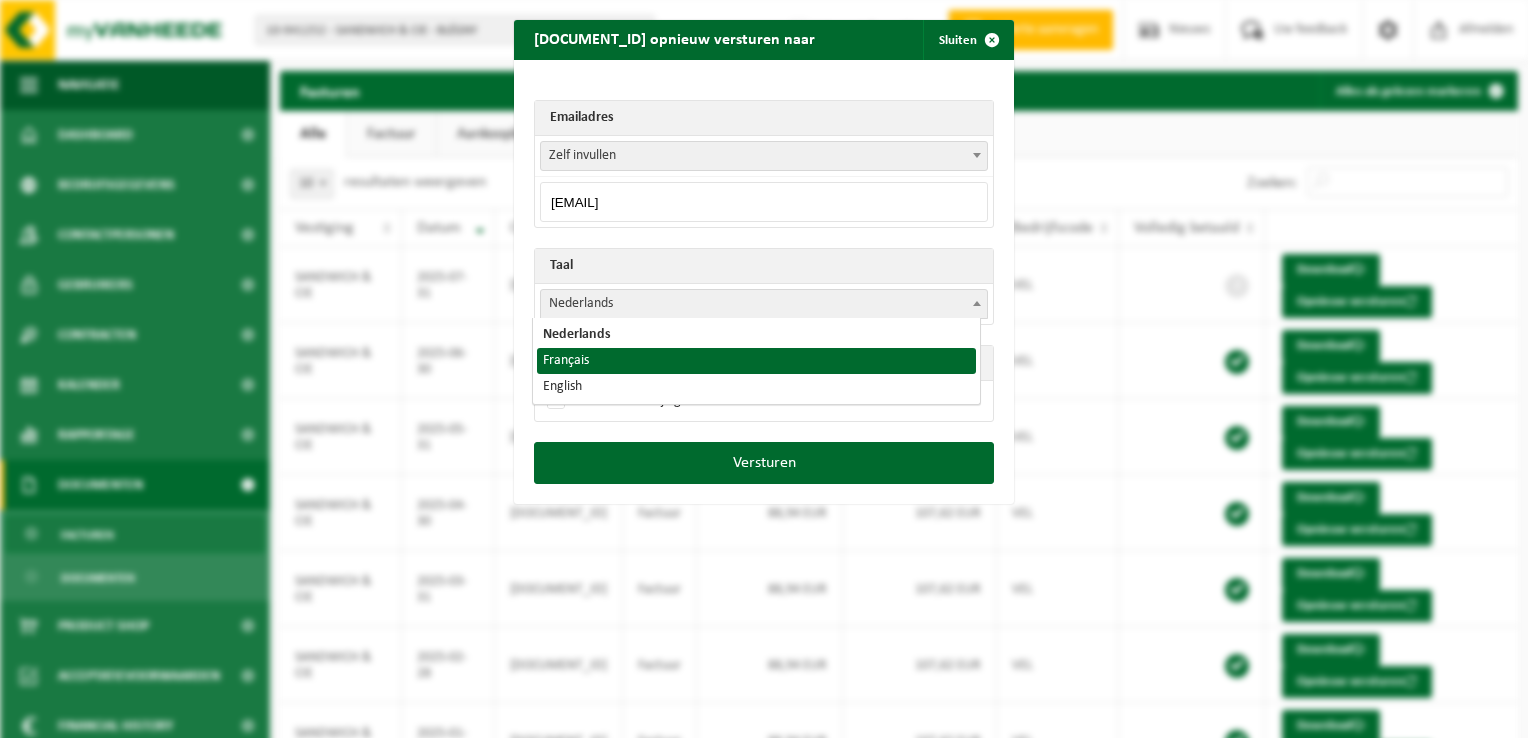 select on "fr" 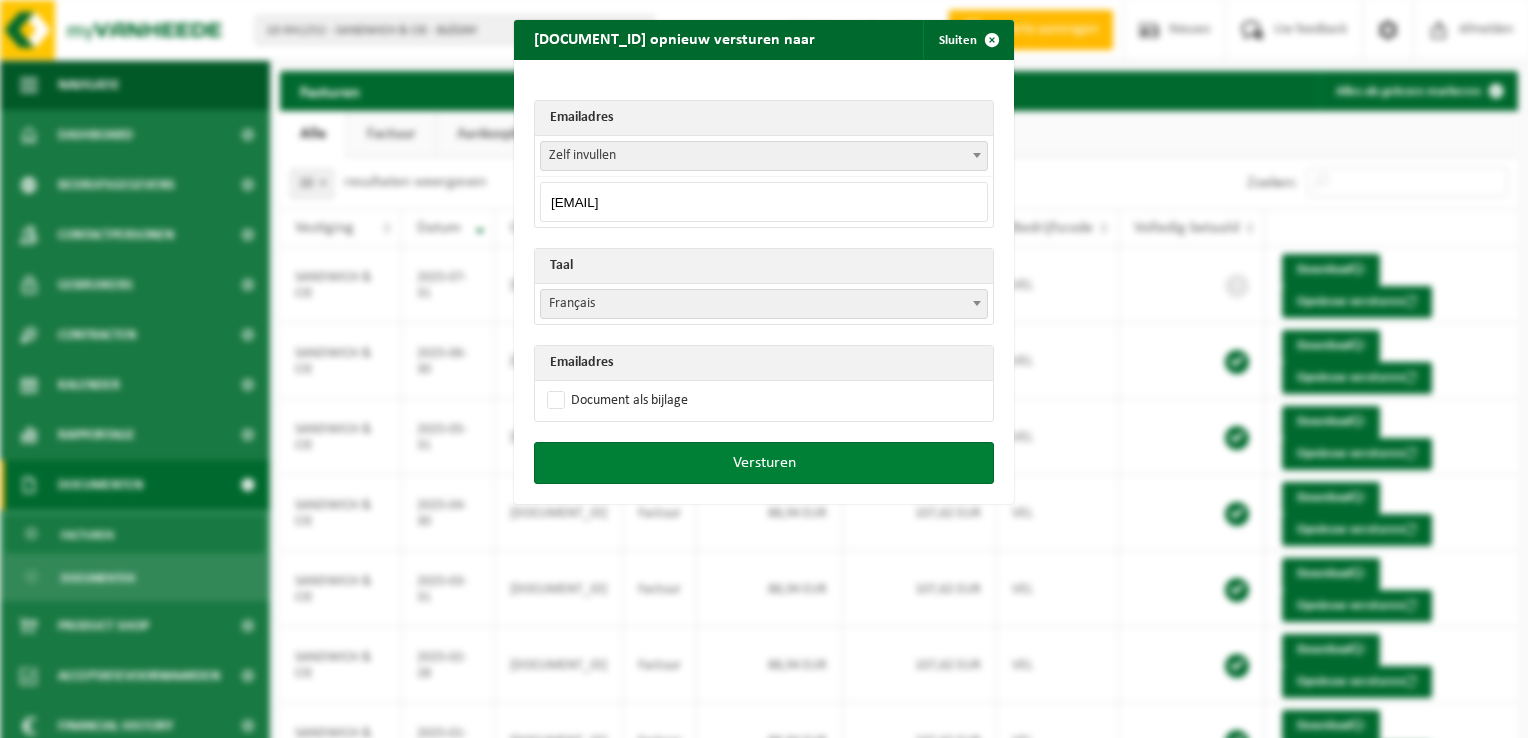 click on "Versturen" at bounding box center [764, 463] 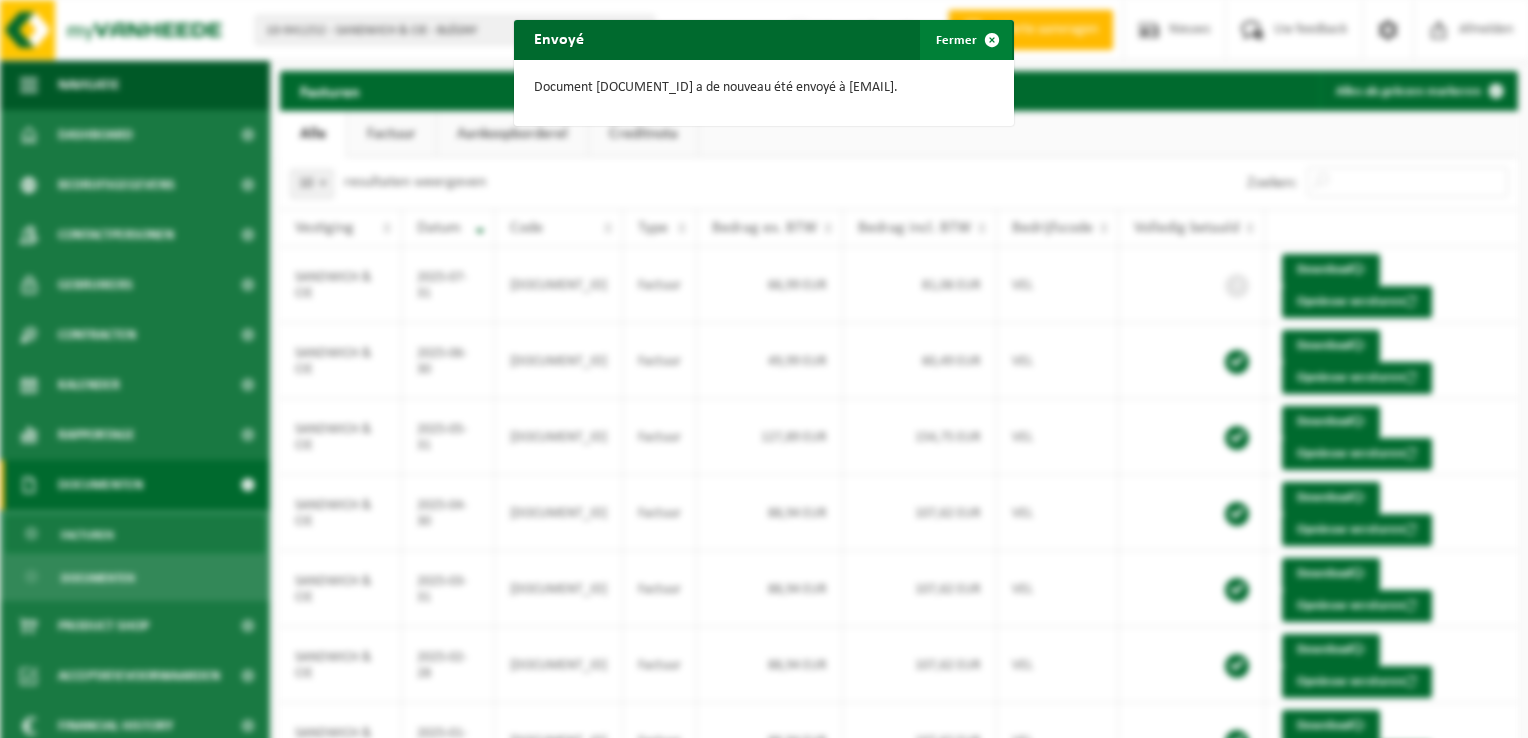click at bounding box center (992, 40) 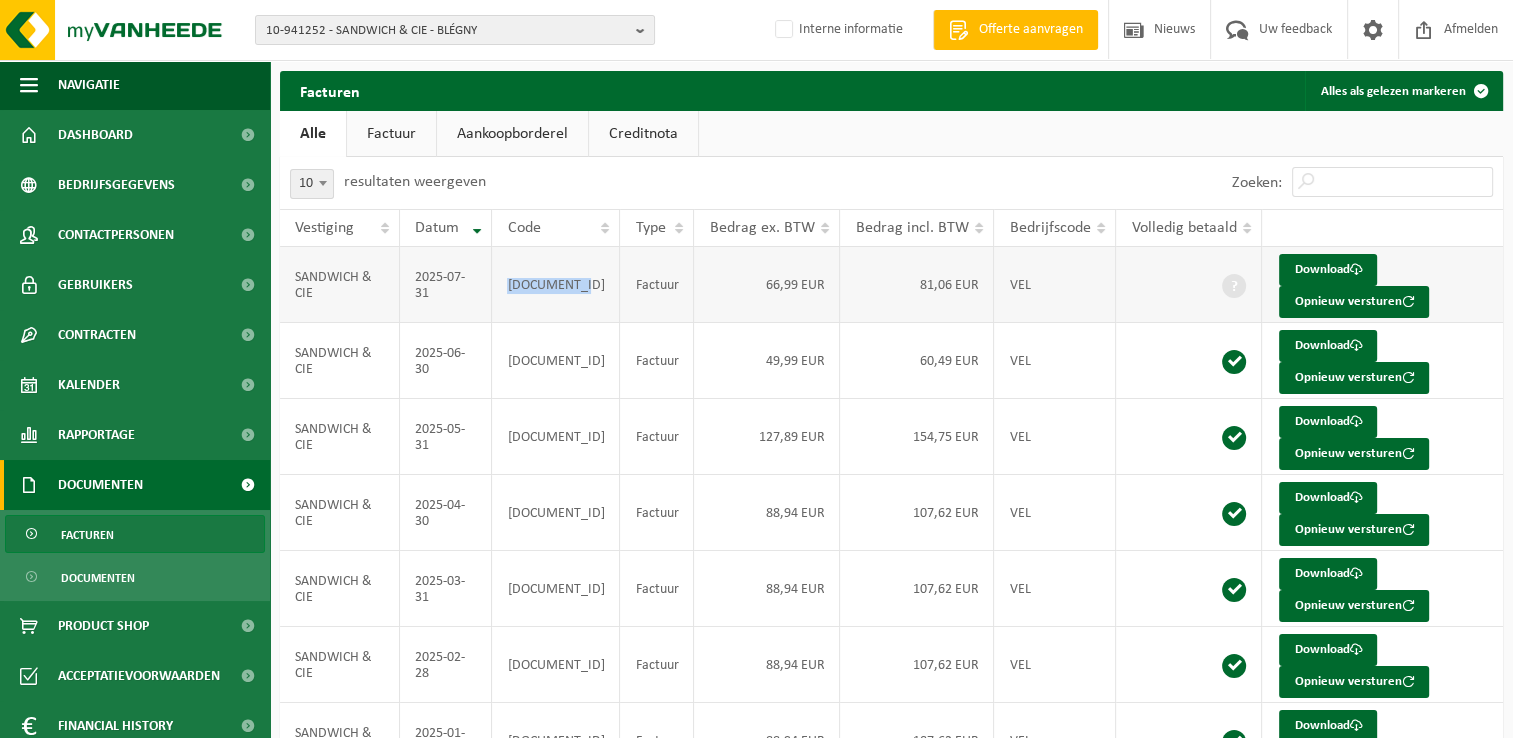 drag, startPoint x: 534, startPoint y: 292, endPoint x: 508, endPoint y: 284, distance: 27.202942 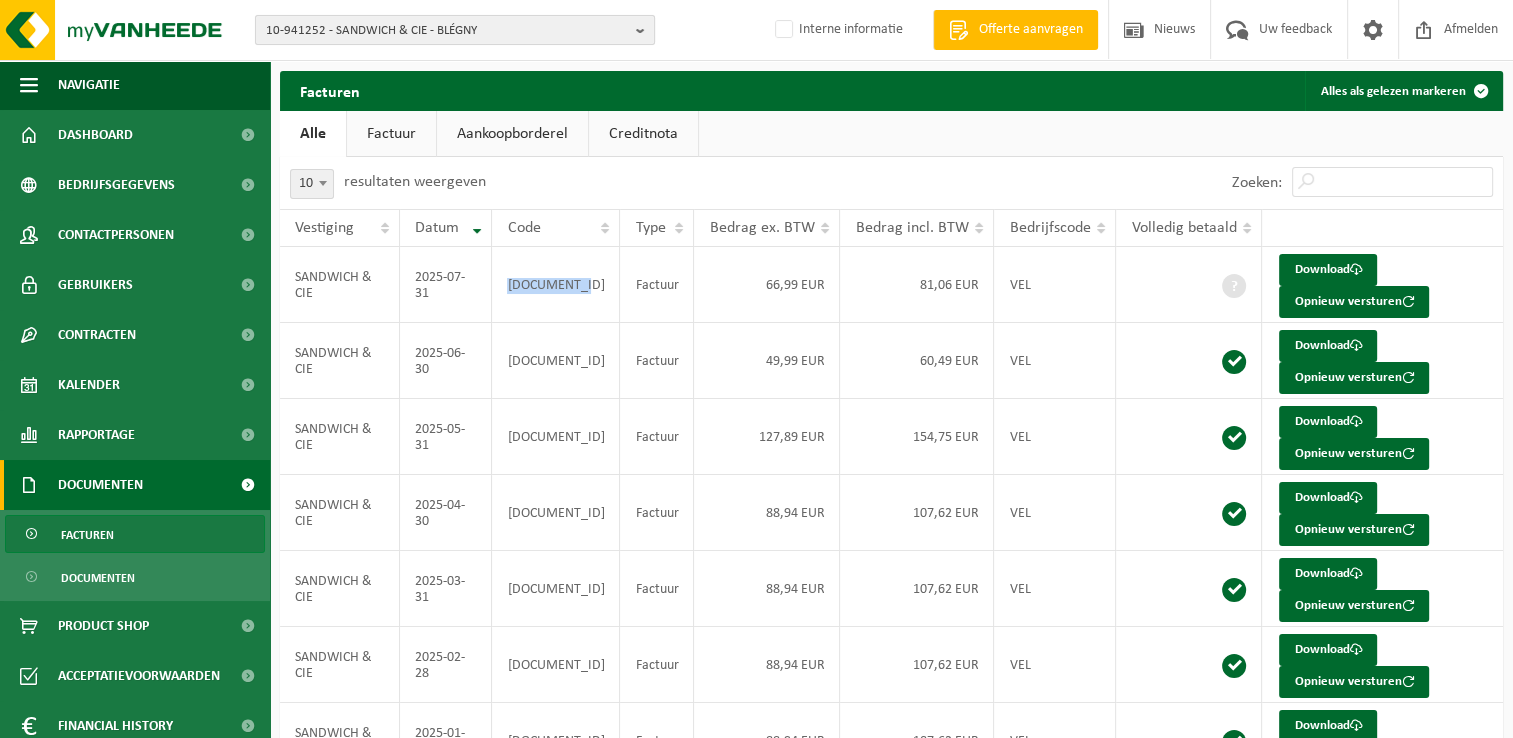 click on "10-941252 - SANDWICH & CIE - BLÉGNY" at bounding box center [447, 31] 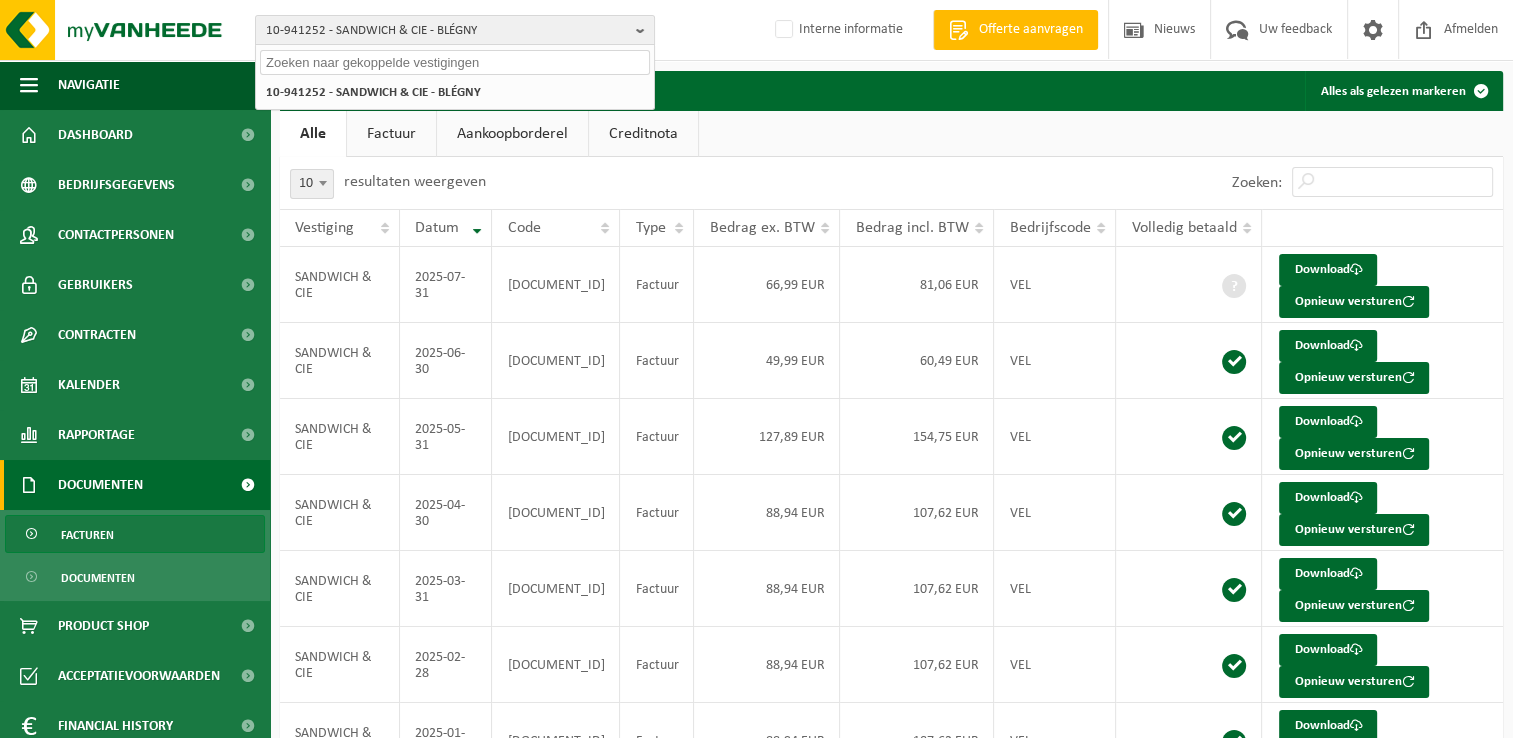 paste on "10-990701" 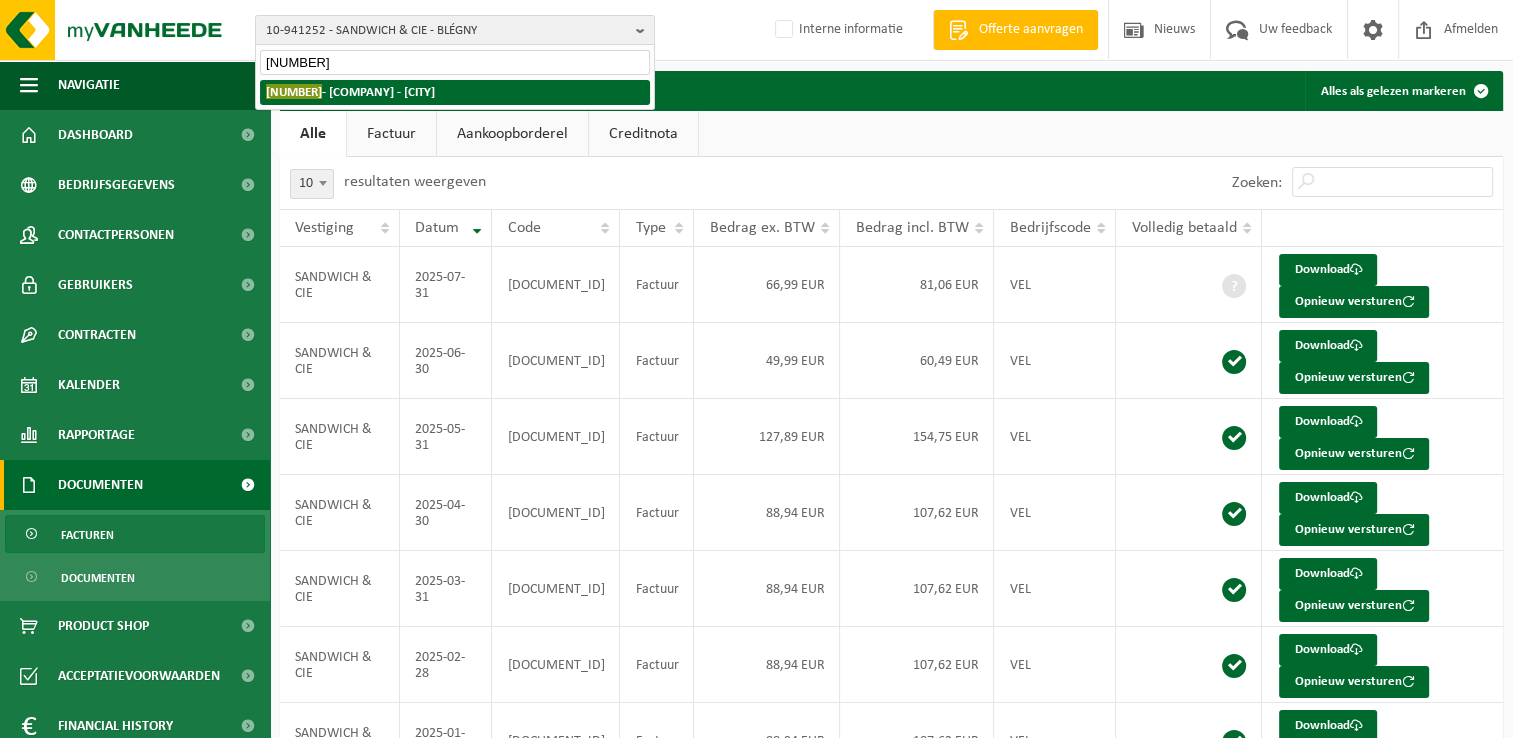 type on "10-990701" 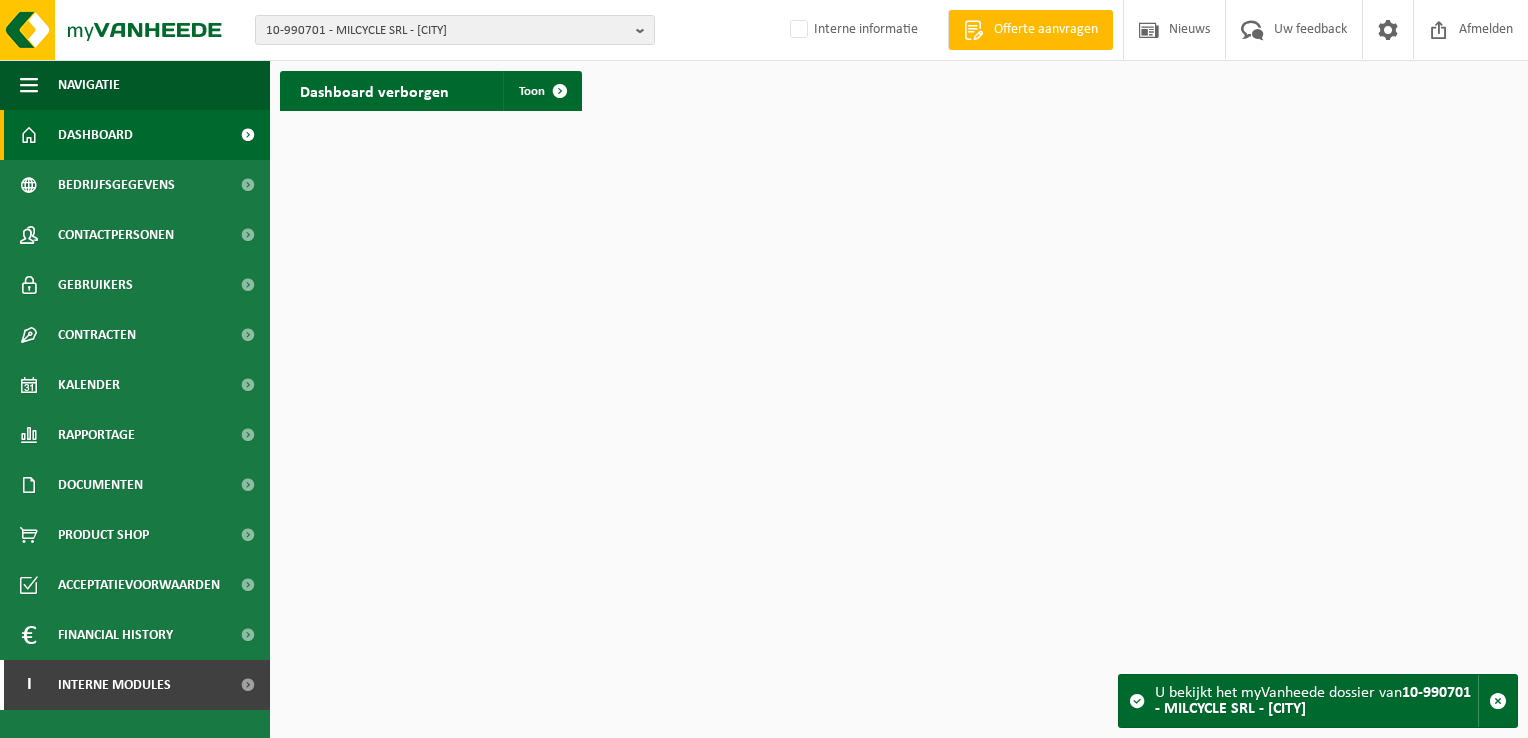 scroll, scrollTop: 0, scrollLeft: 0, axis: both 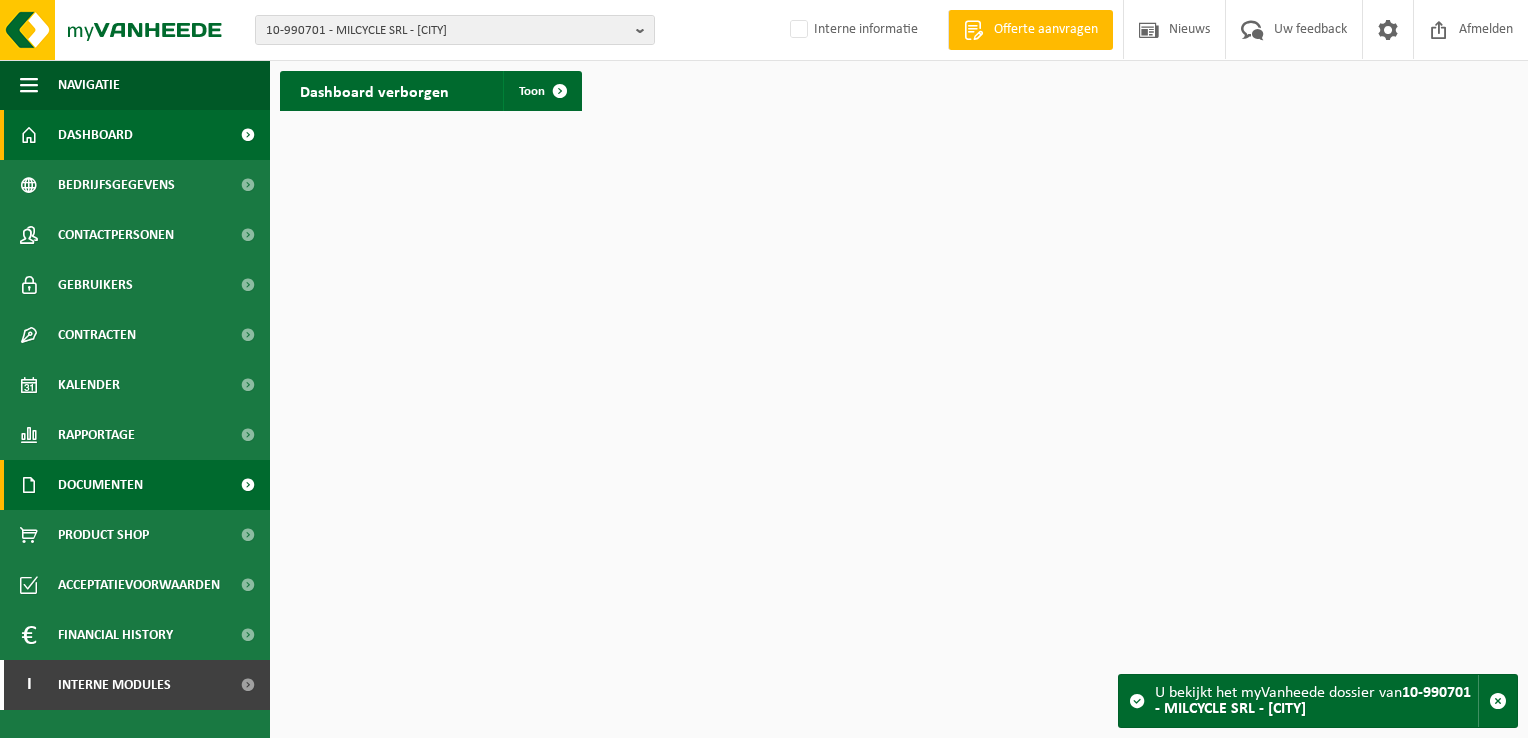 click on "Documenten" at bounding box center [100, 485] 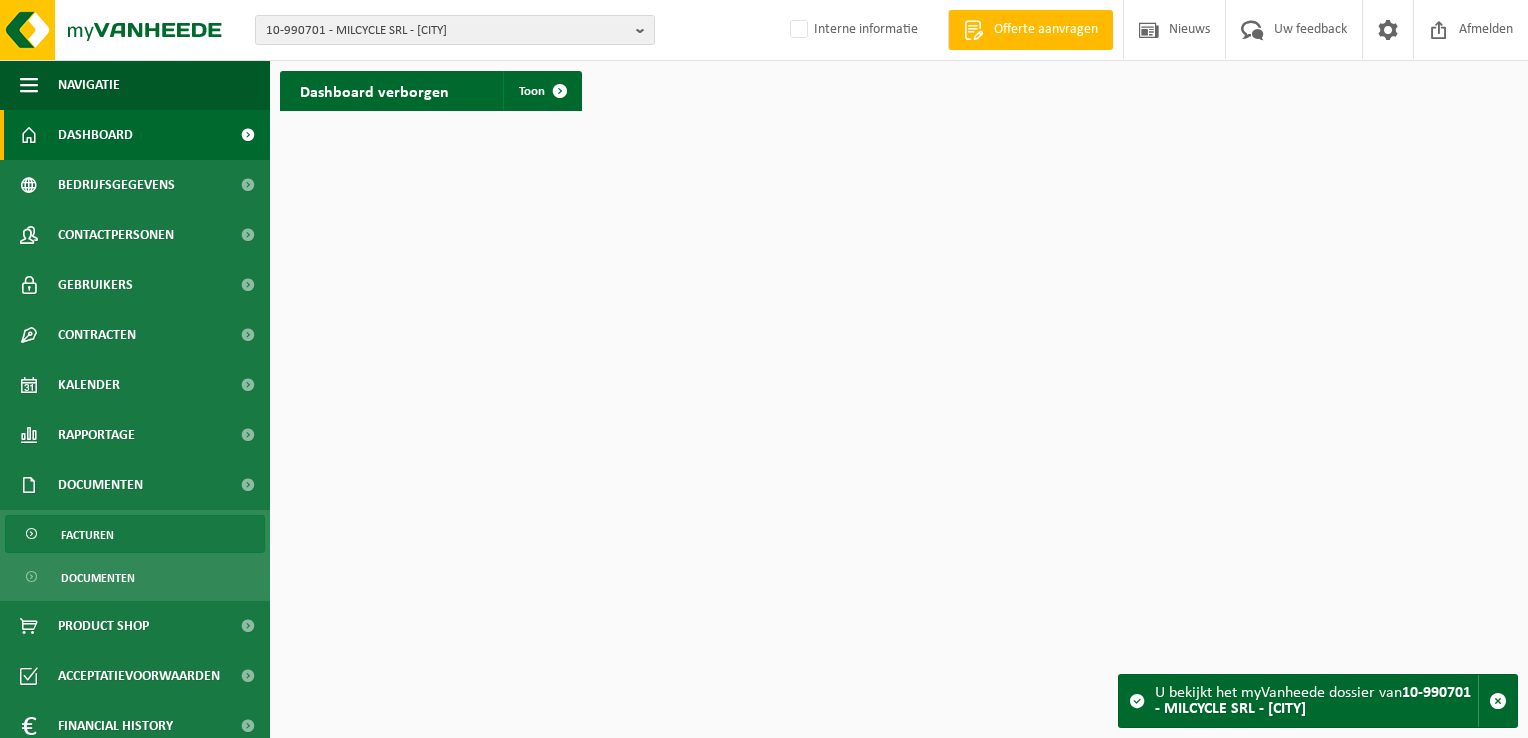click on "Facturen" at bounding box center (135, 534) 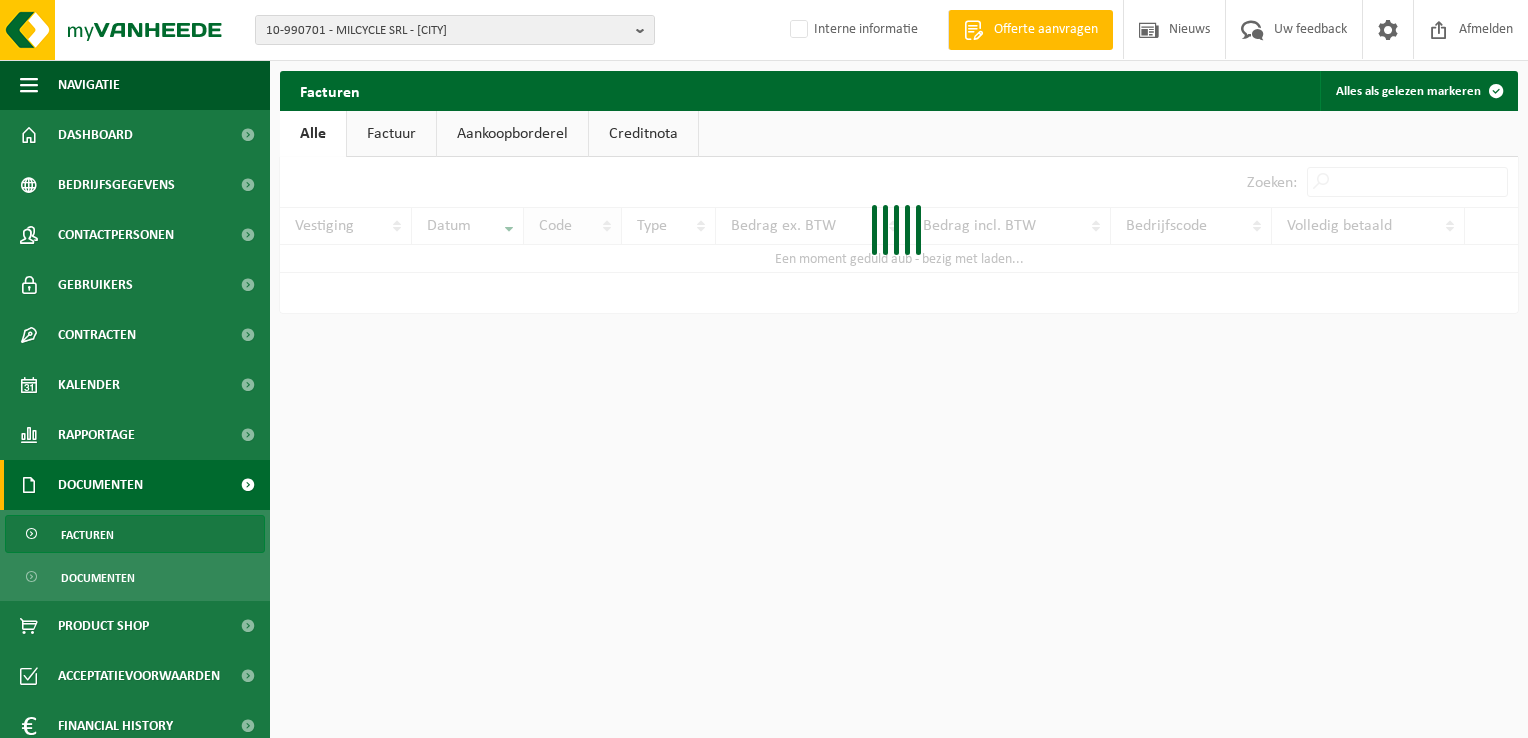 scroll, scrollTop: 0, scrollLeft: 0, axis: both 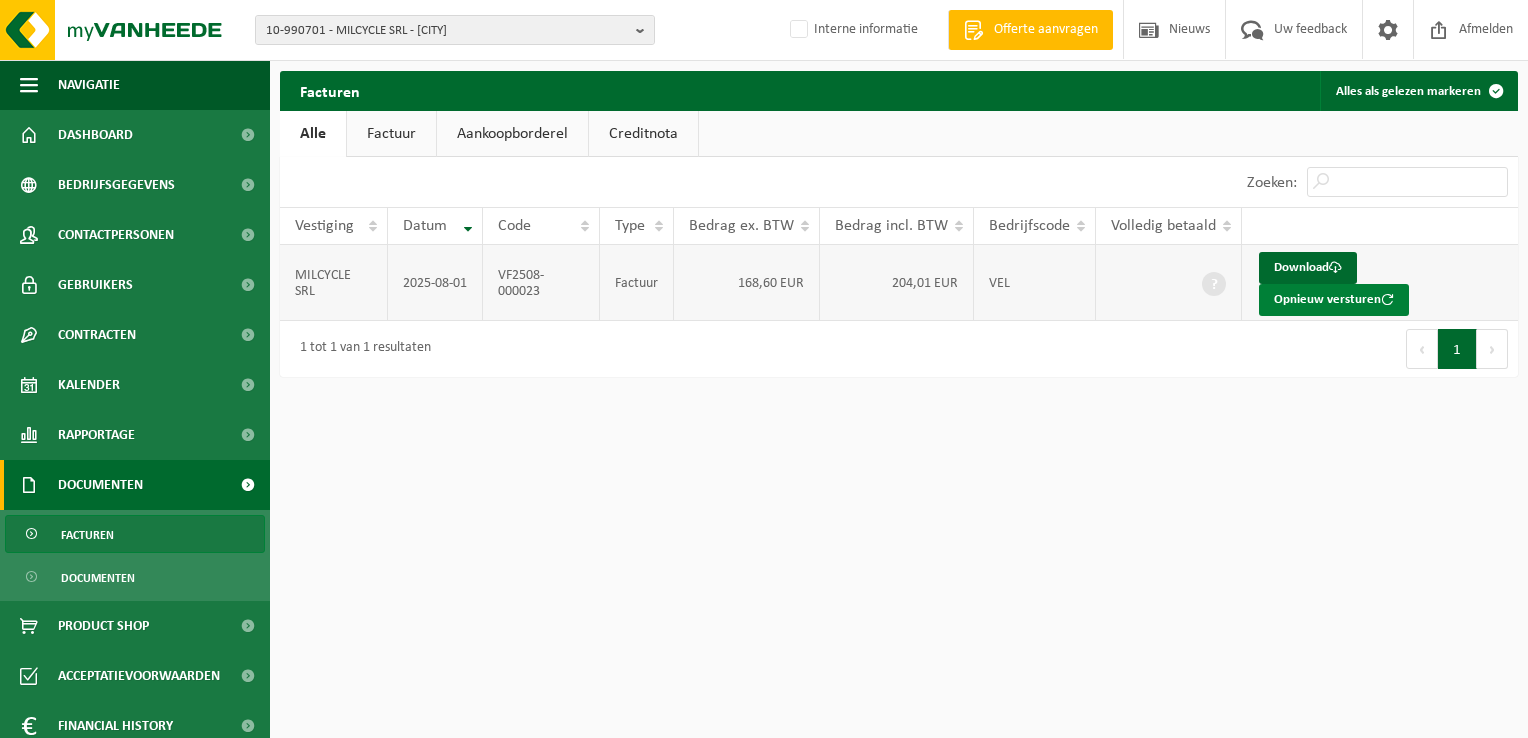 click on "Opnieuw versturen" at bounding box center (1334, 300) 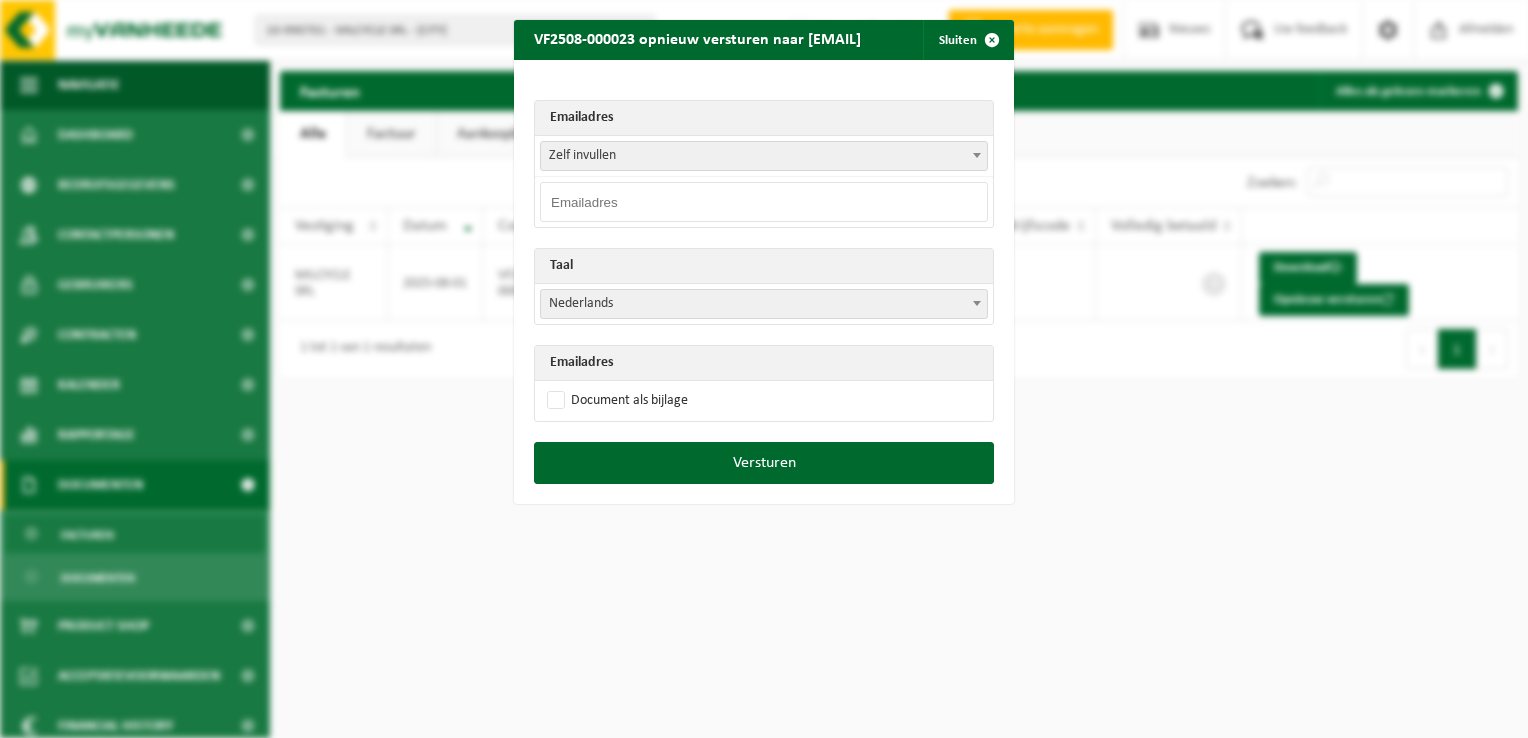 click at bounding box center (764, 202) 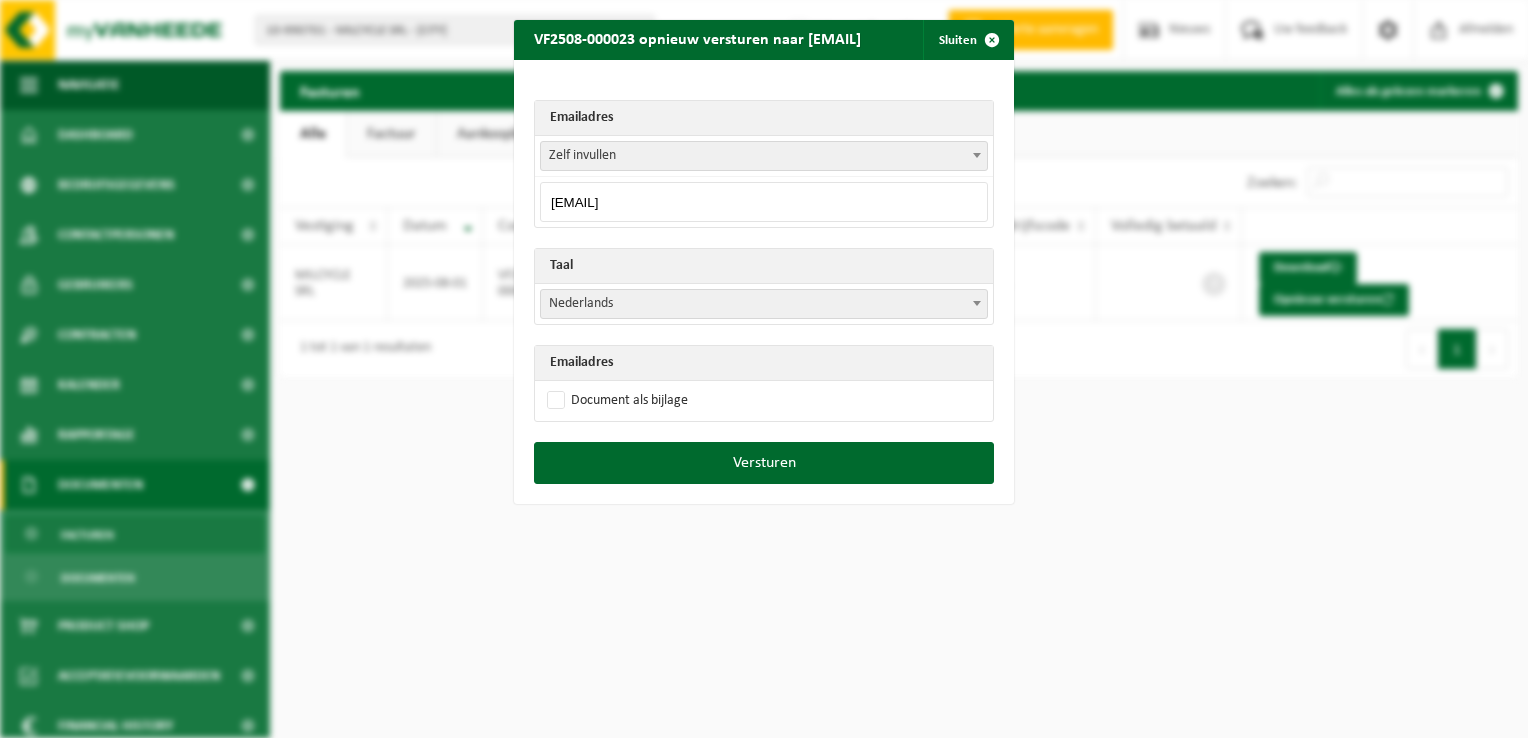 type on "info@milcycle.com" 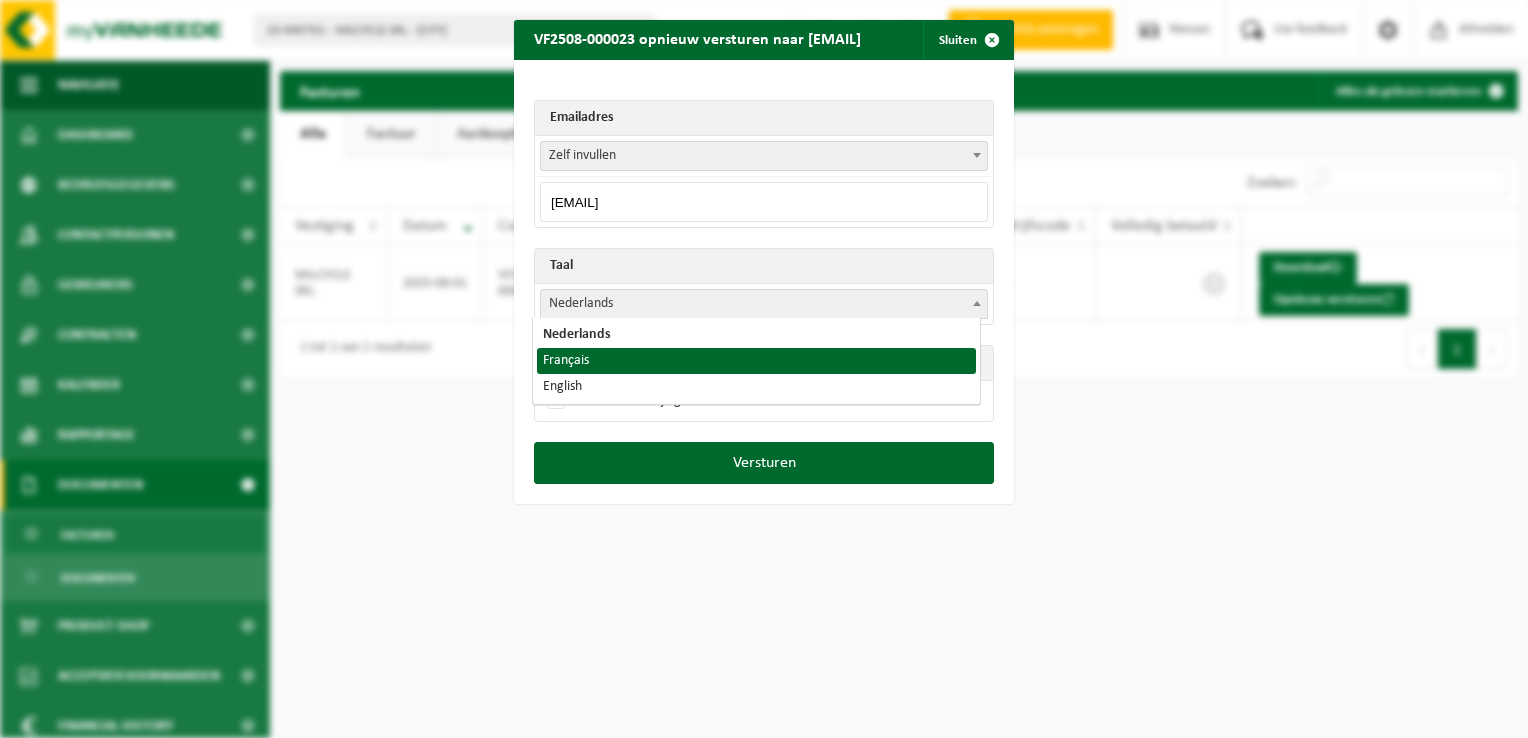 select on "fr" 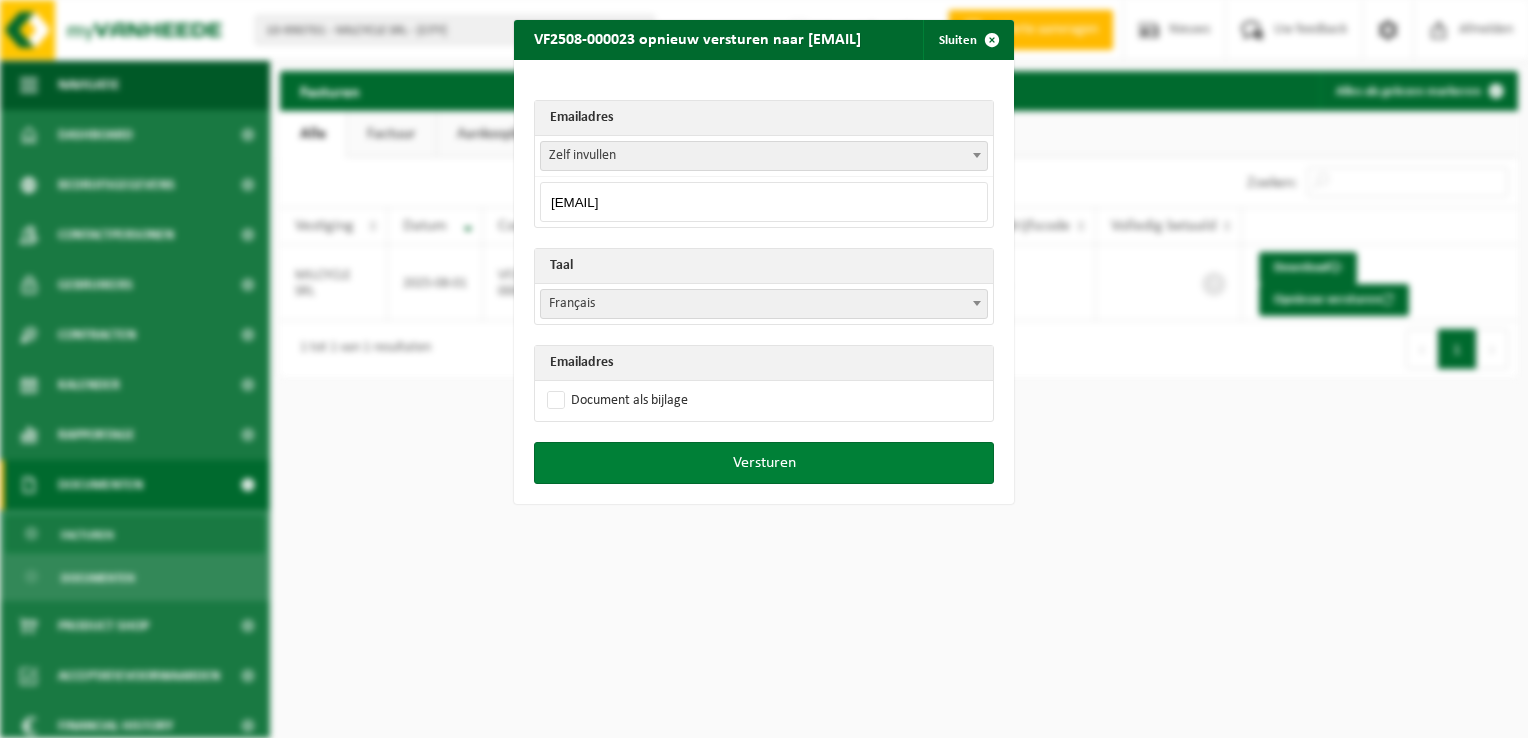 click on "Versturen" at bounding box center [764, 463] 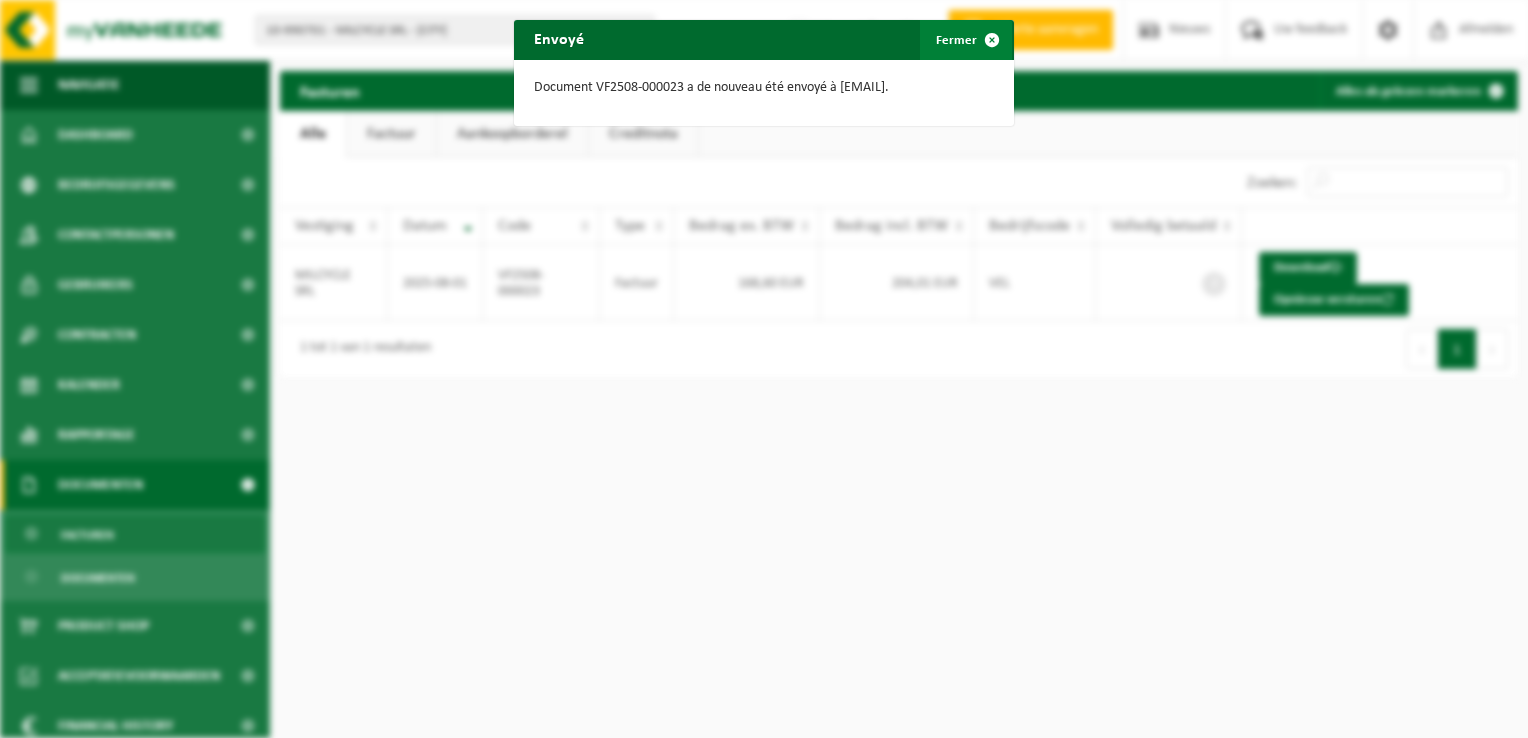 click at bounding box center [992, 40] 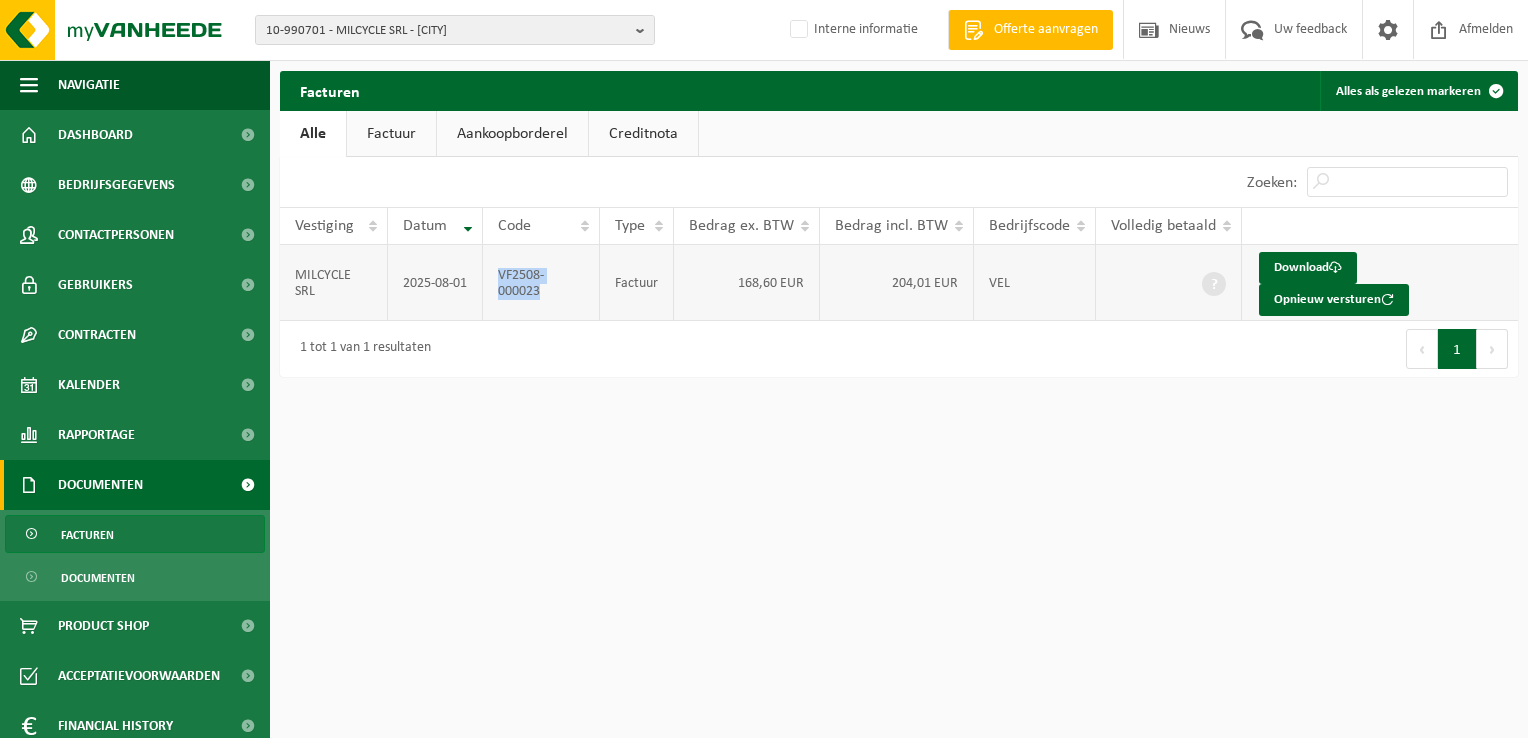 drag, startPoint x: 549, startPoint y: 294, endPoint x: 502, endPoint y: 281, distance: 48.76474 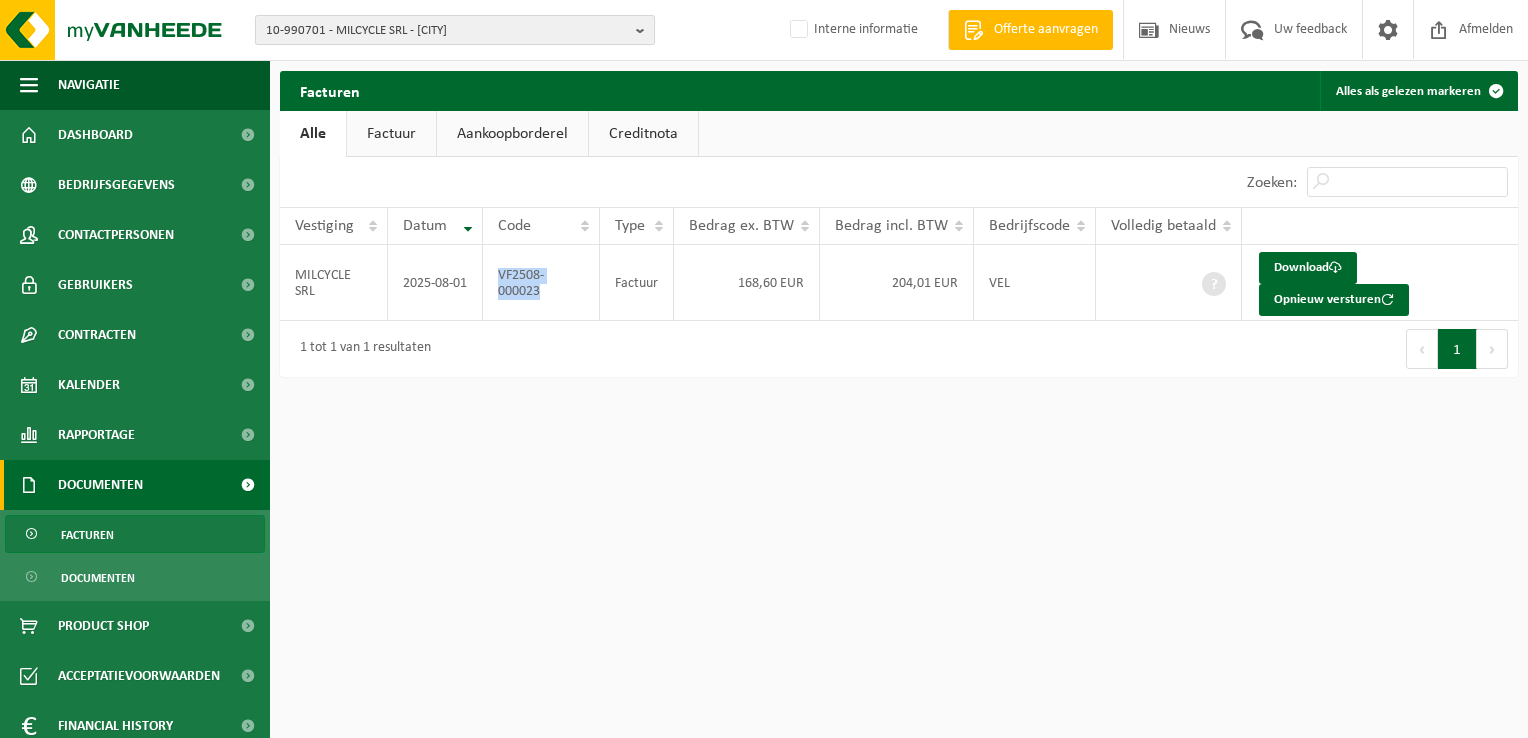 click on "10-990701 - MILCYCLE SRL - WATERLOO" at bounding box center [447, 31] 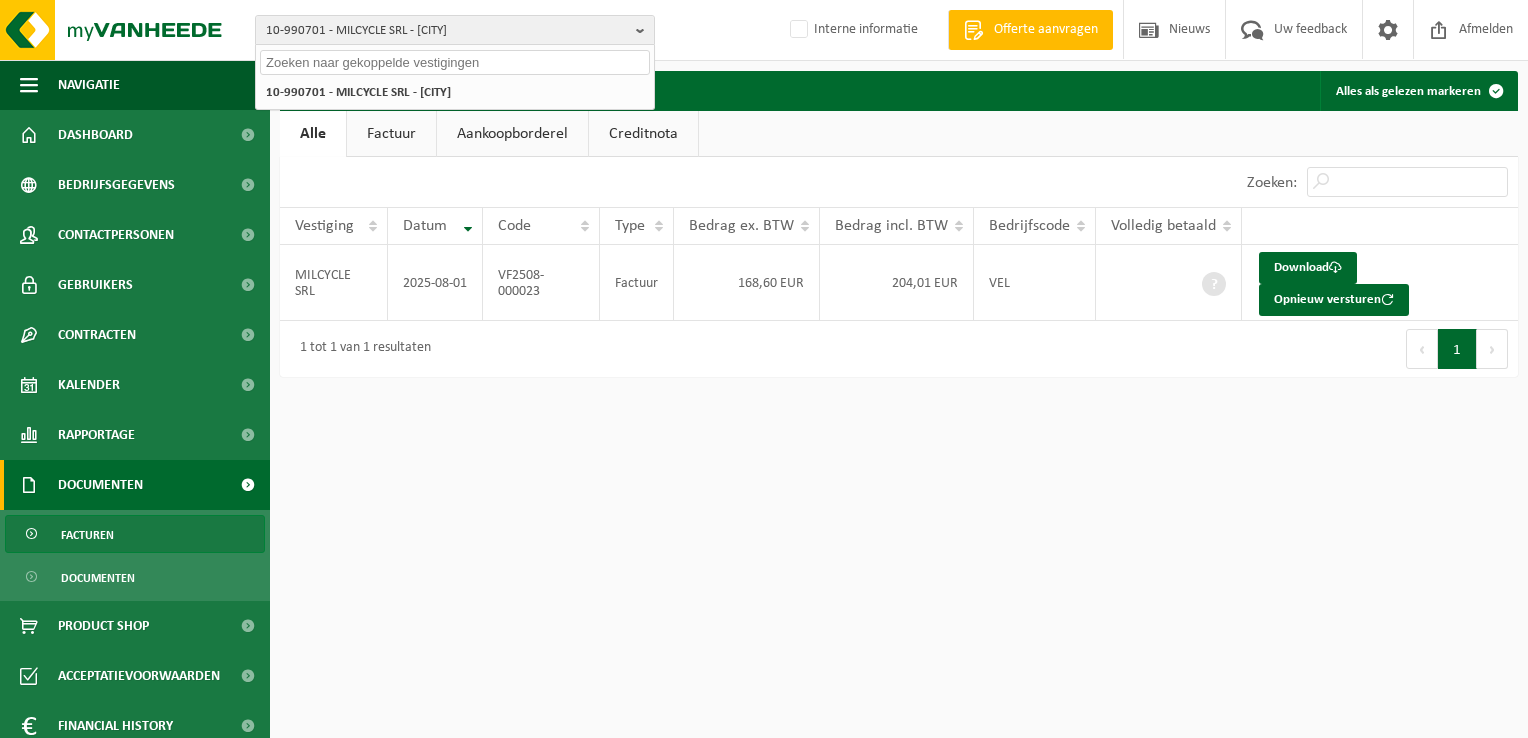 paste on "10-968281" 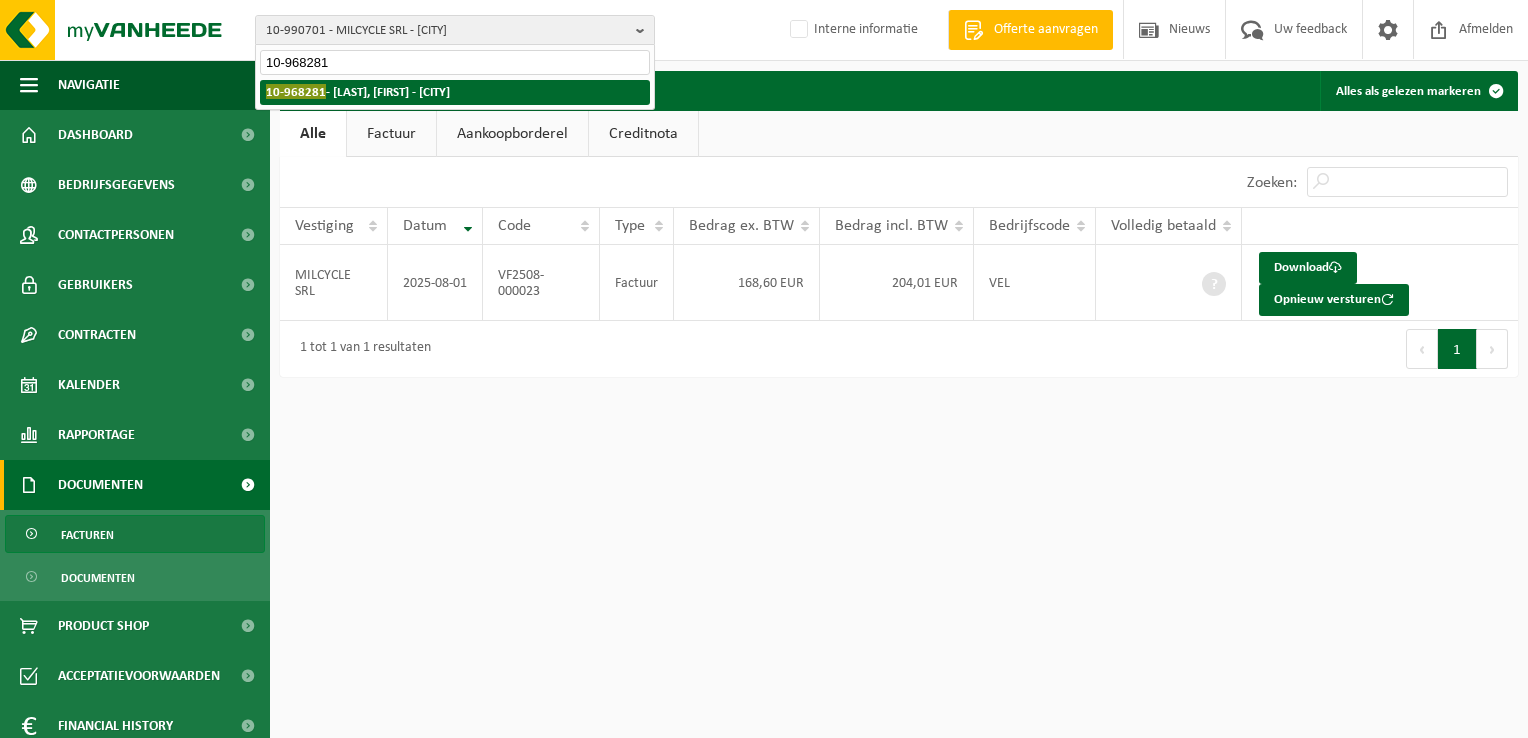 type on "10-968281" 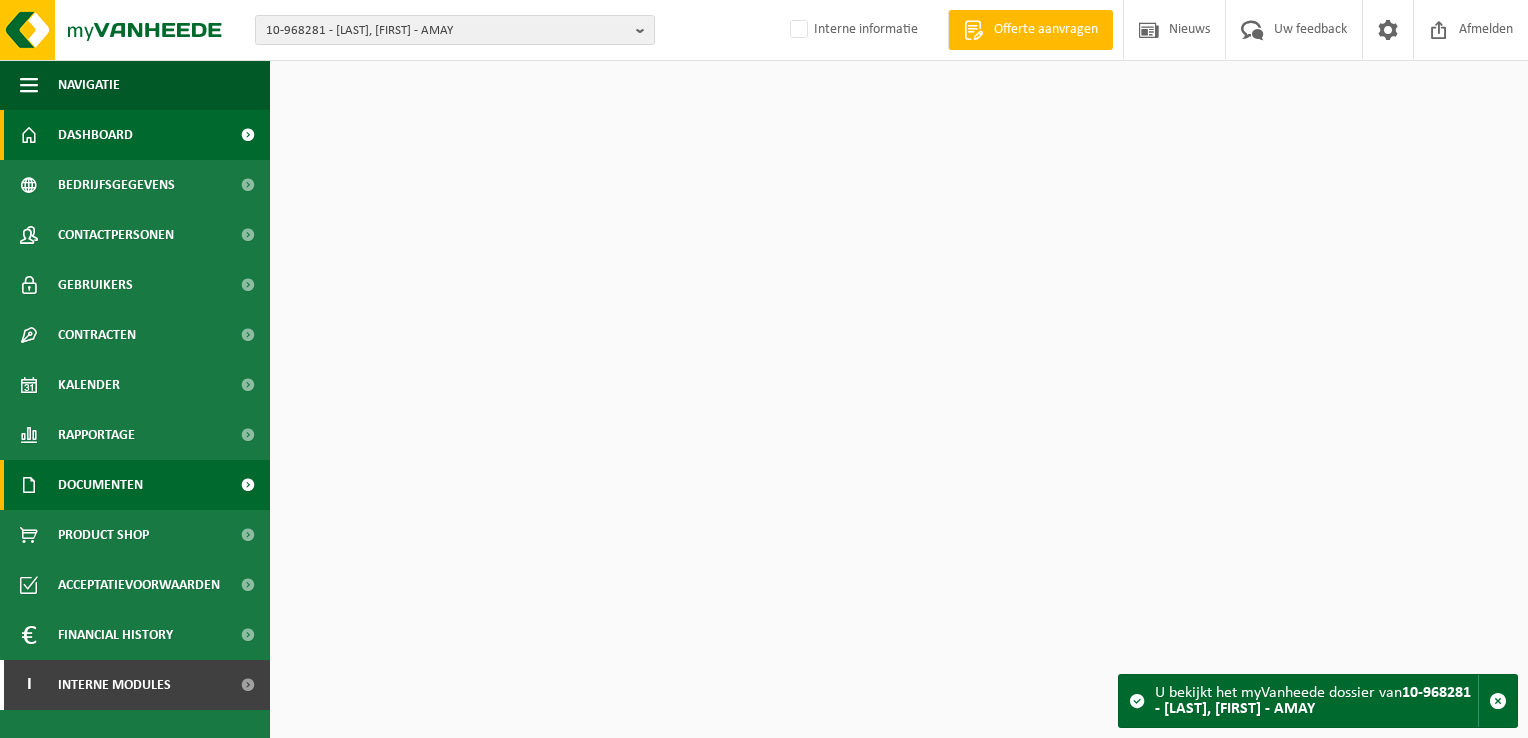 scroll, scrollTop: 0, scrollLeft: 0, axis: both 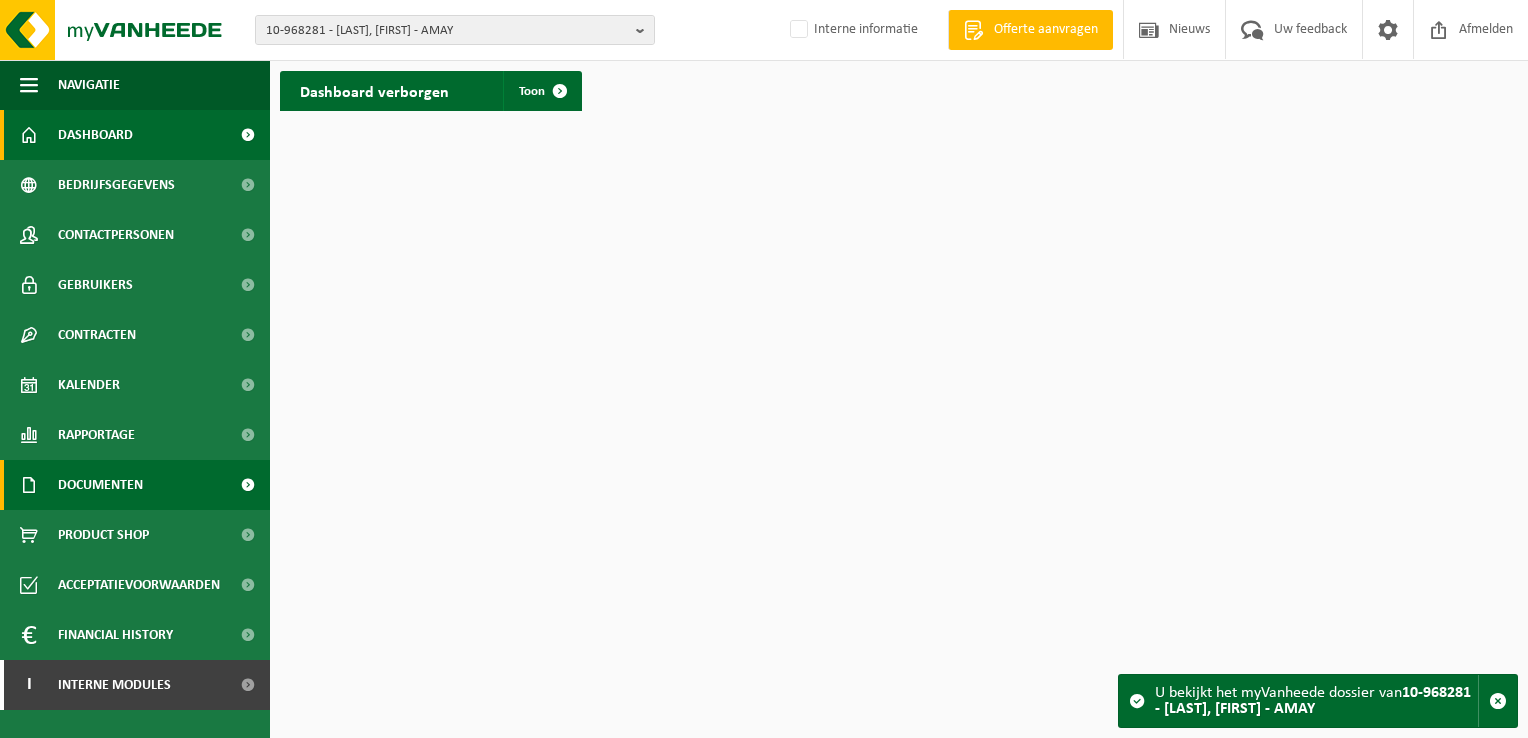 click on "Documenten" at bounding box center (100, 485) 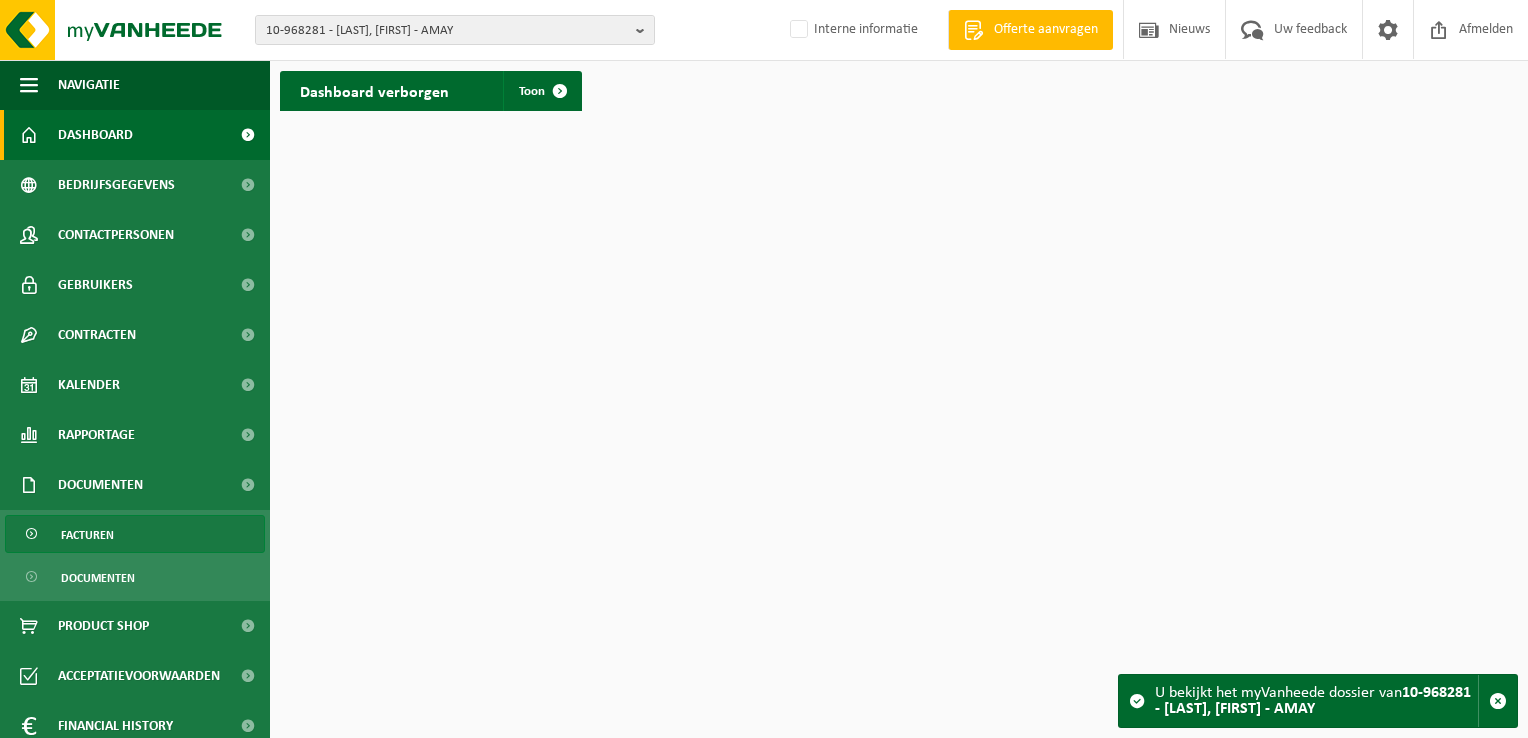 click on "Facturen" at bounding box center [135, 534] 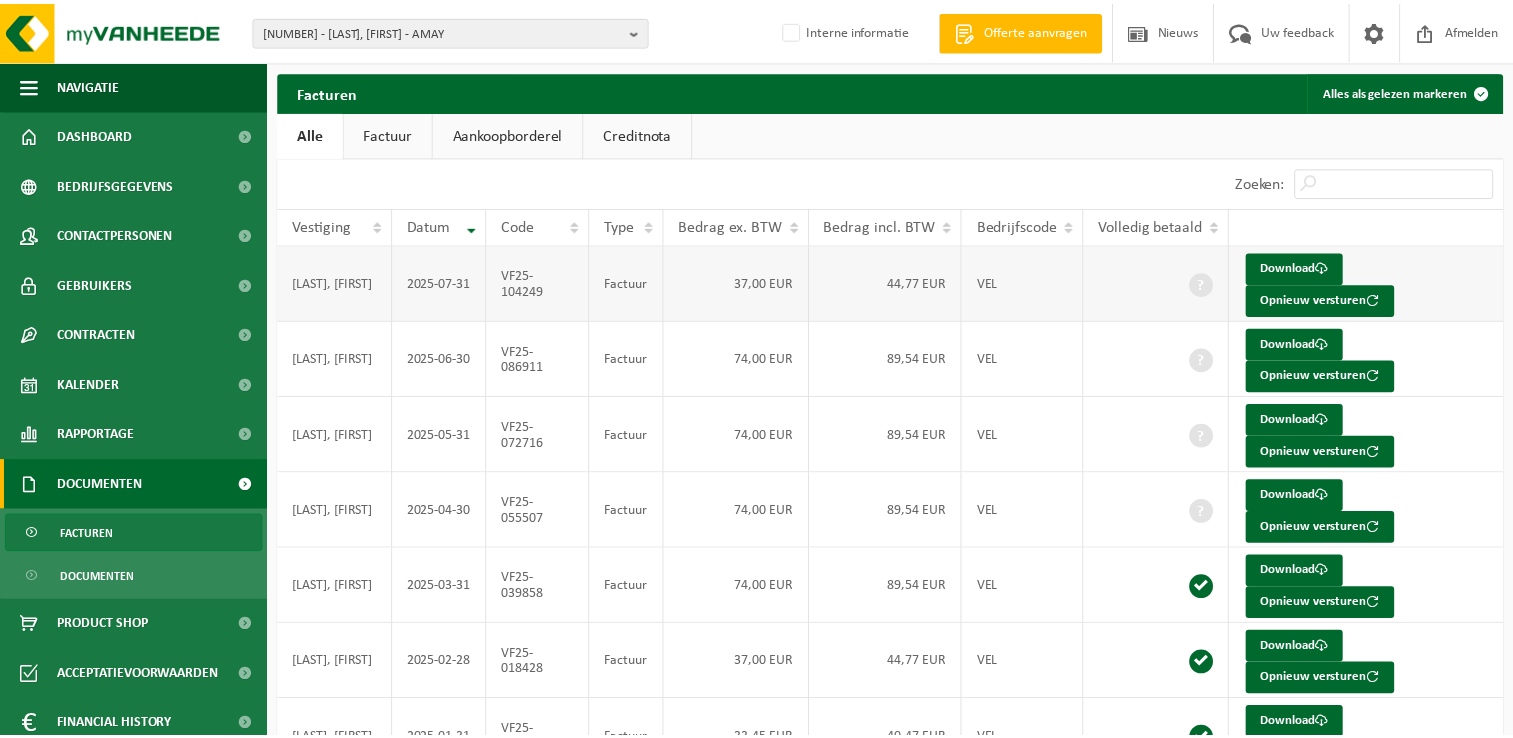 scroll, scrollTop: 0, scrollLeft: 0, axis: both 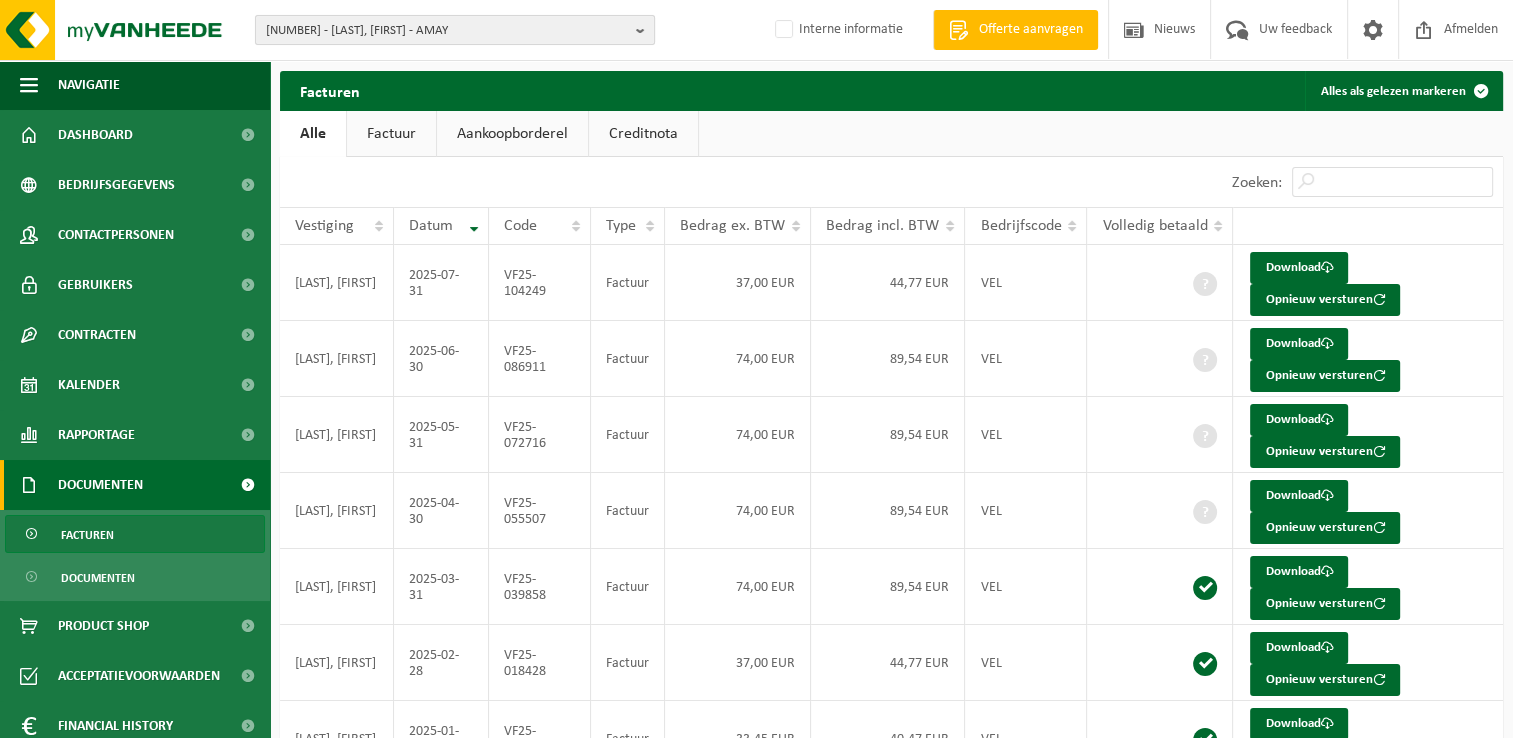 click on "10-968281 - BARATTO, JOËL - AMAY" at bounding box center (447, 31) 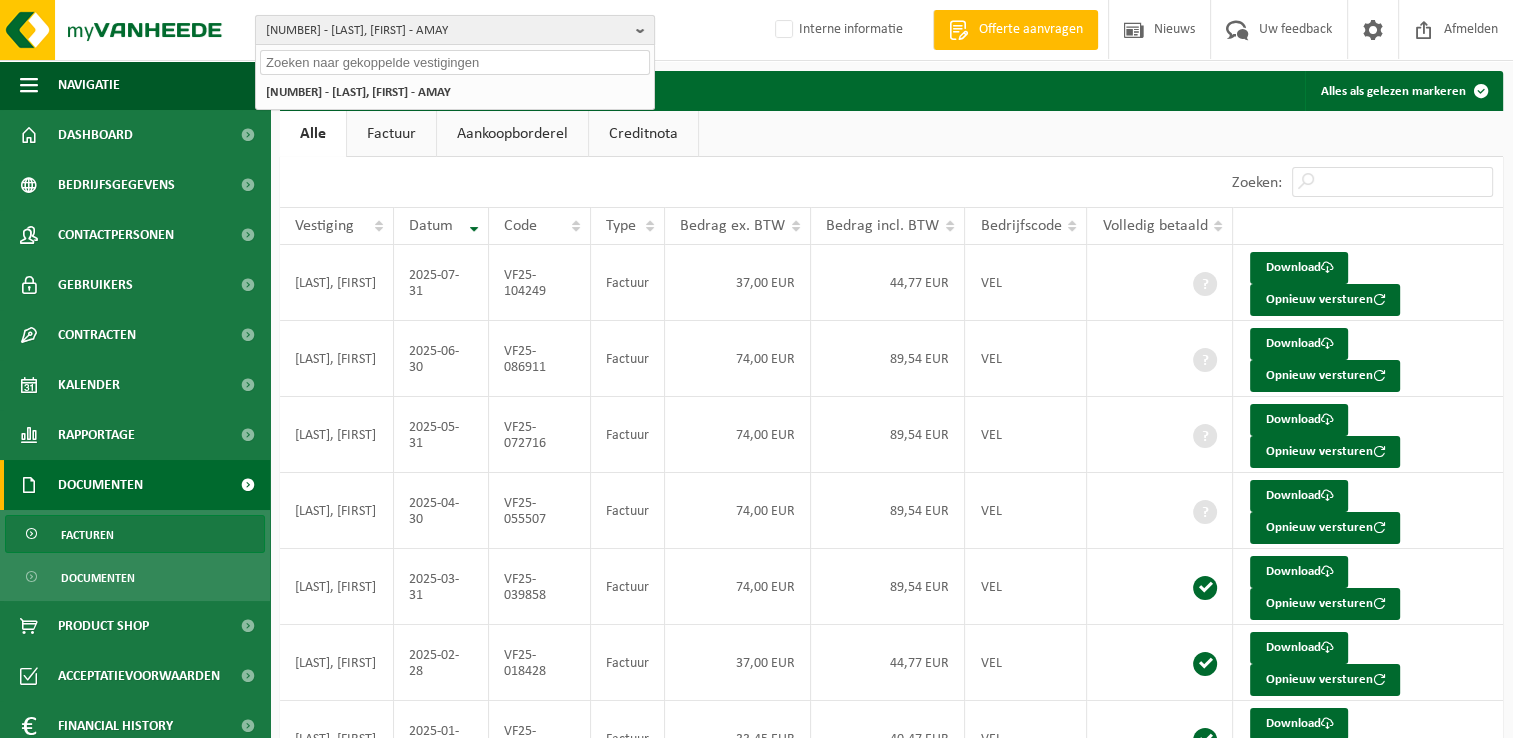 paste on "10-986081" 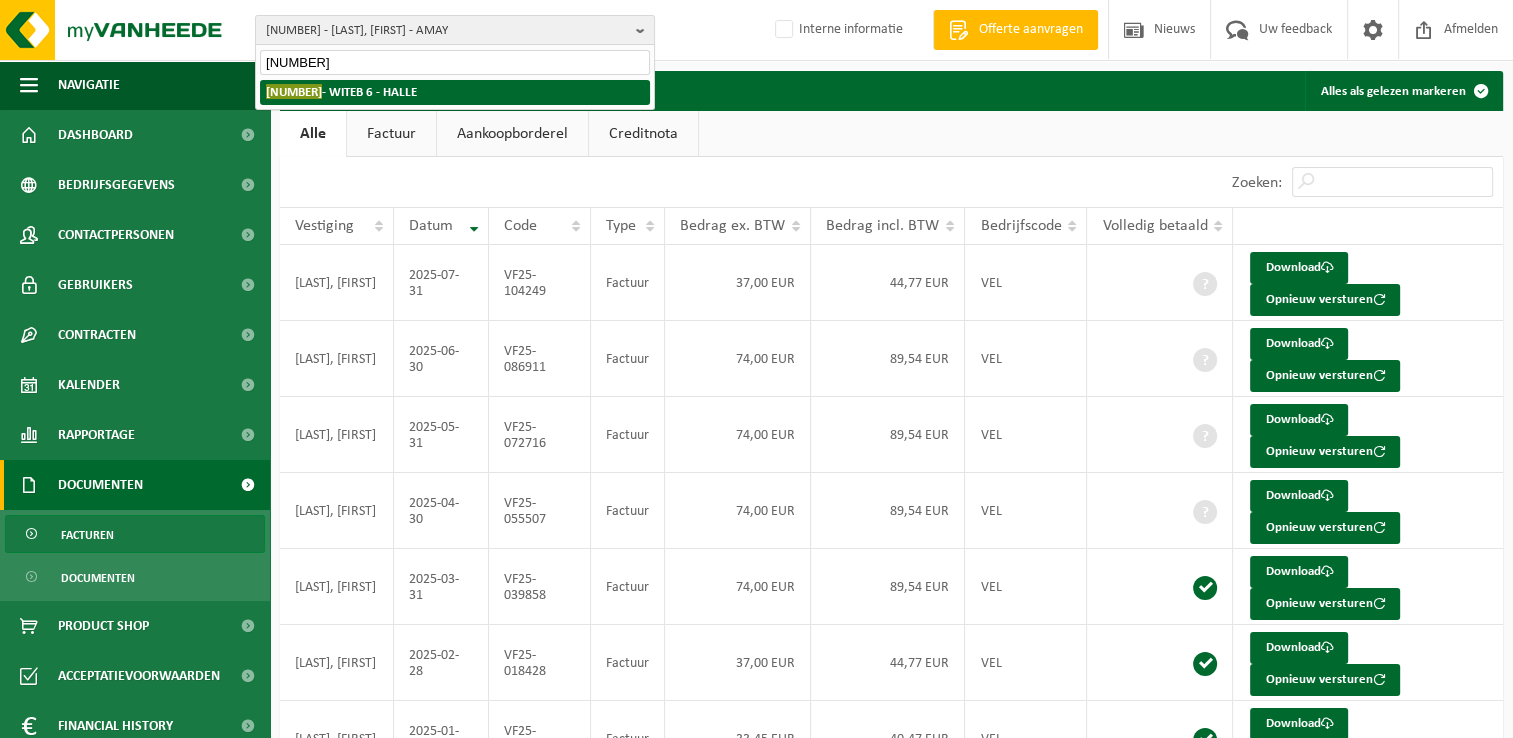 type on "10-986081" 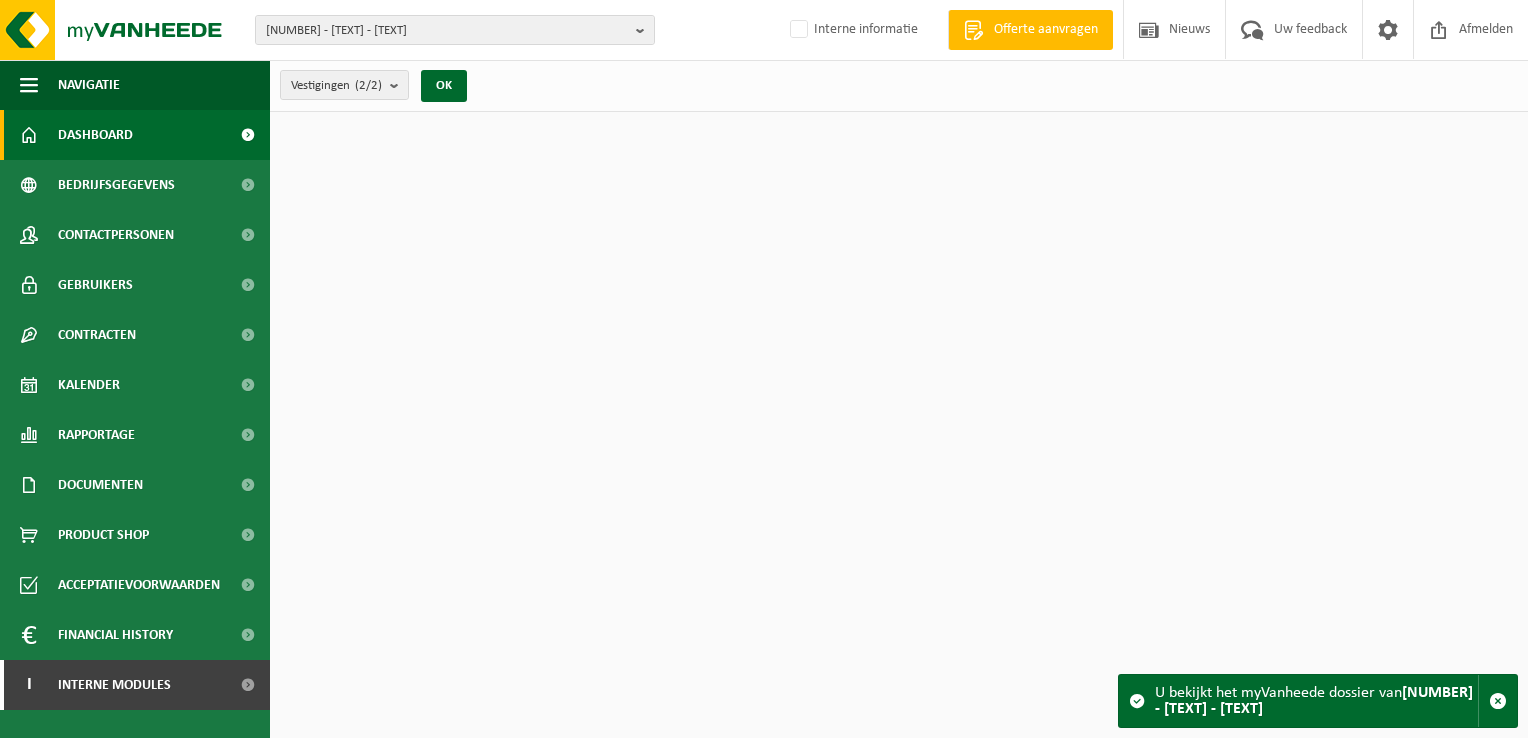 scroll, scrollTop: 0, scrollLeft: 0, axis: both 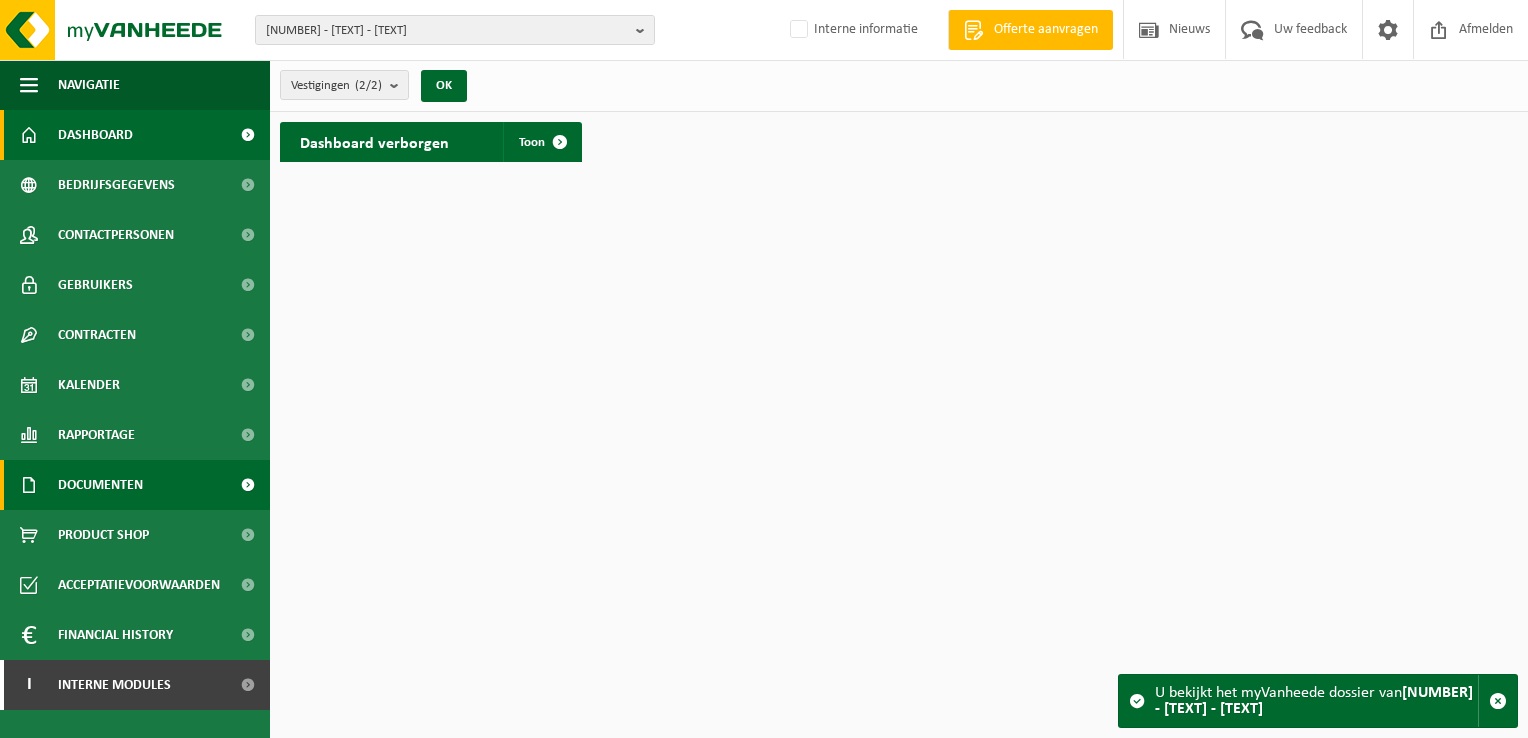 click on "Documenten" at bounding box center (100, 485) 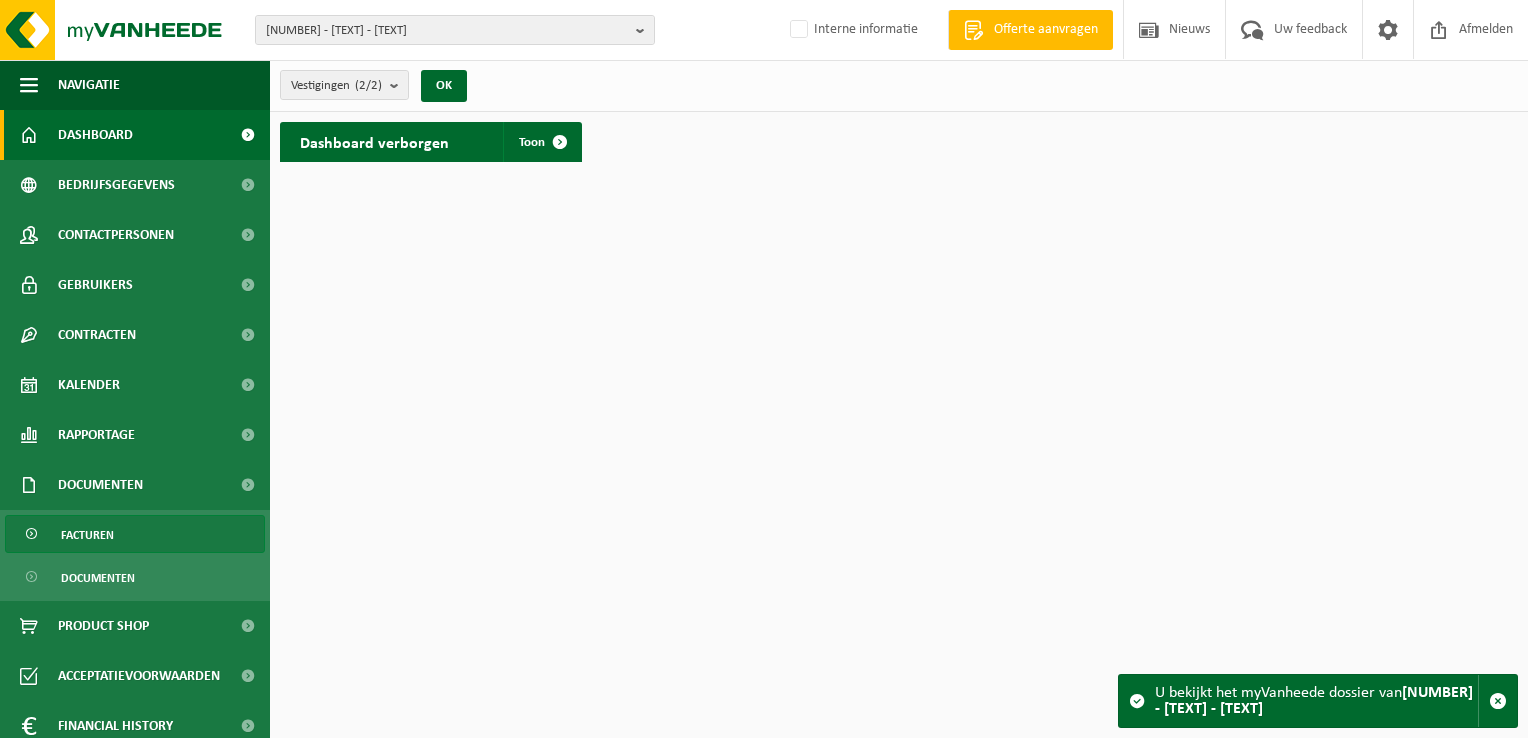 click on "Facturen" at bounding box center (135, 534) 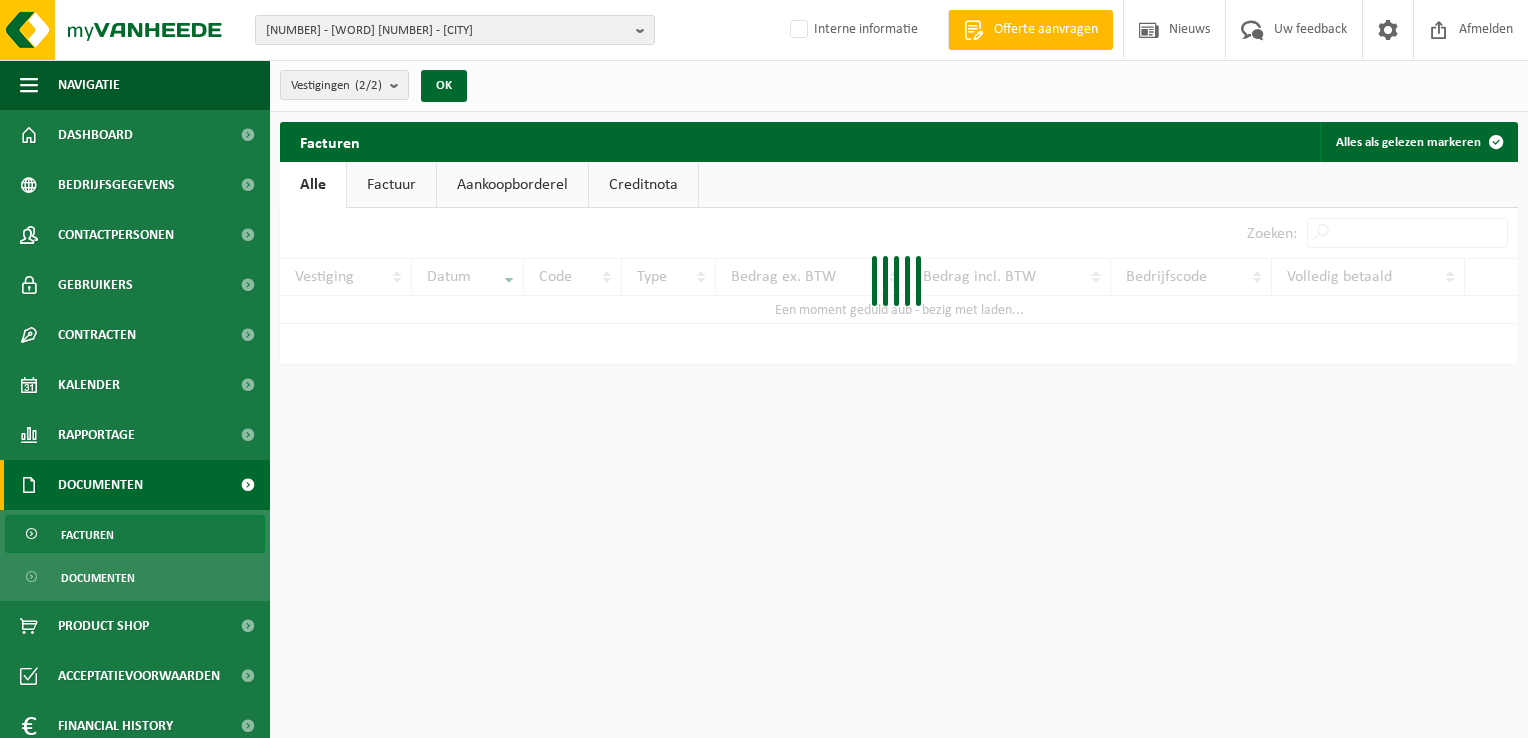 scroll, scrollTop: 0, scrollLeft: 0, axis: both 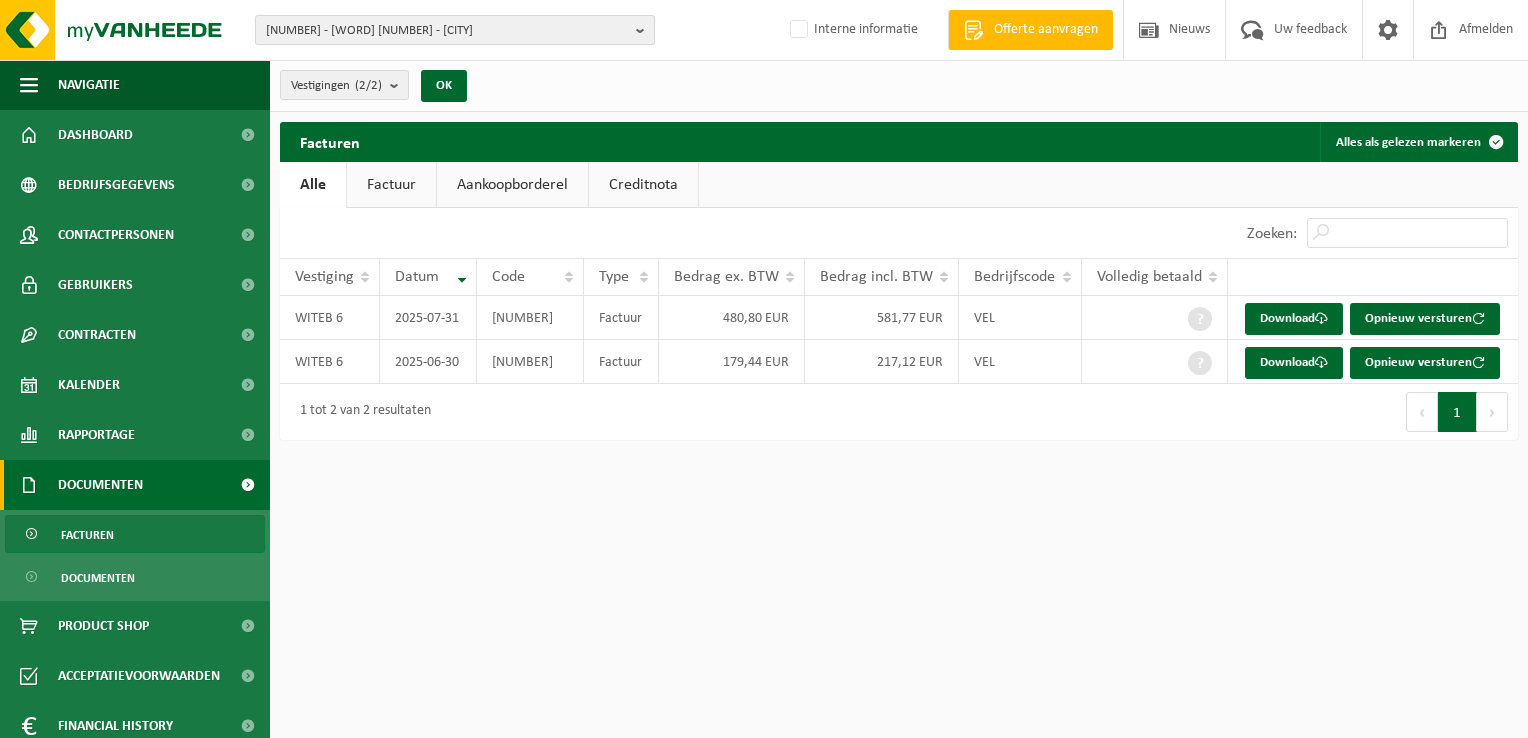 click on "[NUMBER] - [WORD] [NUMBER] - [CITY]" at bounding box center [447, 31] 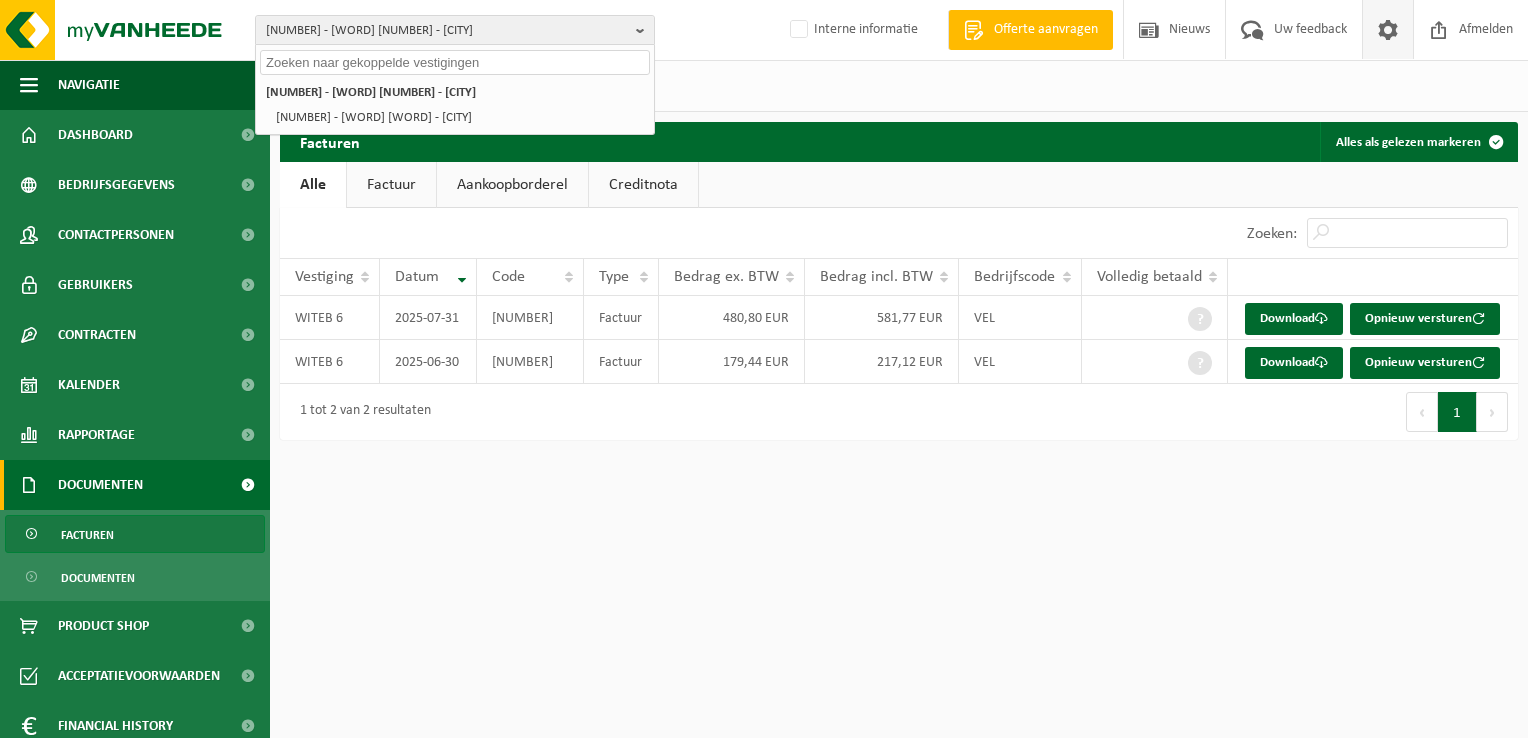 click at bounding box center [1388, 29] 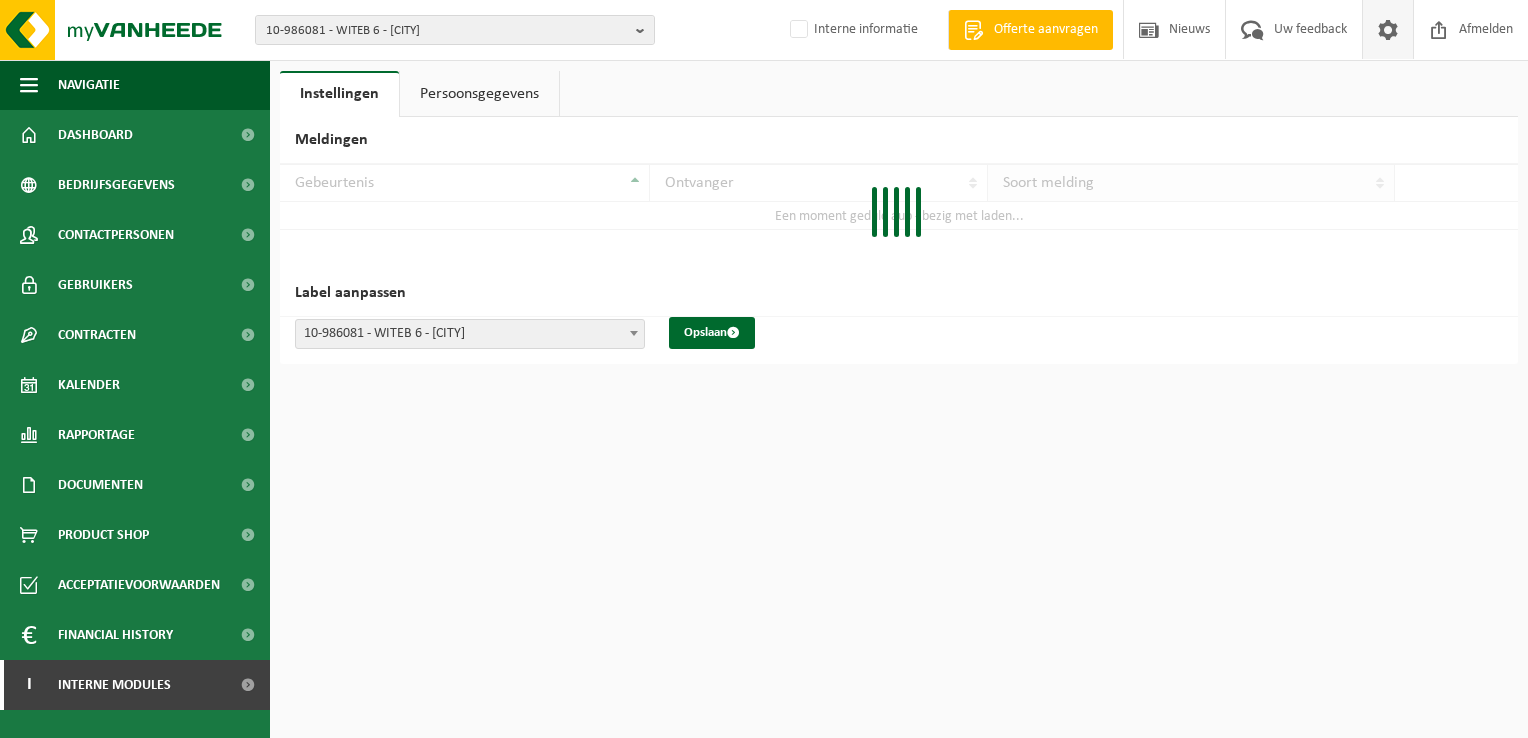 scroll, scrollTop: 0, scrollLeft: 0, axis: both 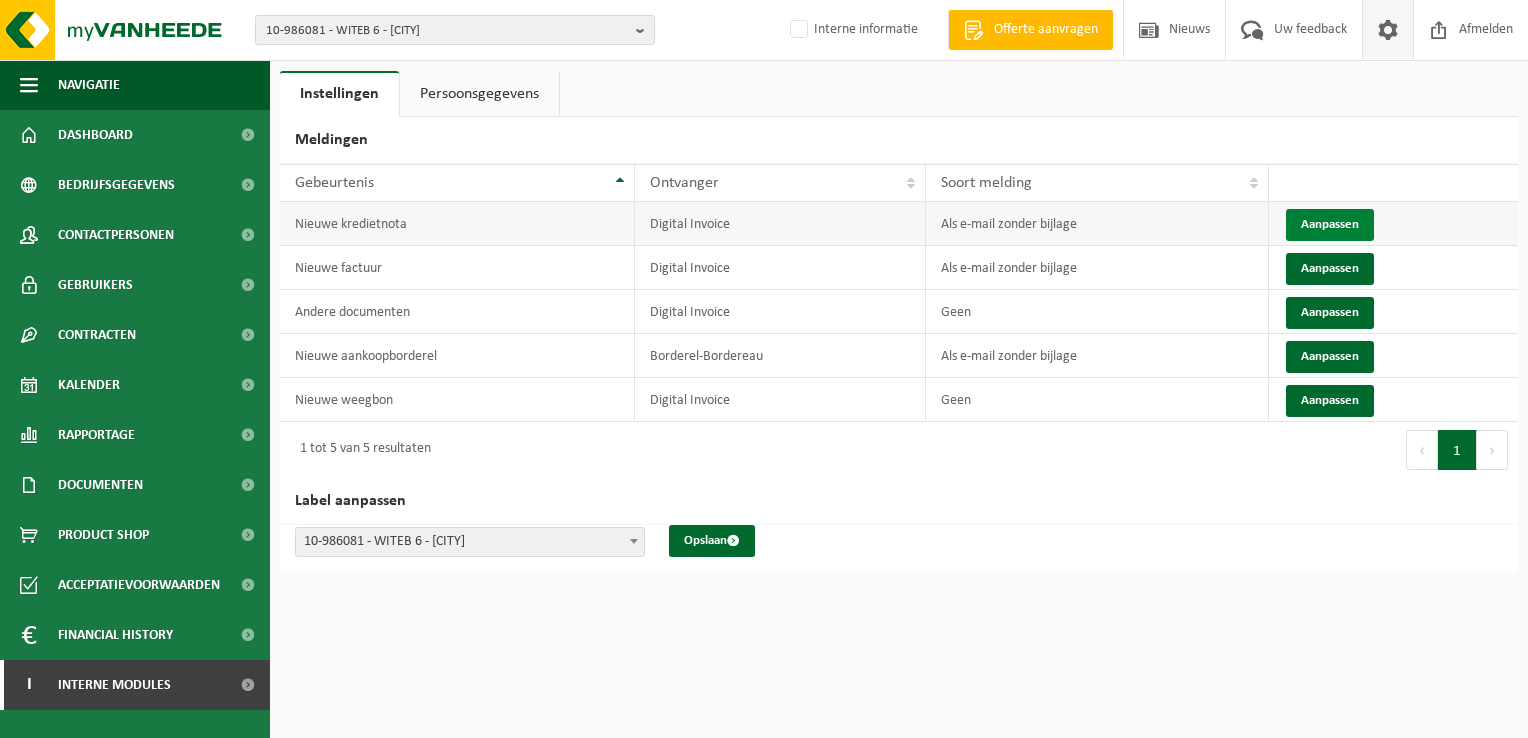click on "Aanpassen" at bounding box center [1330, 225] 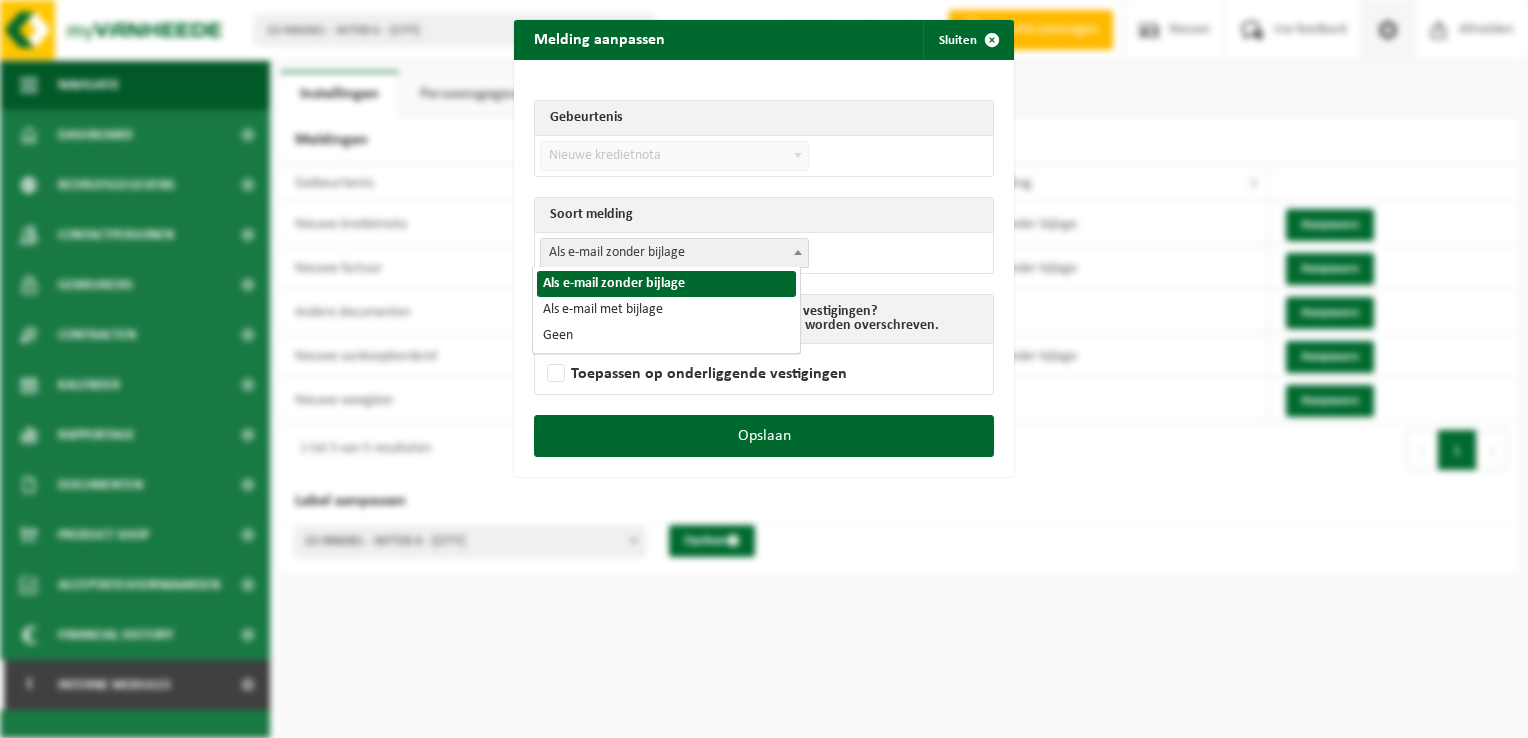 click on "Als e-mail zonder bijlage" at bounding box center [674, 253] 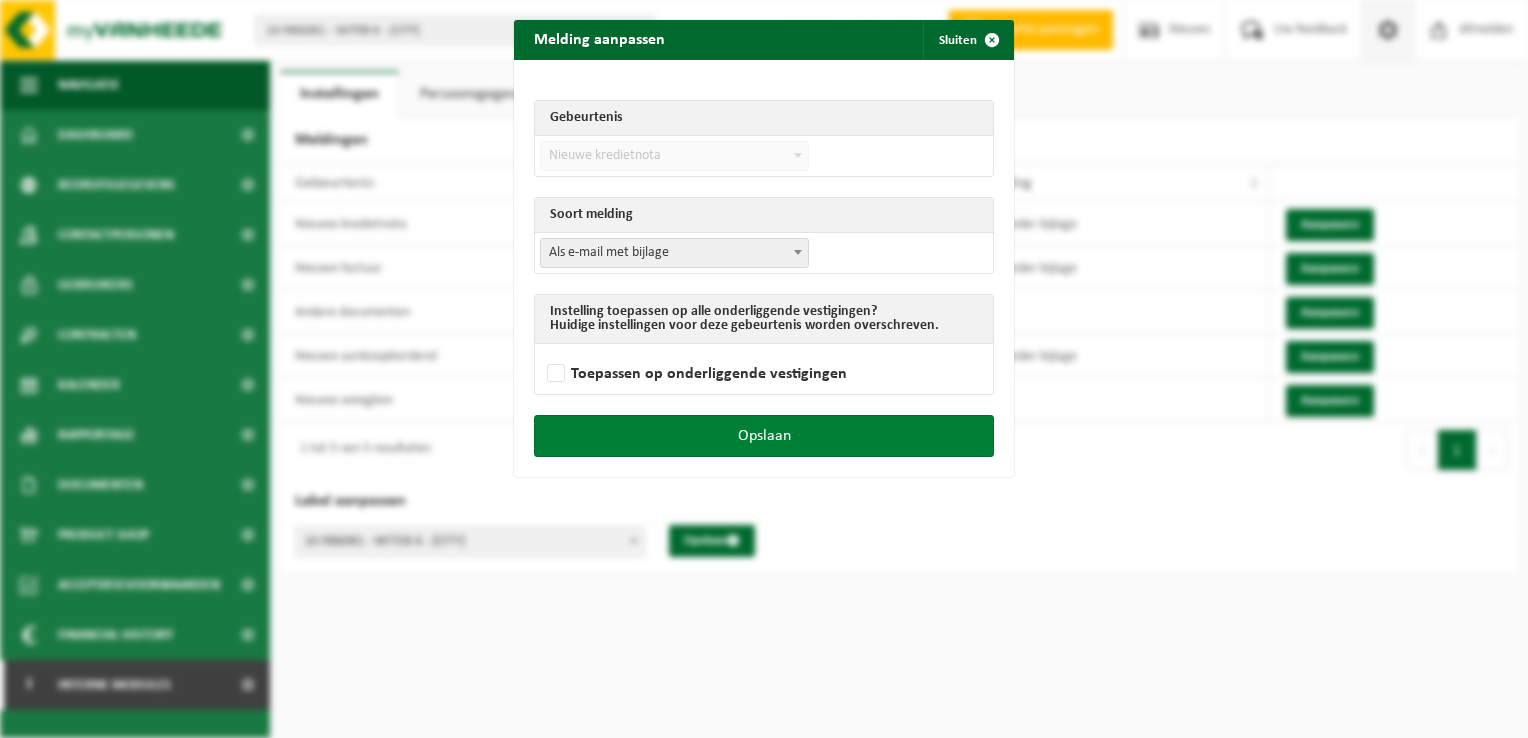 click on "Opslaan" at bounding box center (764, 436) 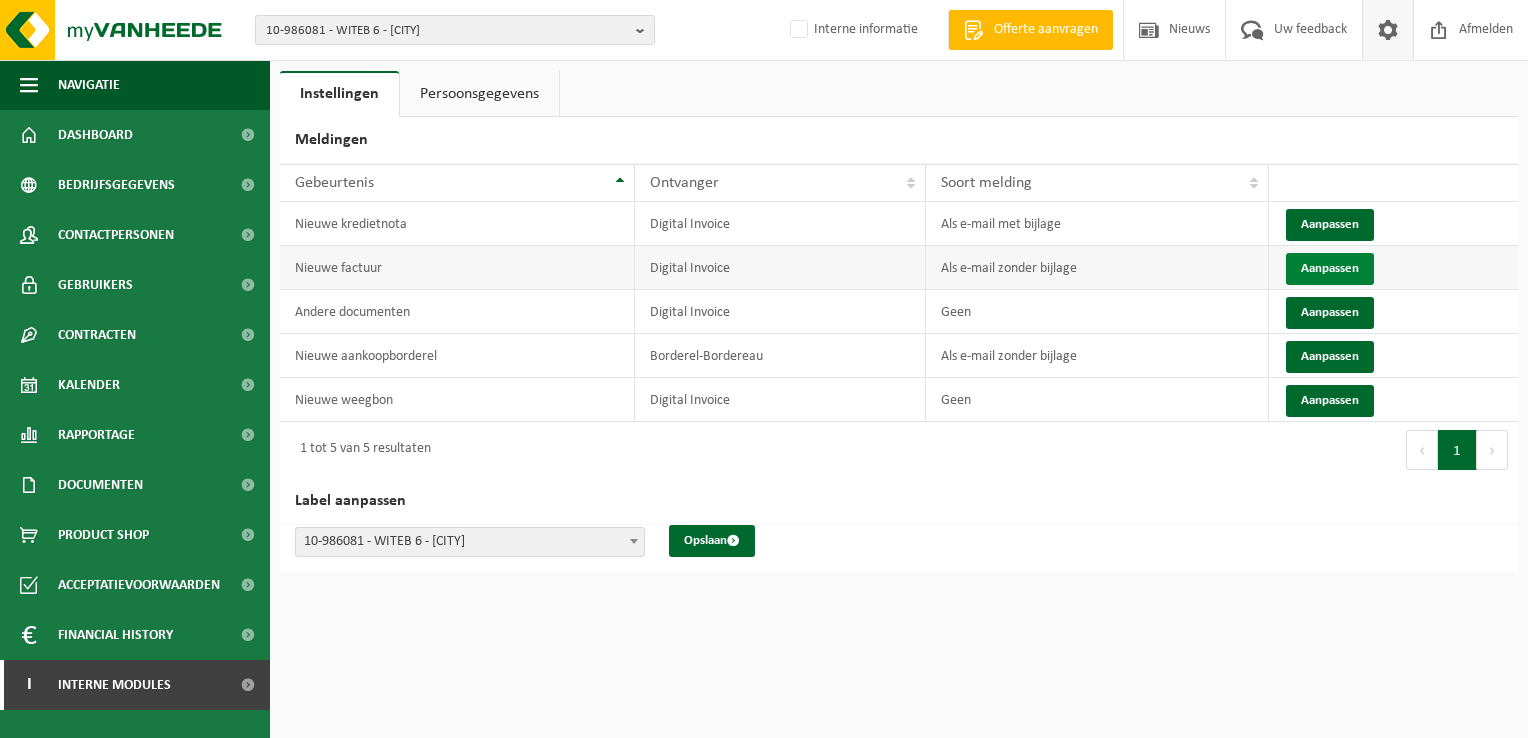 click on "Aanpassen" at bounding box center (1330, 269) 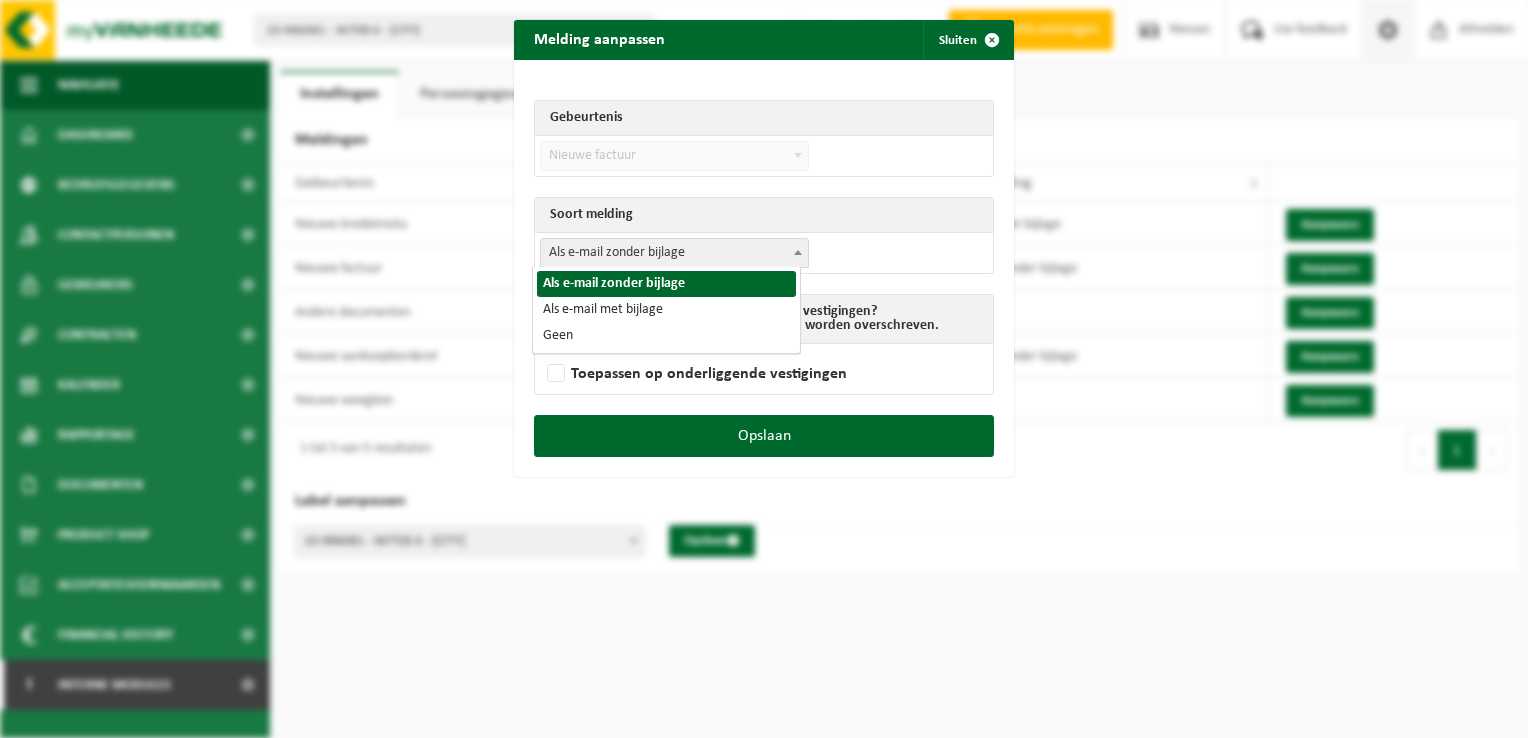 click on "Als e-mail zonder bijlage" at bounding box center [674, 253] 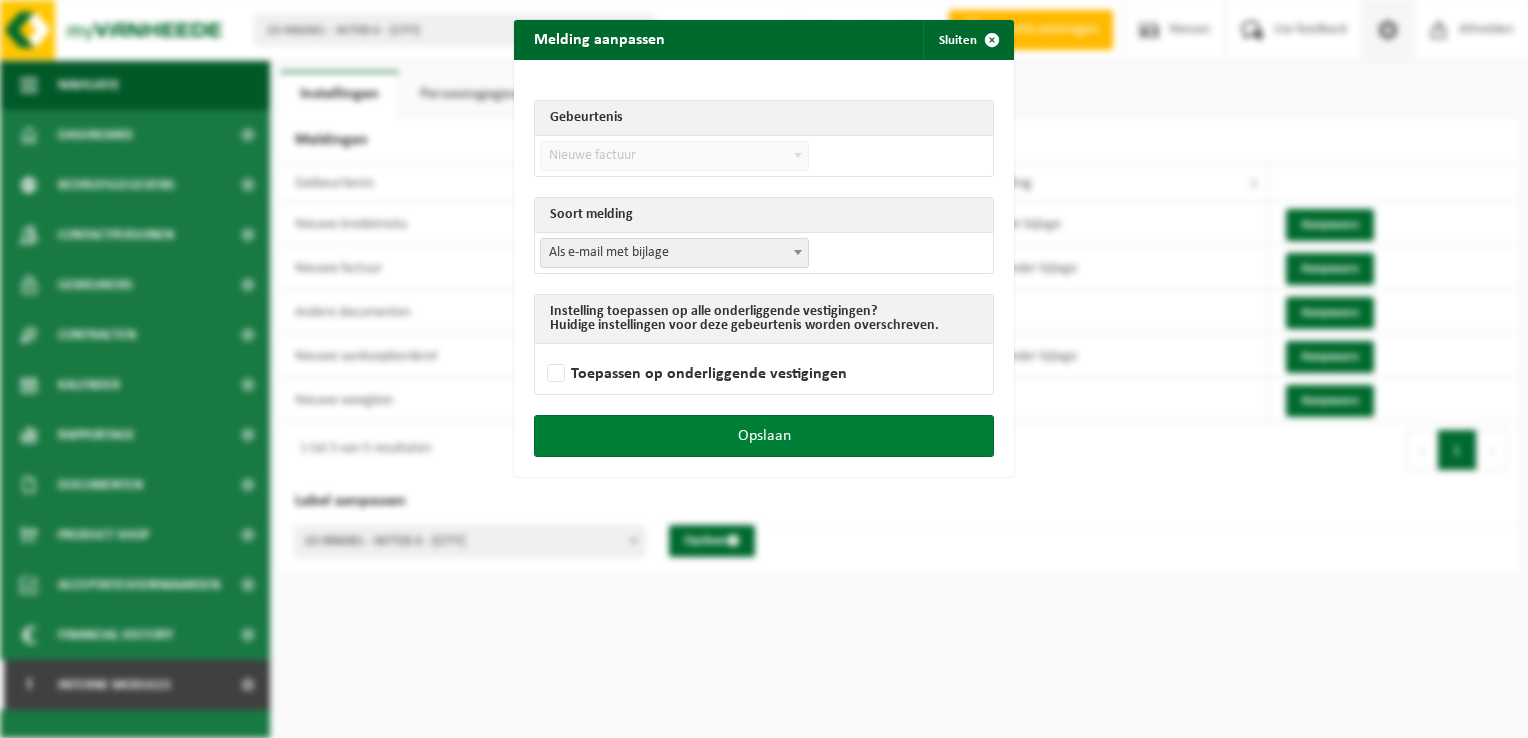 click on "Opslaan" at bounding box center [764, 436] 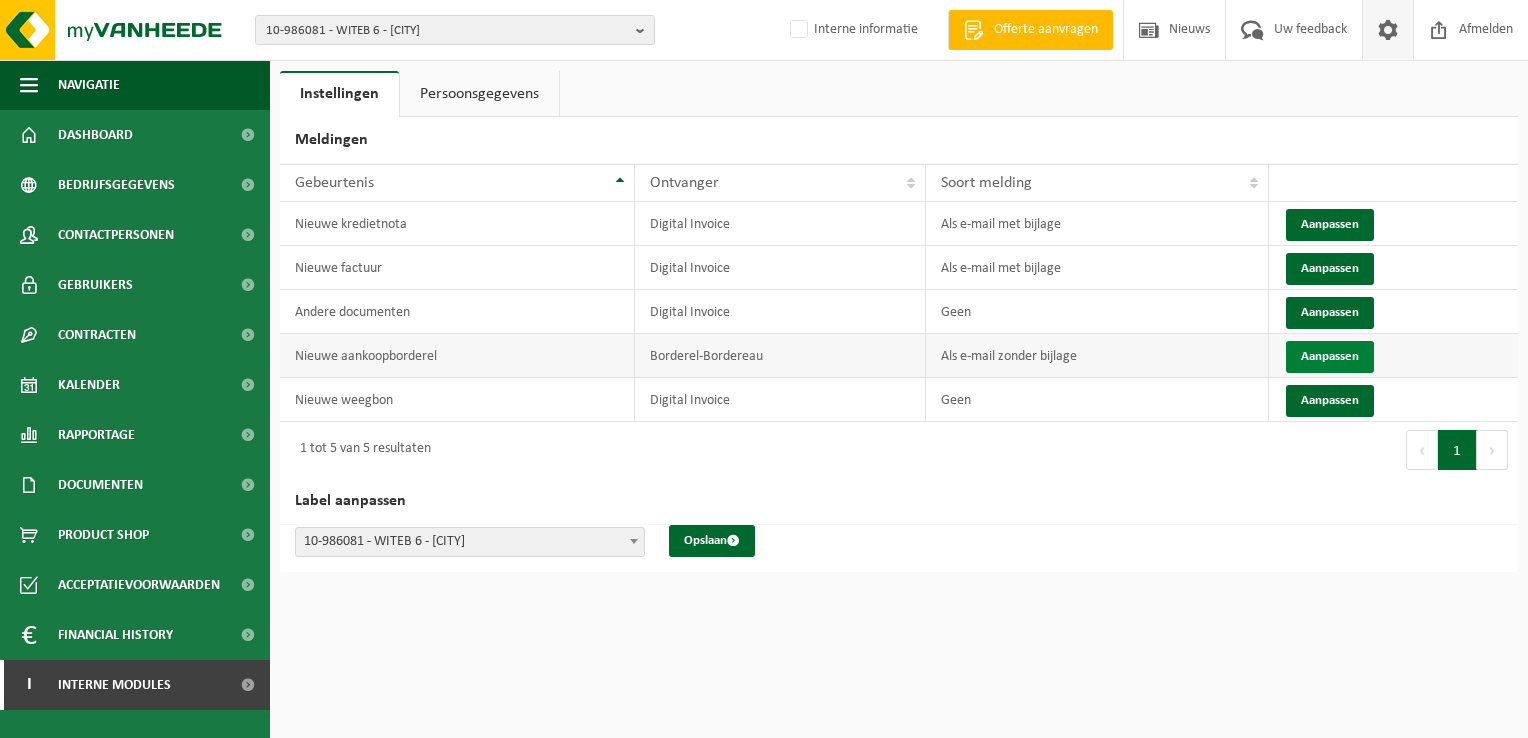 click on "Aanpassen" at bounding box center [1330, 357] 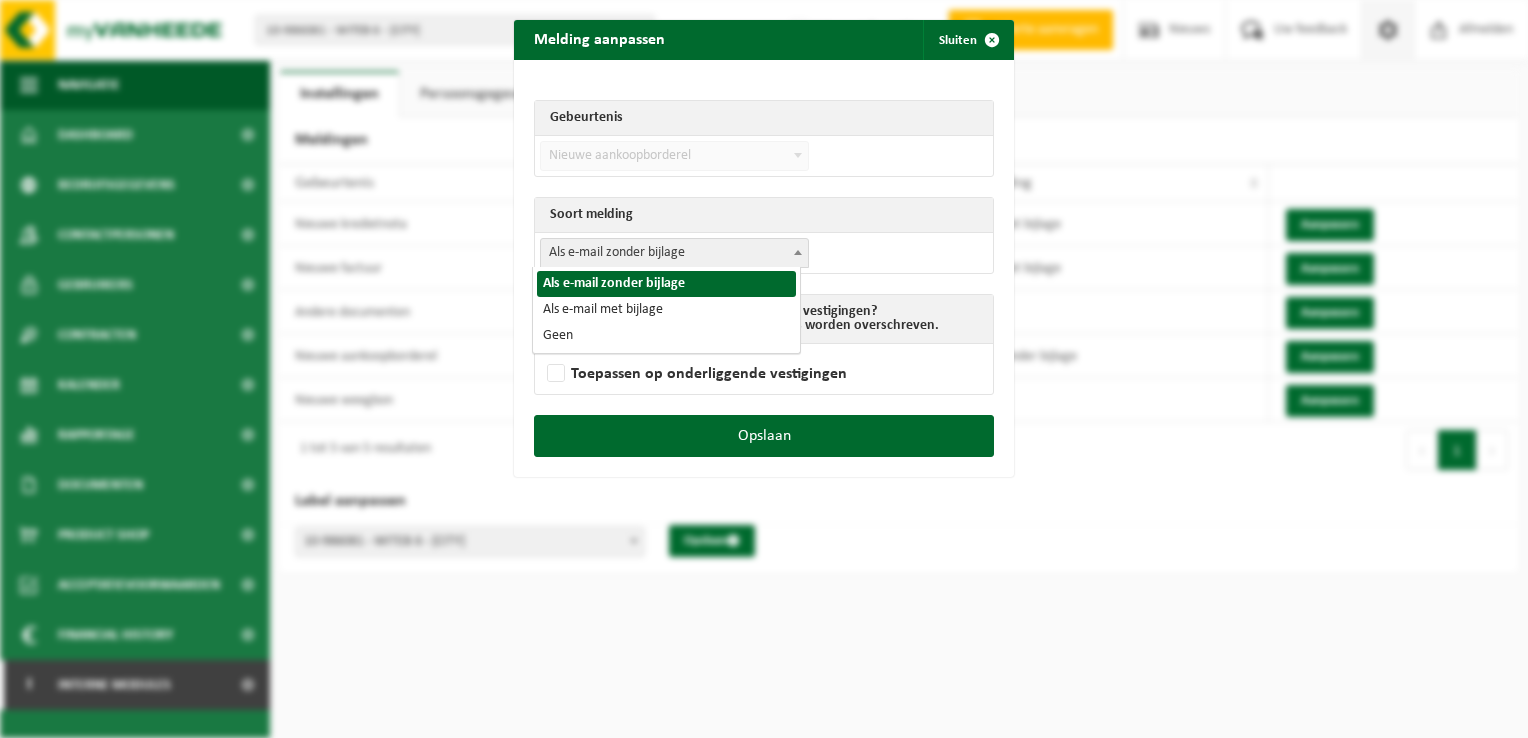 click on "Als e-mail zonder bijlage" at bounding box center [674, 253] 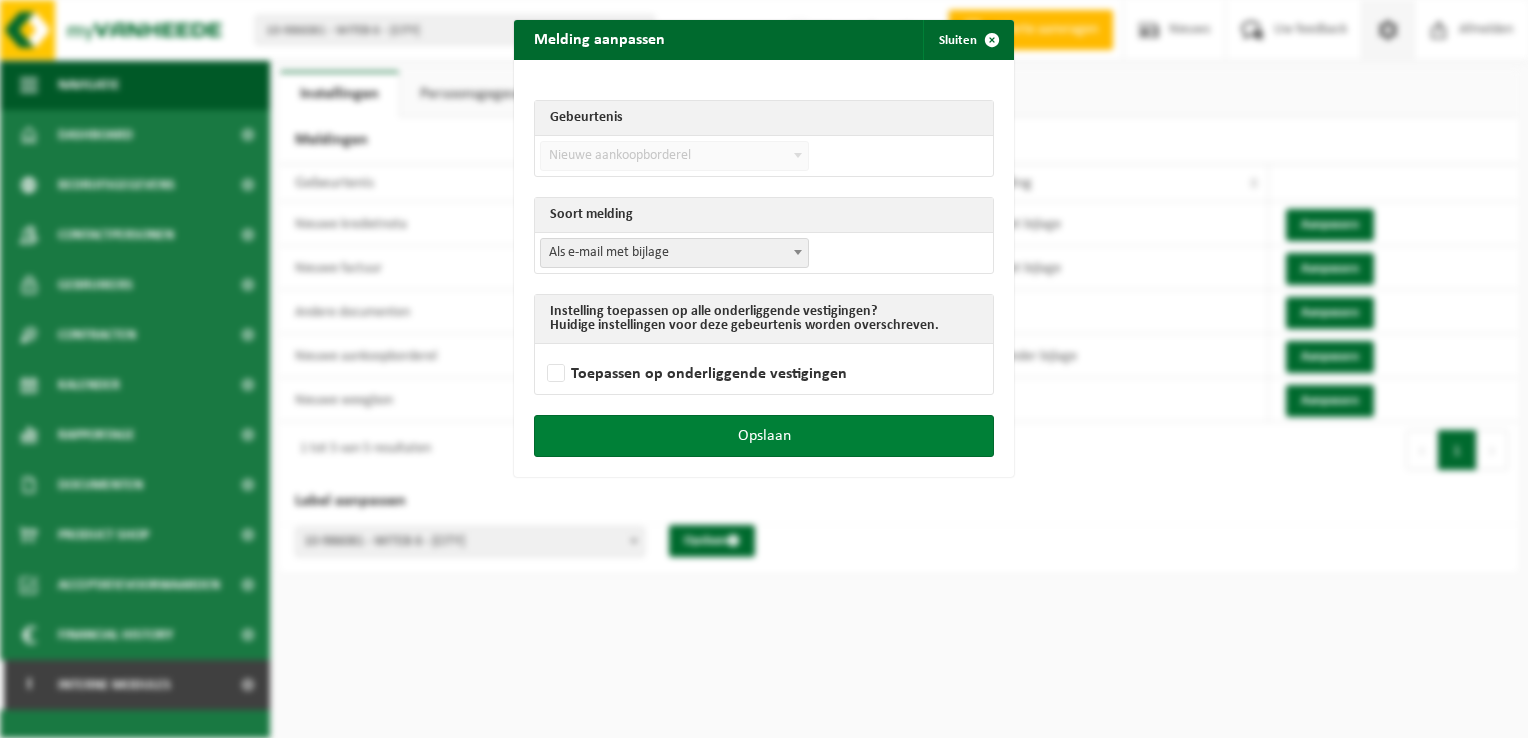 click on "Opslaan" at bounding box center (764, 436) 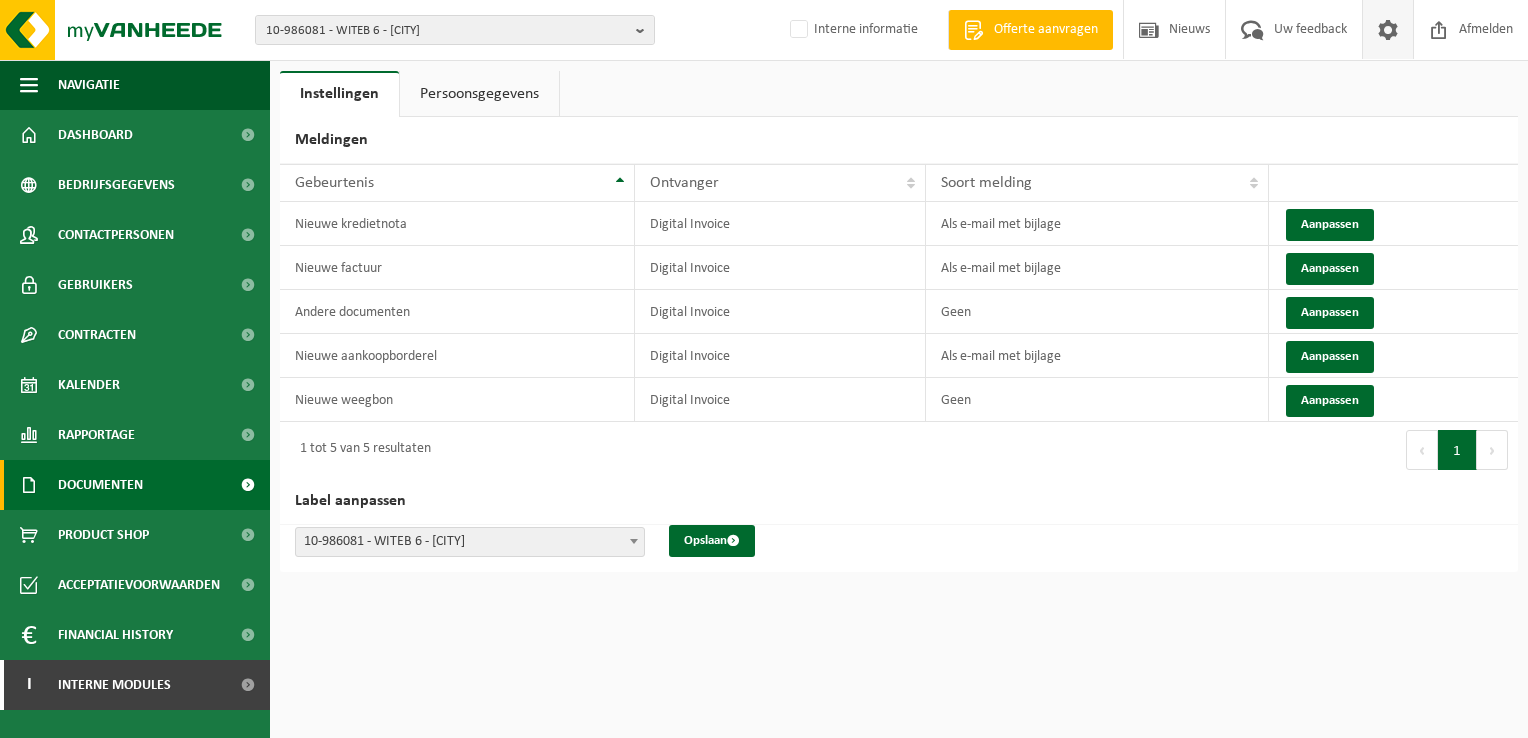 click on "Documenten" at bounding box center (100, 485) 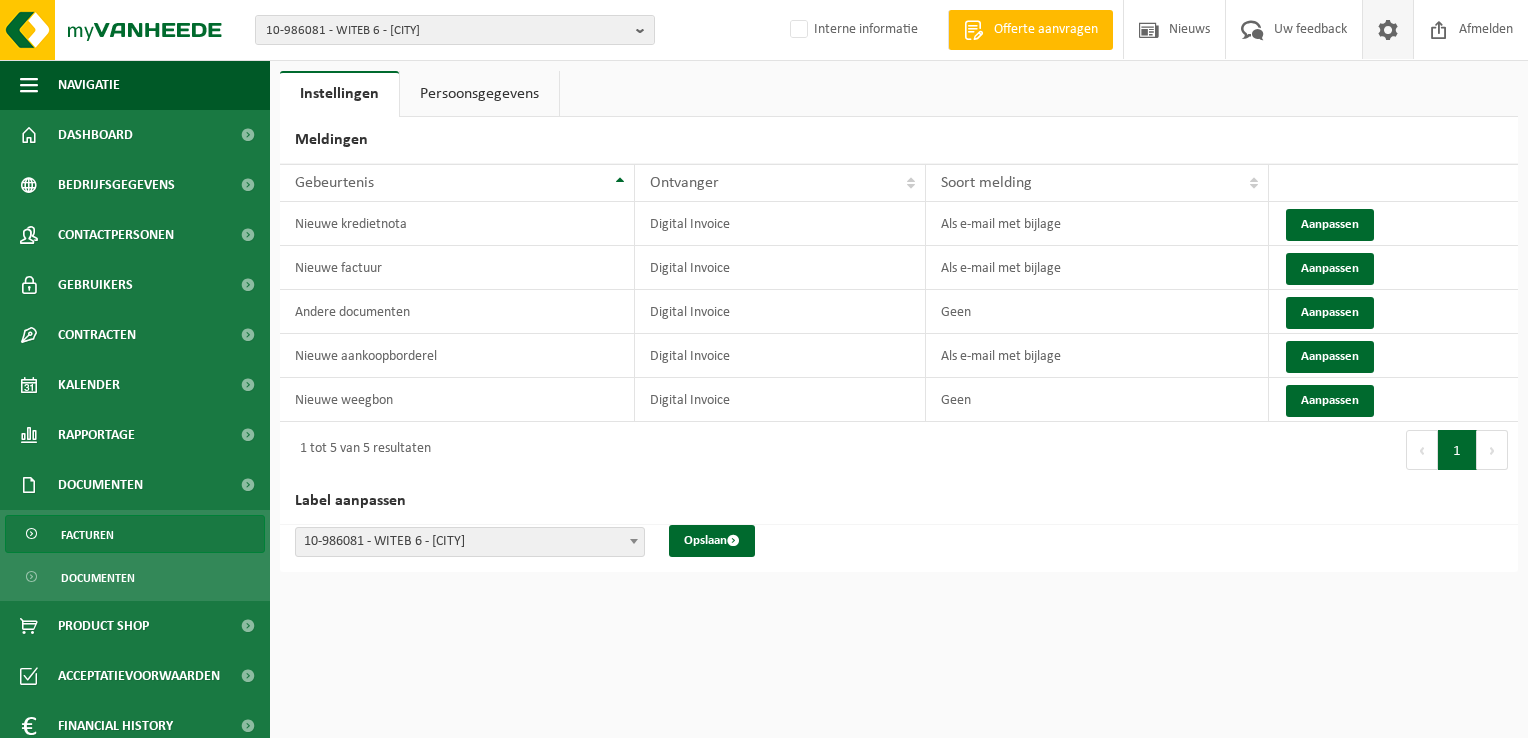 click on "Facturen" at bounding box center (87, 535) 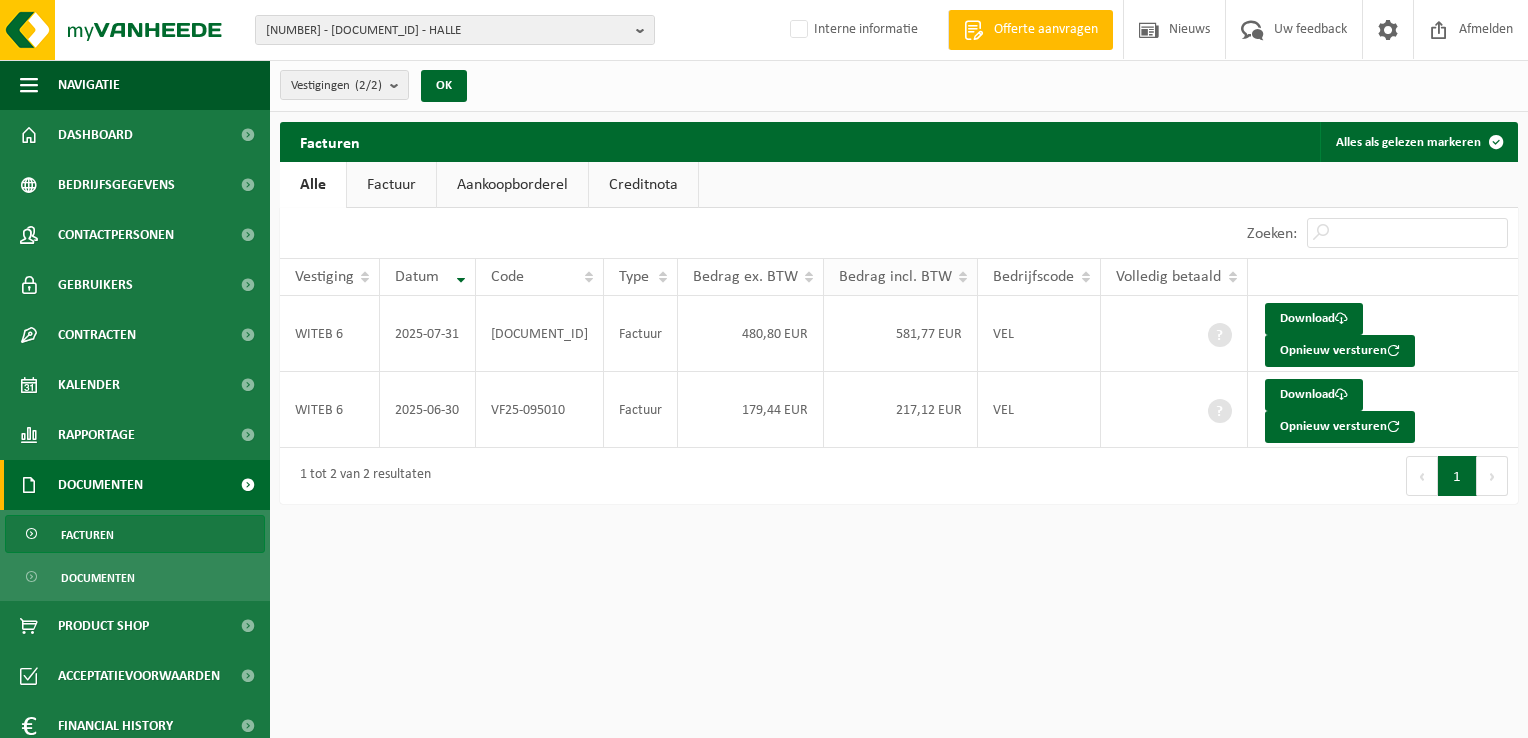 scroll, scrollTop: 0, scrollLeft: 0, axis: both 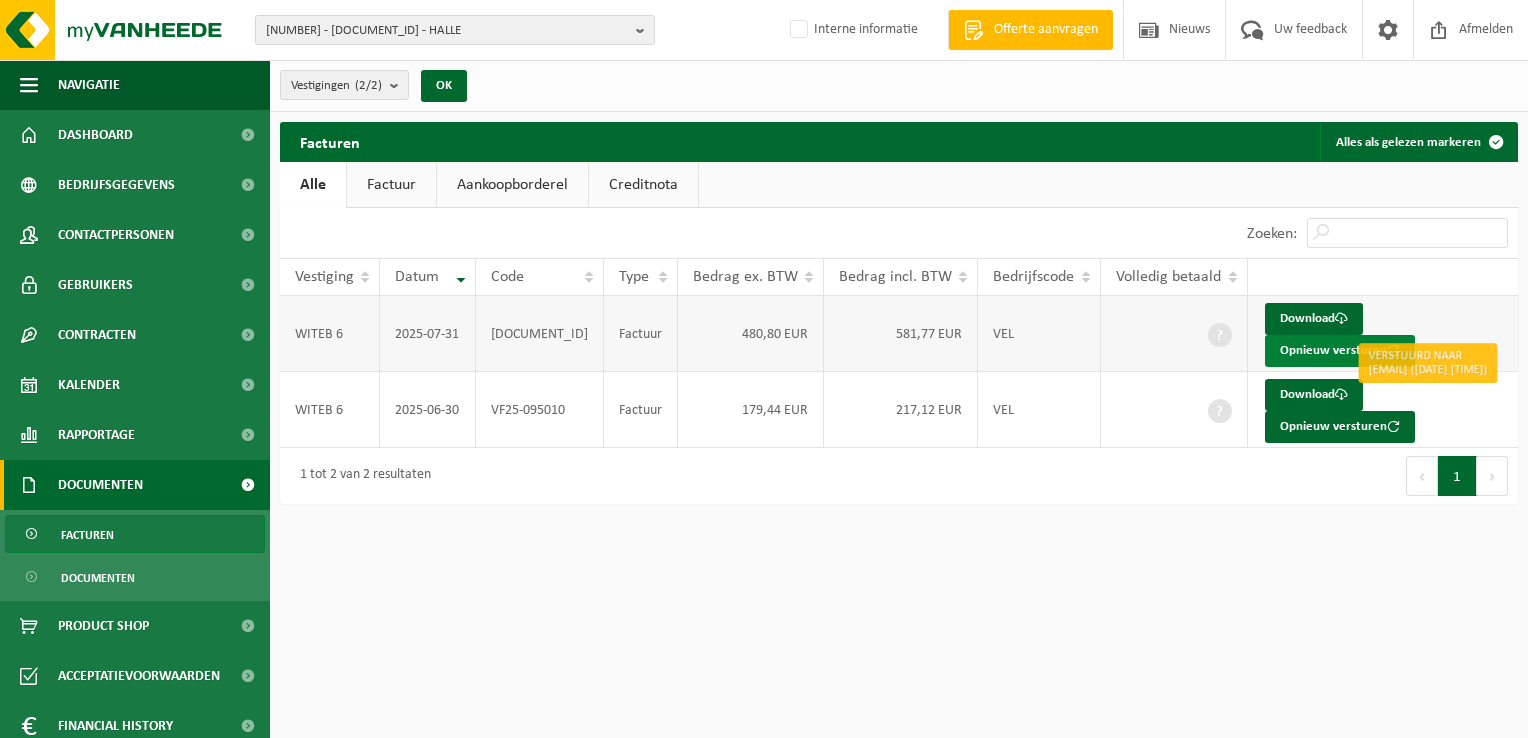 click on "Opnieuw versturen" at bounding box center (1340, 351) 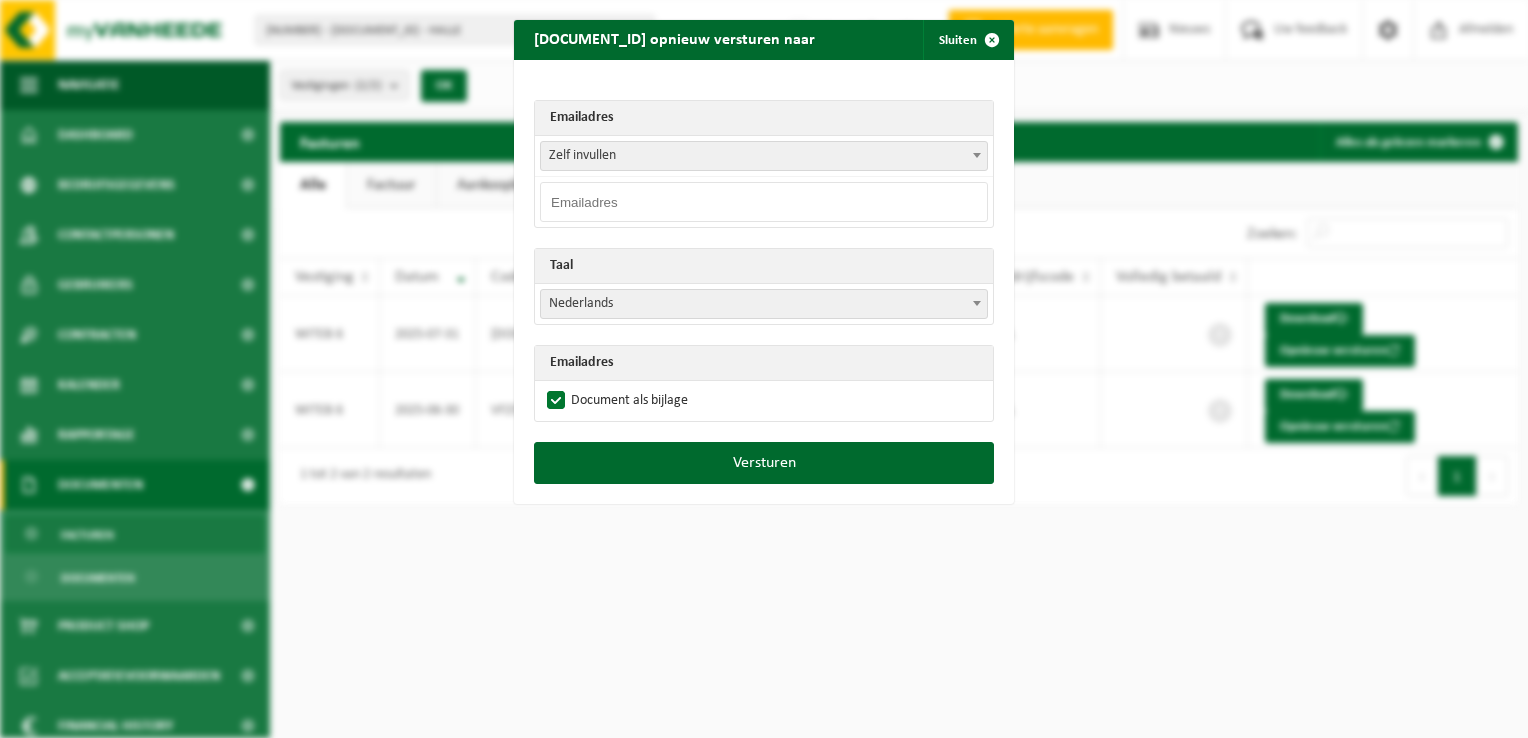 click on "Zelf invullen" at bounding box center [764, 156] 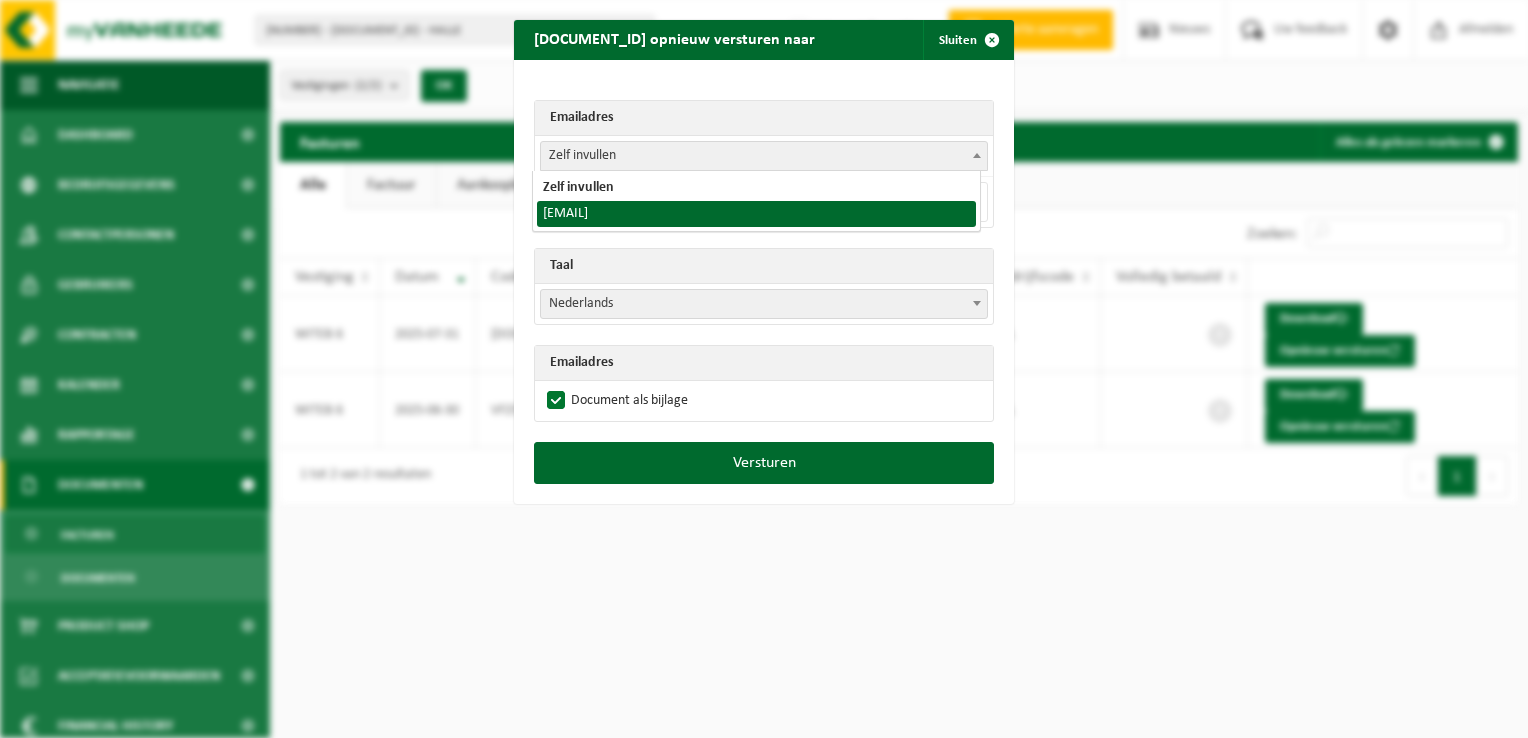 select on "invoice.witeb.6@retailpartnerscolruytgroup.be" 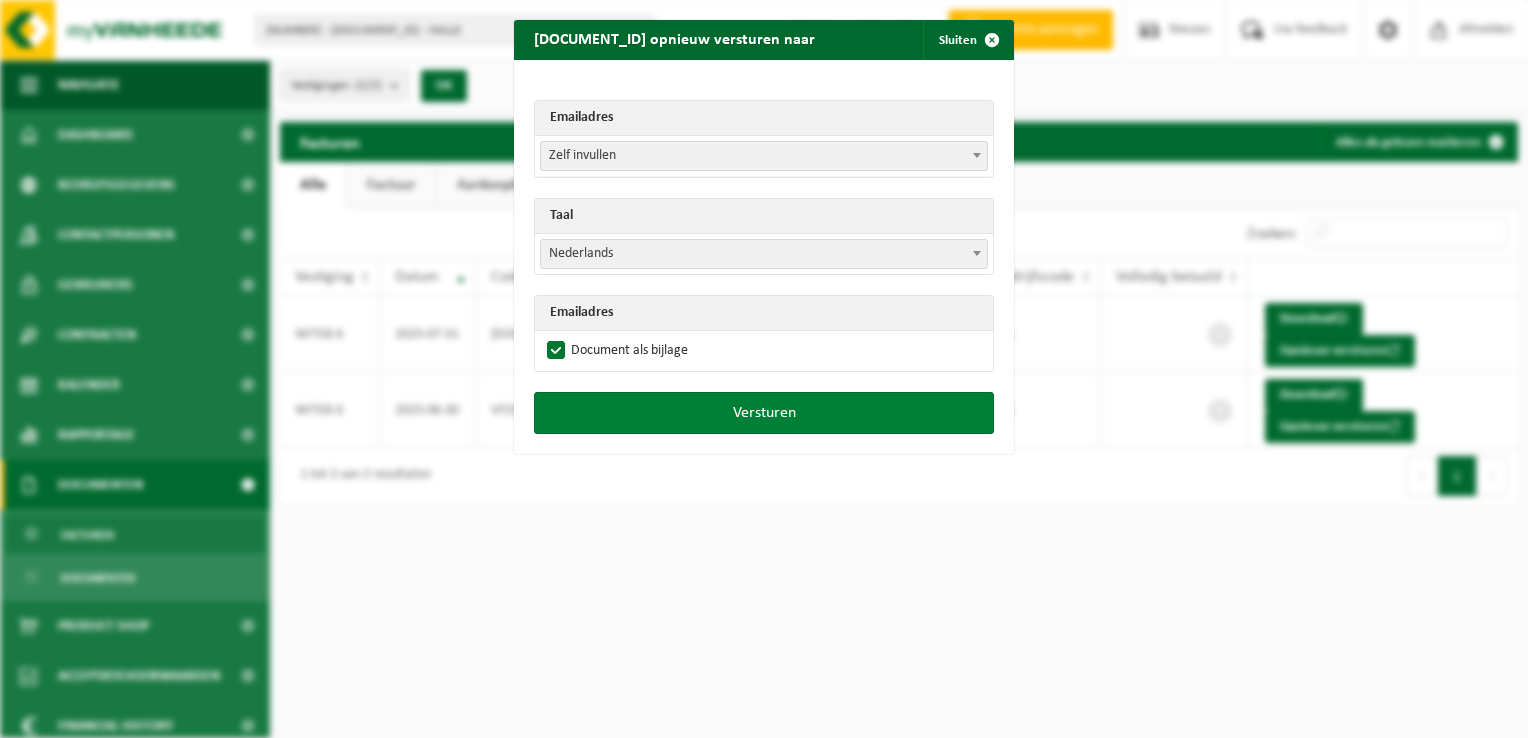 click on "Versturen" at bounding box center [764, 413] 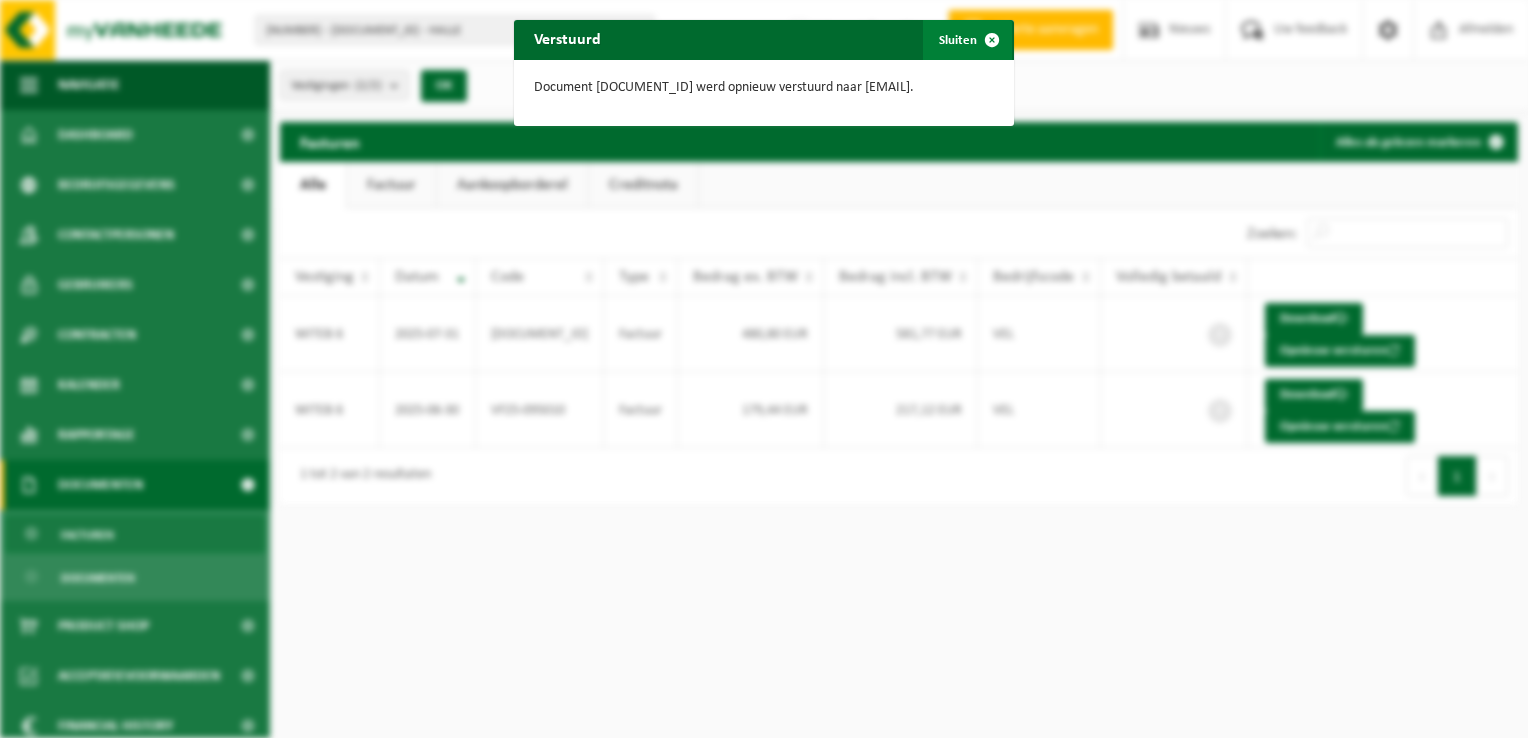click at bounding box center (992, 40) 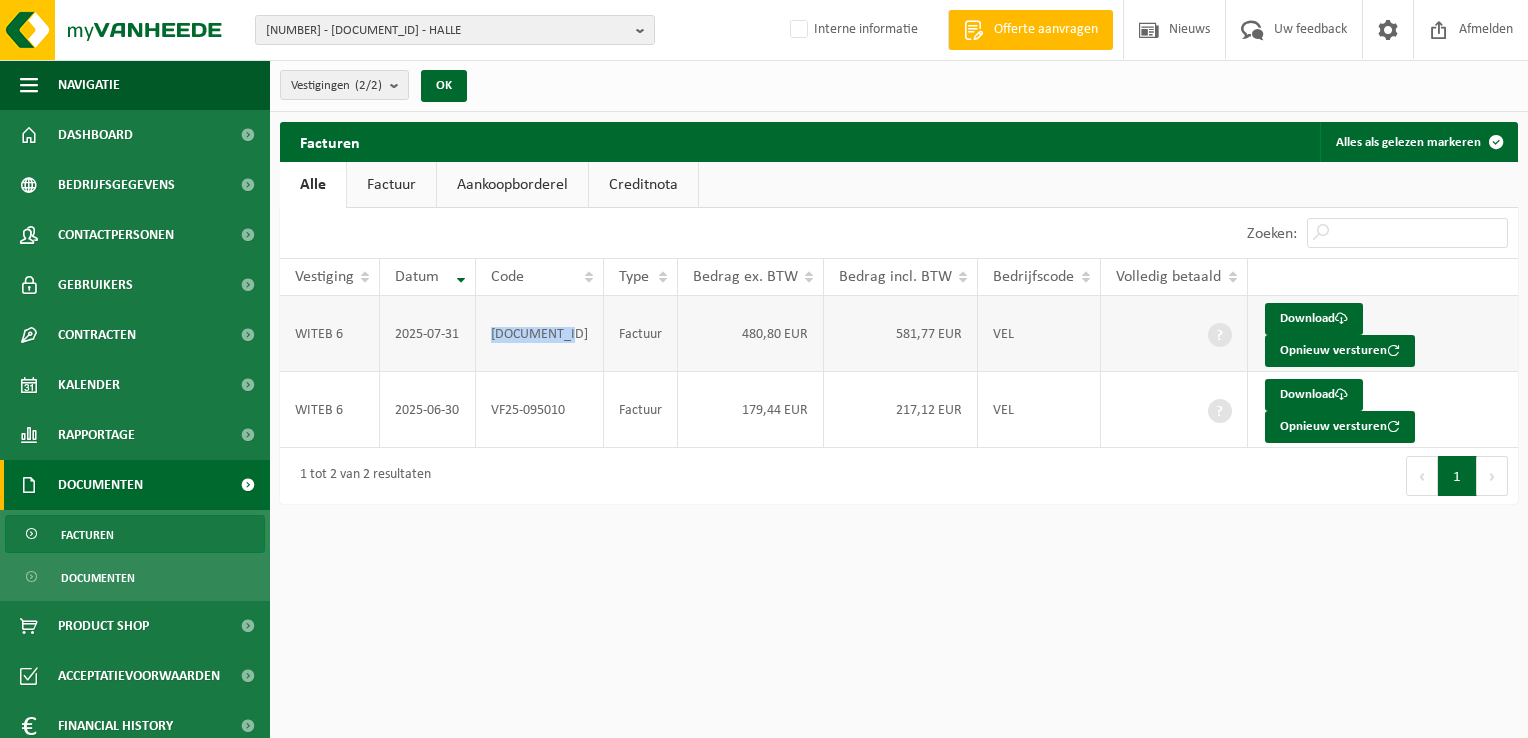 drag, startPoint x: 570, startPoint y: 323, endPoint x: 493, endPoint y: 324, distance: 77.00649 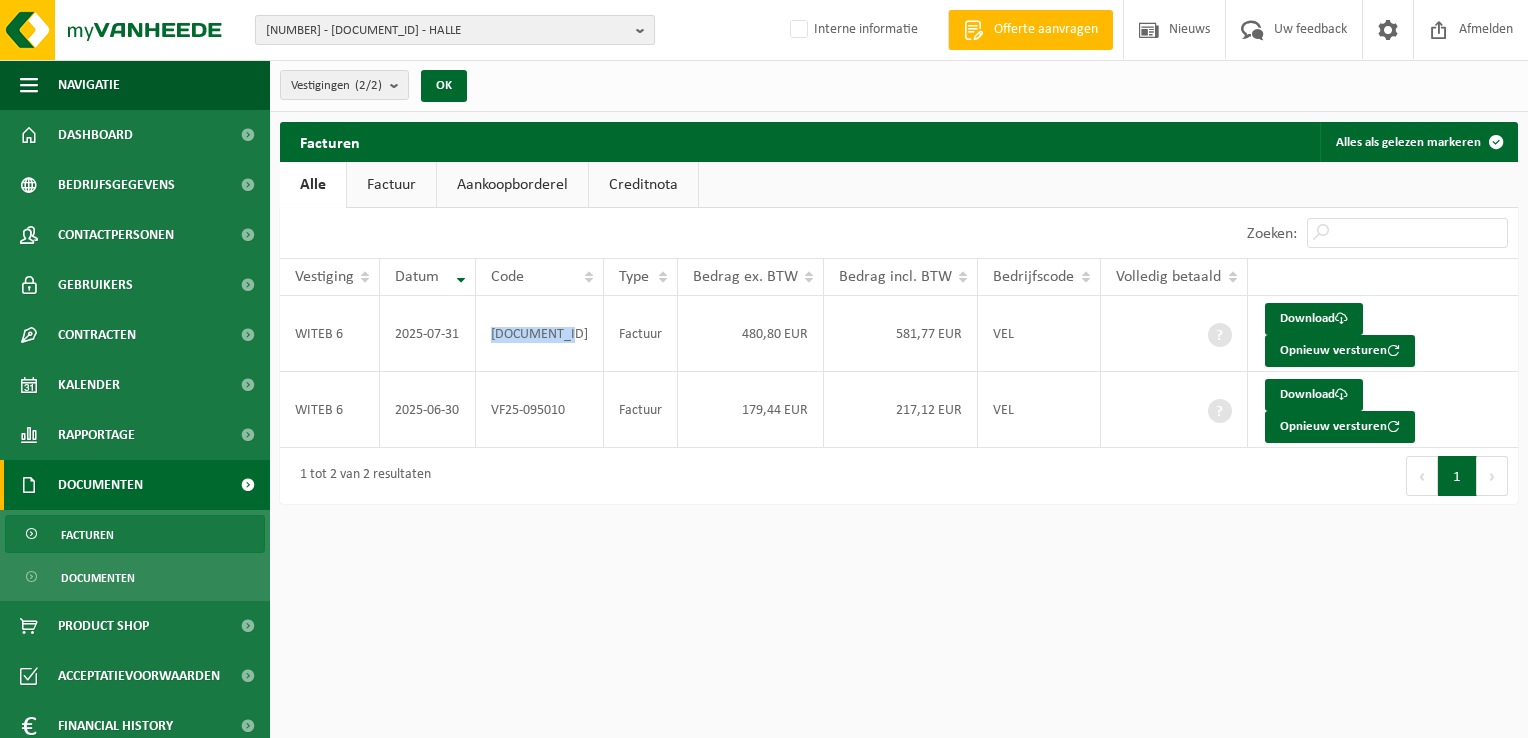 click on "10-986081 - WITEB 6 - HALLE" at bounding box center [447, 31] 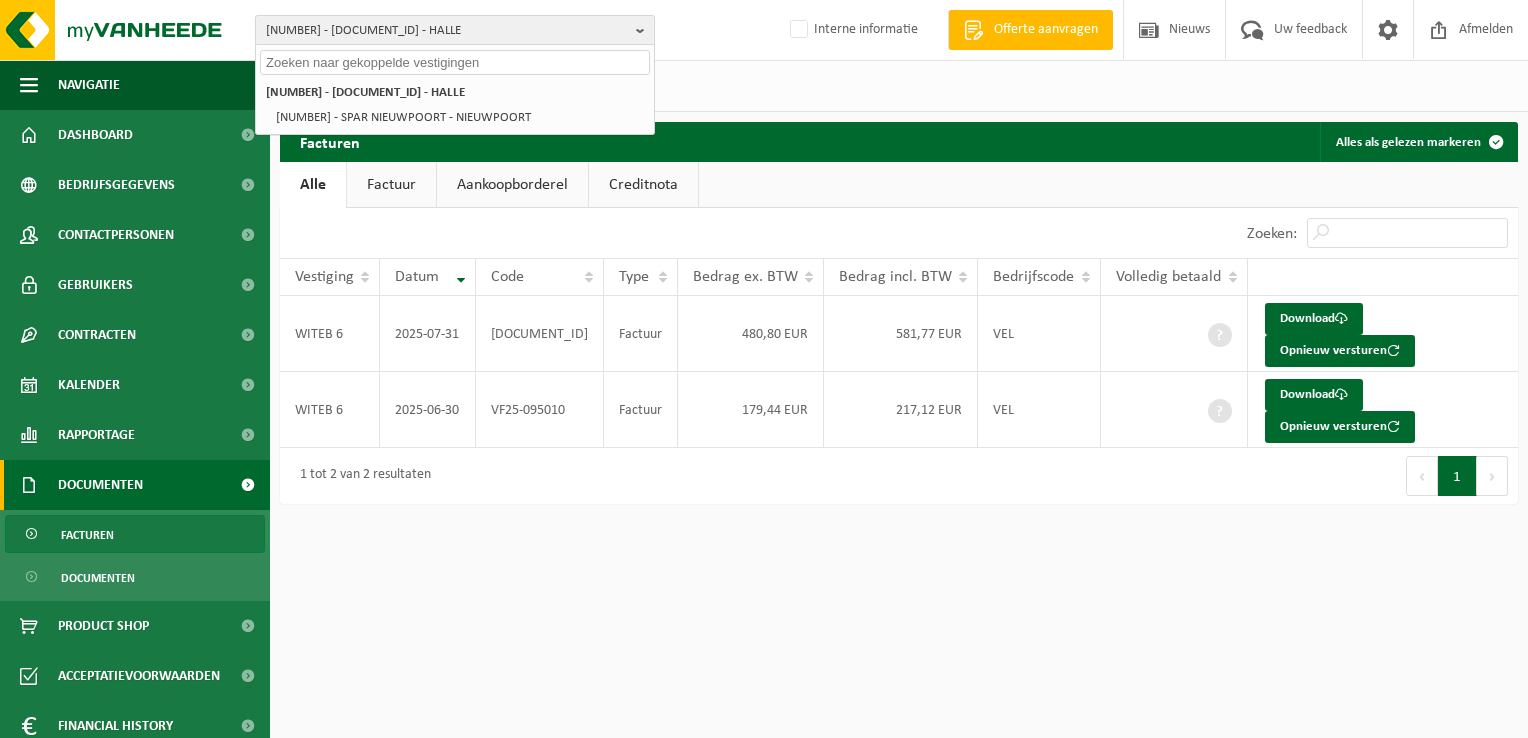 paste on "10-986057" 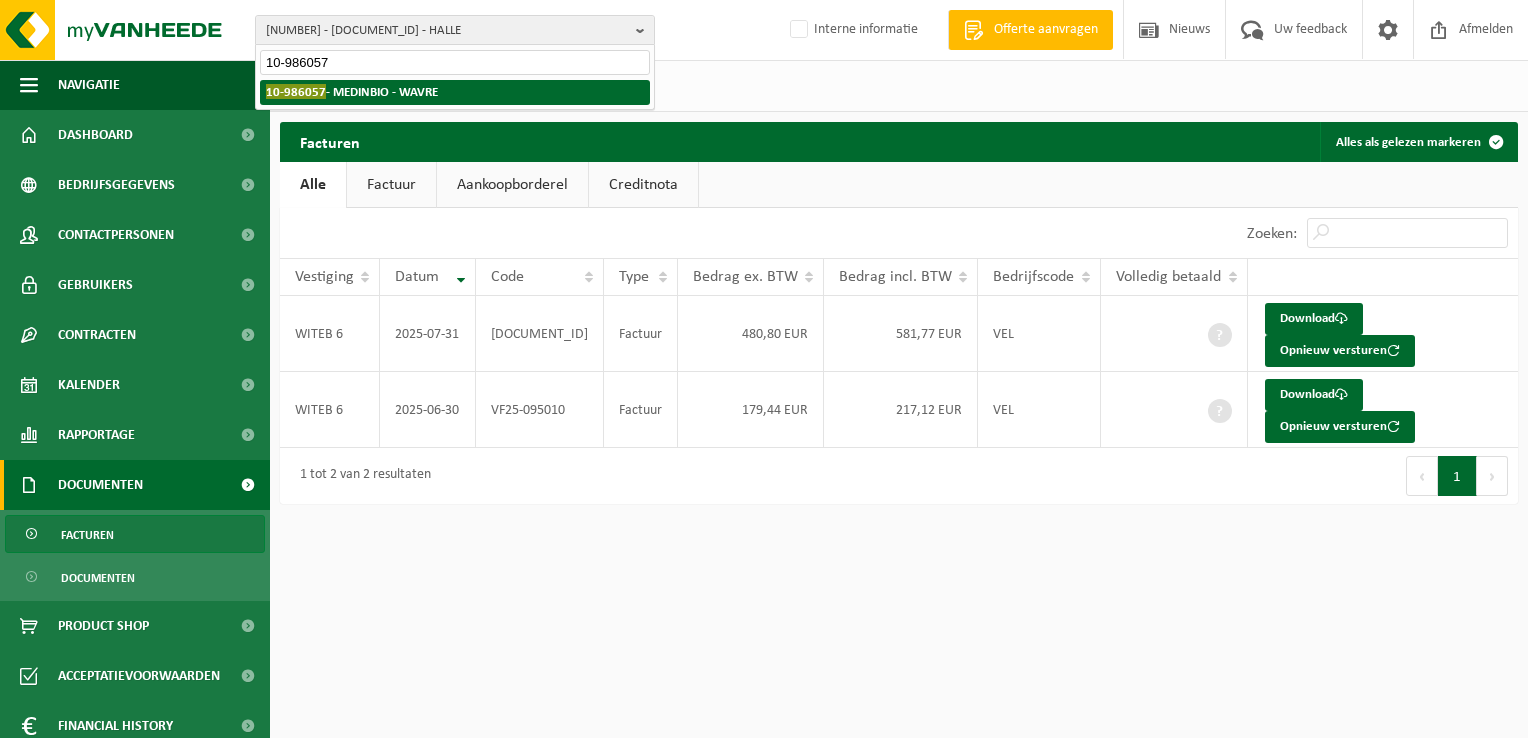 type on "10-986057" 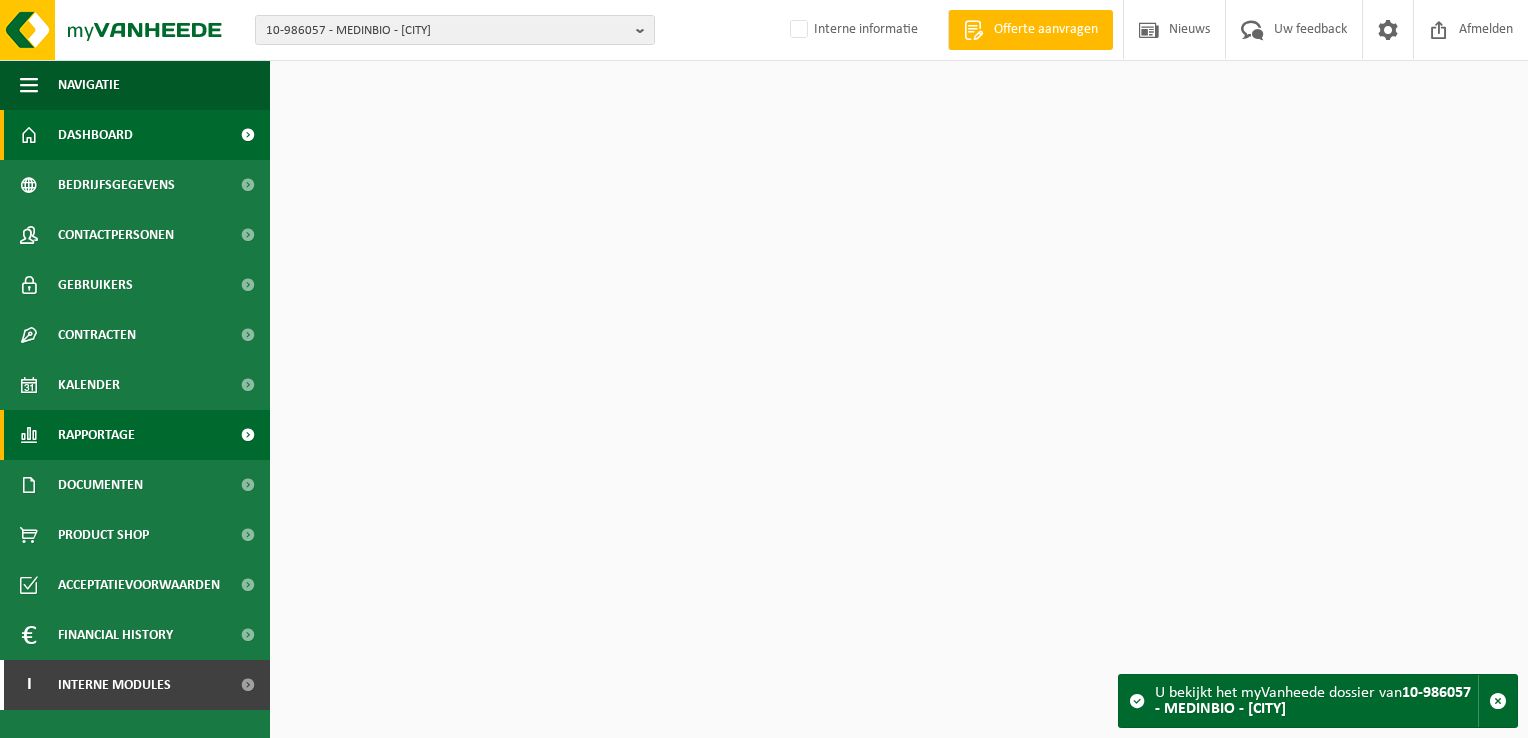 scroll, scrollTop: 0, scrollLeft: 0, axis: both 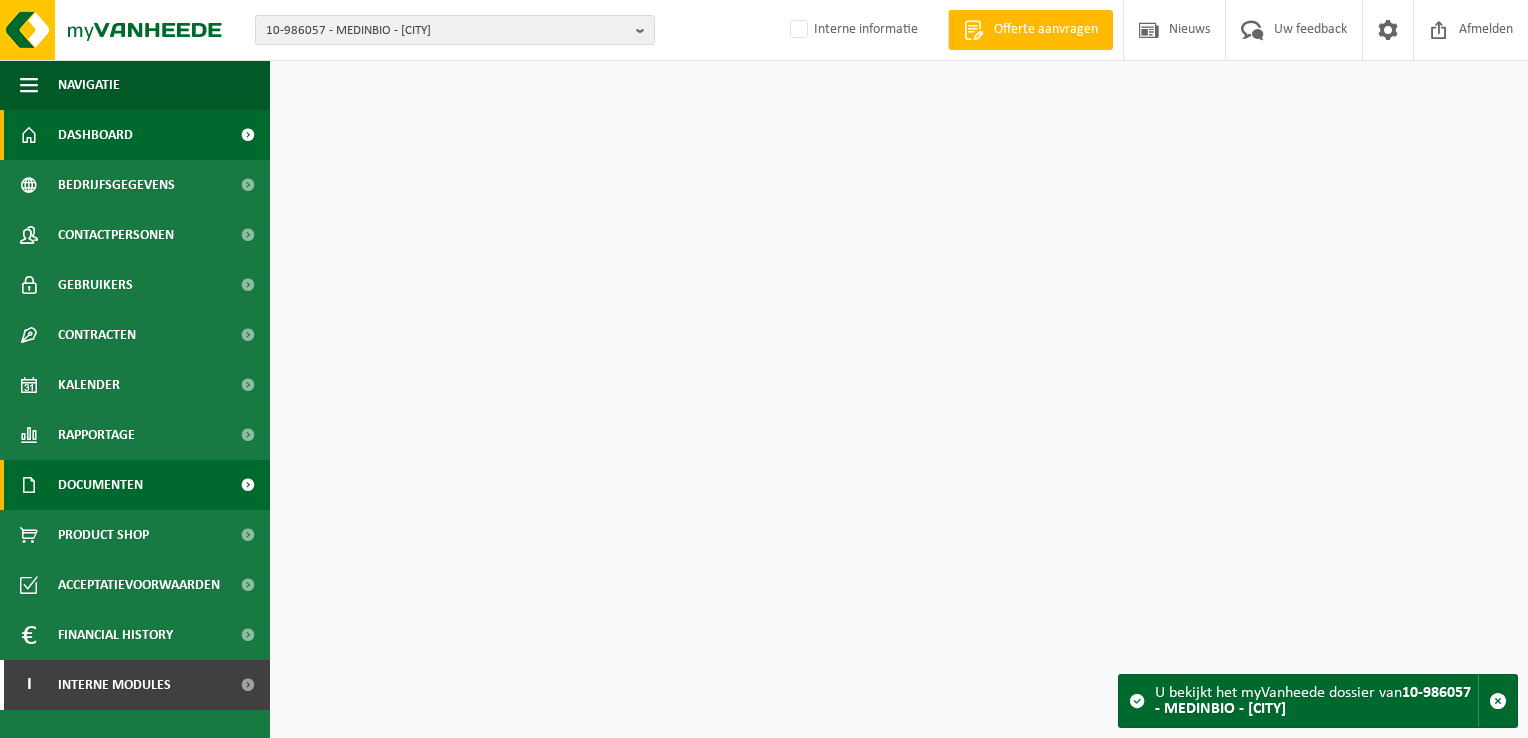 click on "Documenten" at bounding box center (100, 485) 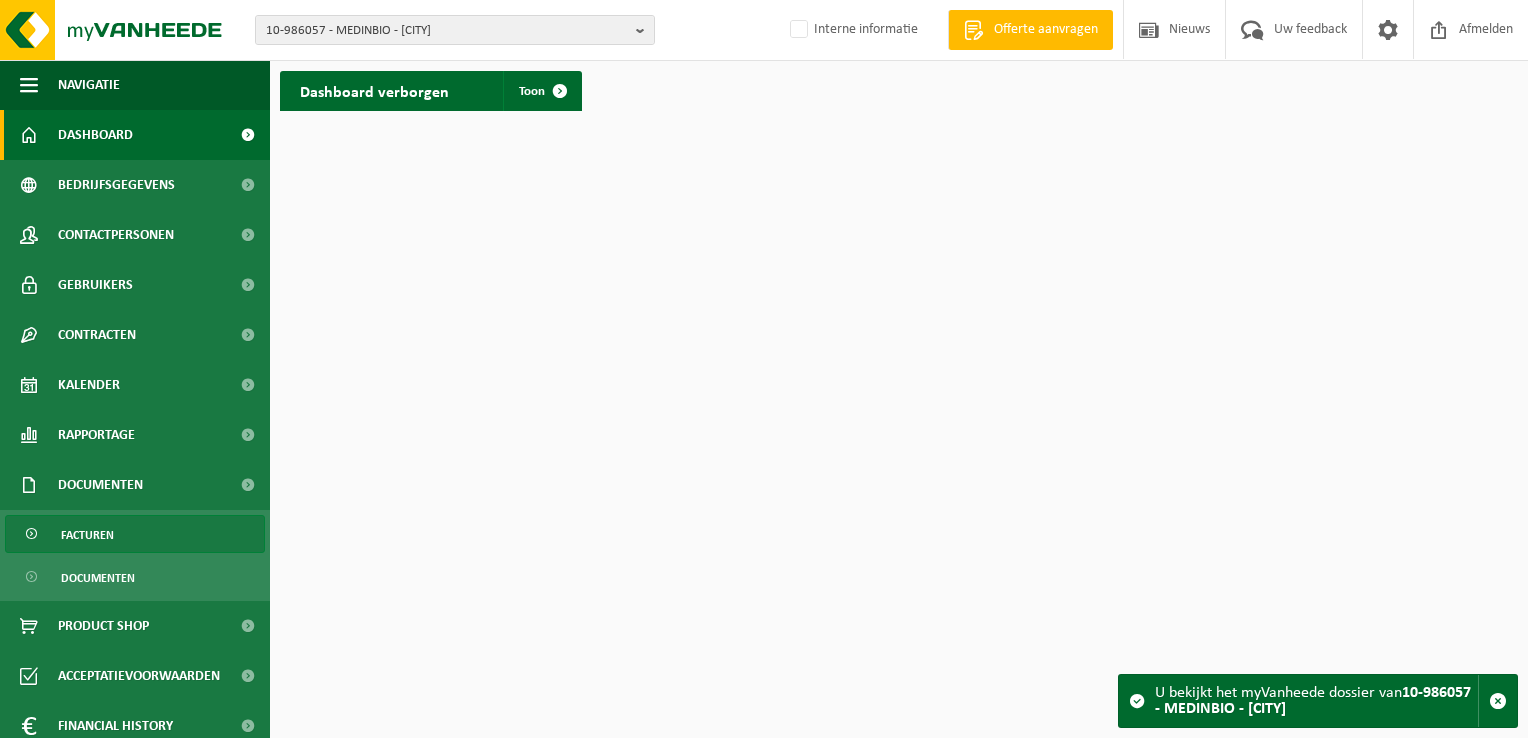 click on "Facturen" at bounding box center (135, 534) 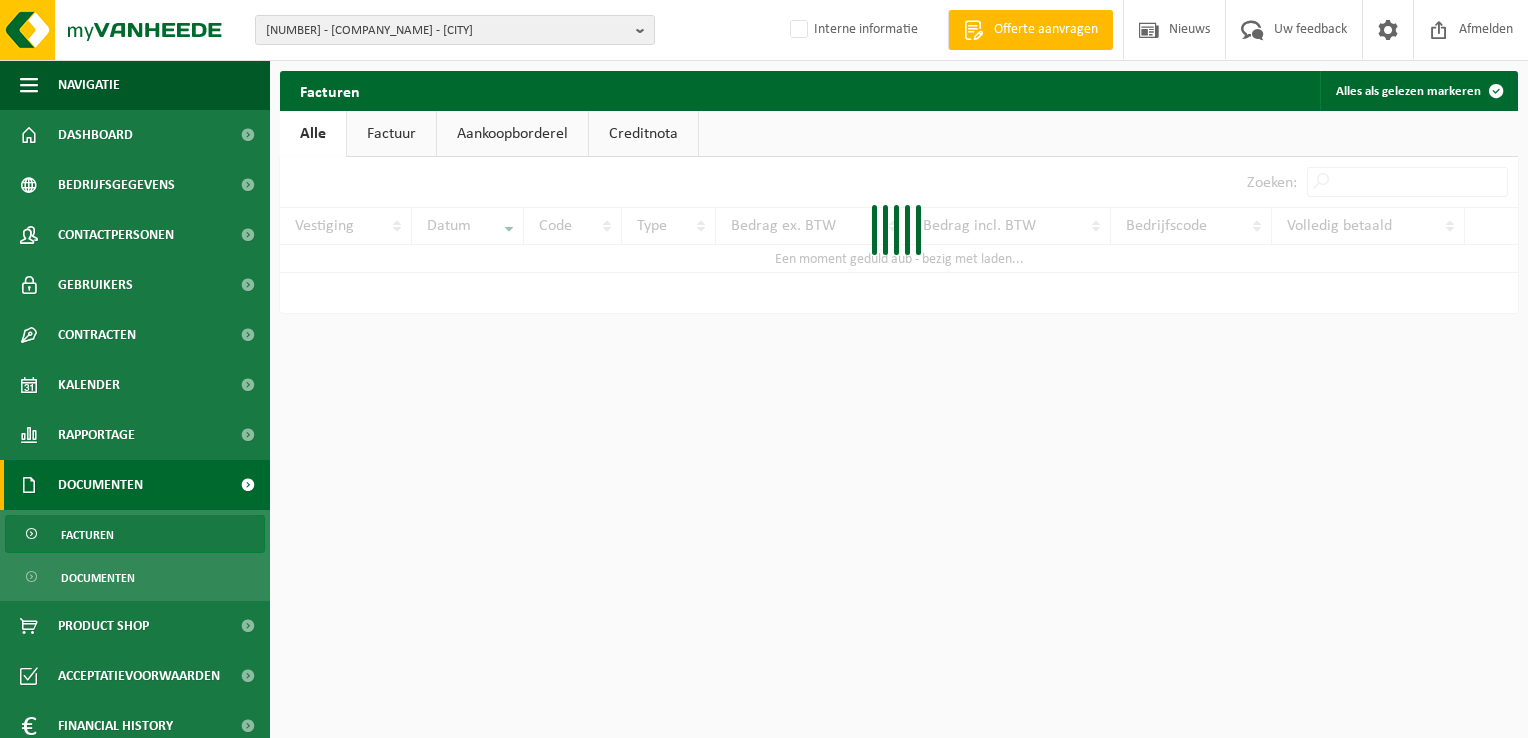 scroll, scrollTop: 0, scrollLeft: 0, axis: both 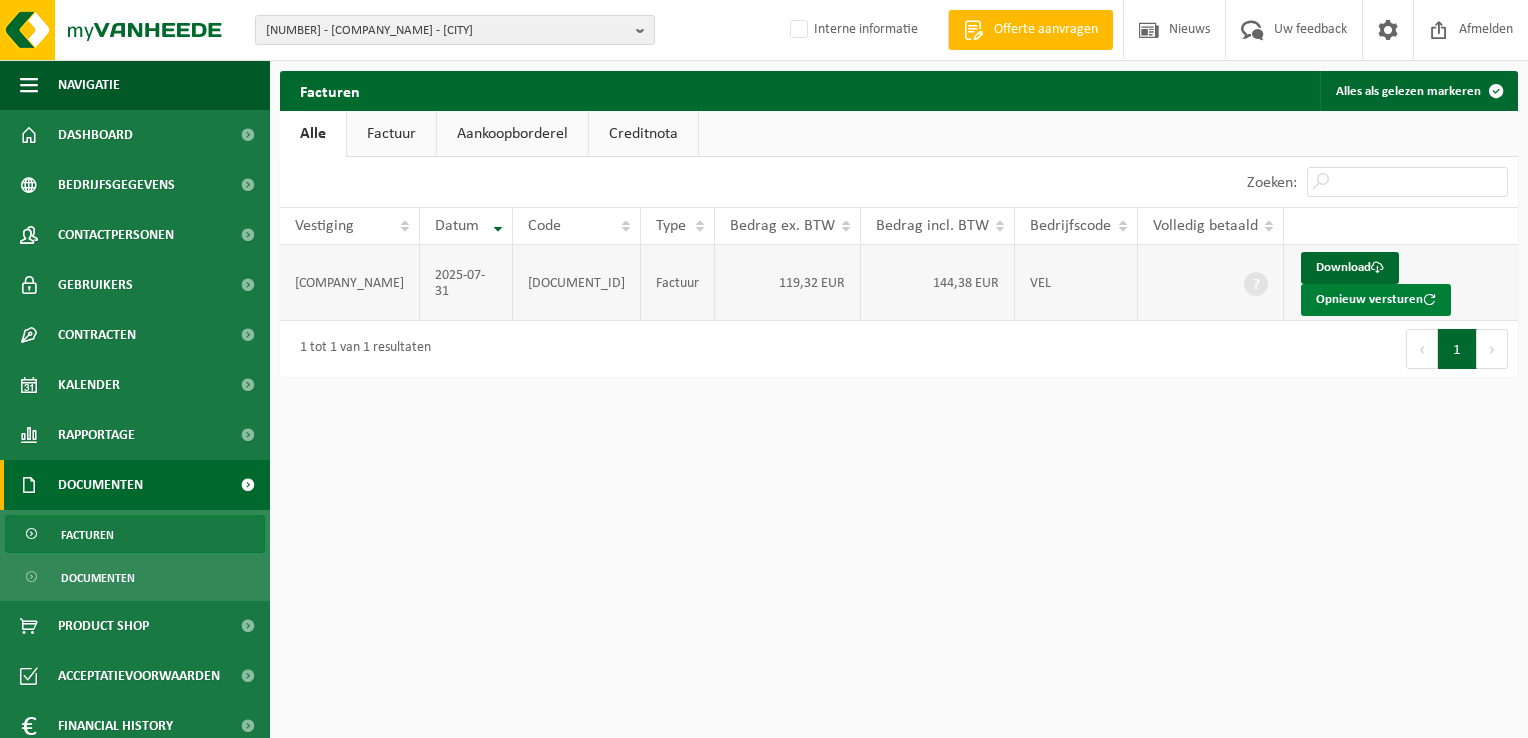 click on "Opnieuw versturen" at bounding box center (1376, 300) 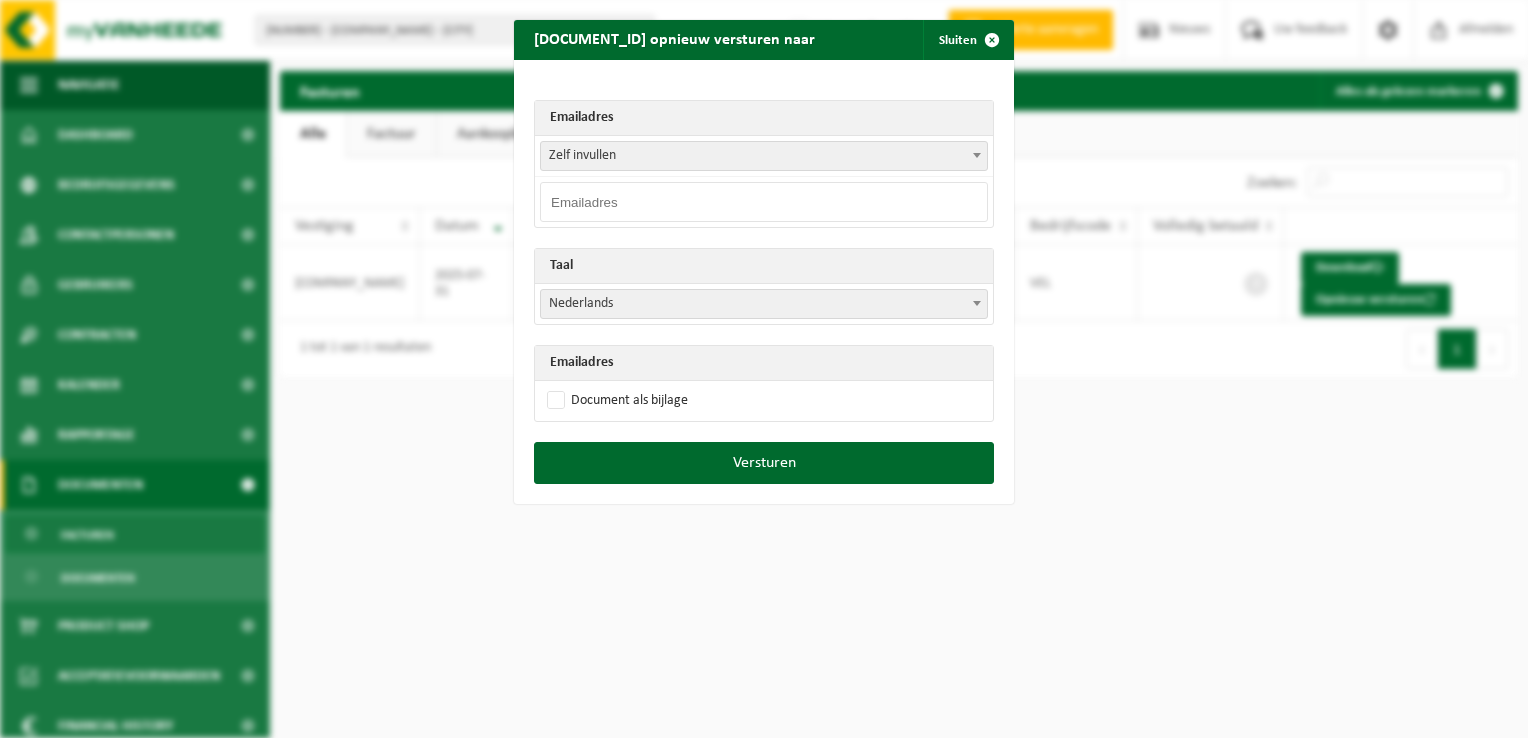 drag, startPoint x: 588, startPoint y: 206, endPoint x: 648, endPoint y: 158, distance: 76.837494 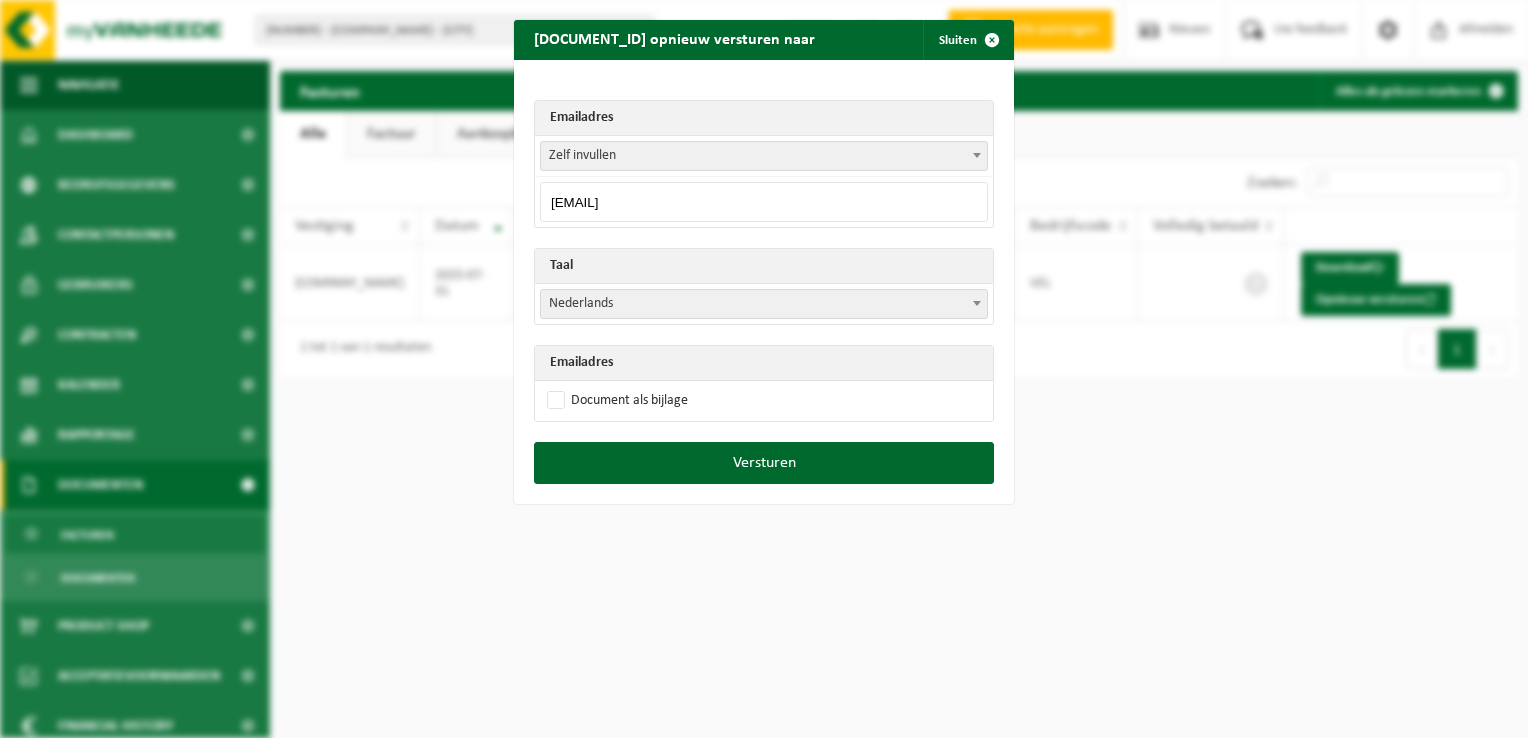type on "supply@medinbio.com" 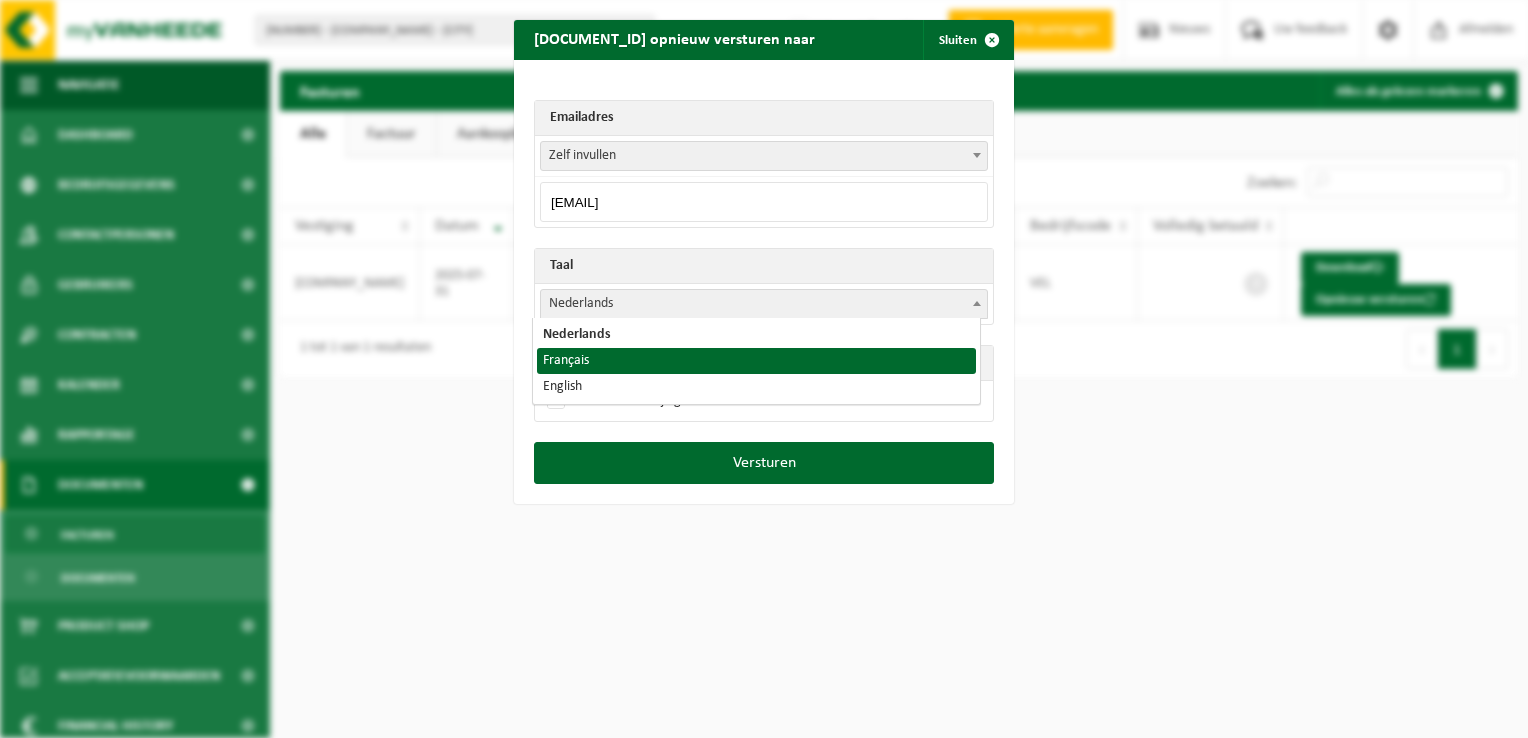 select on "fr" 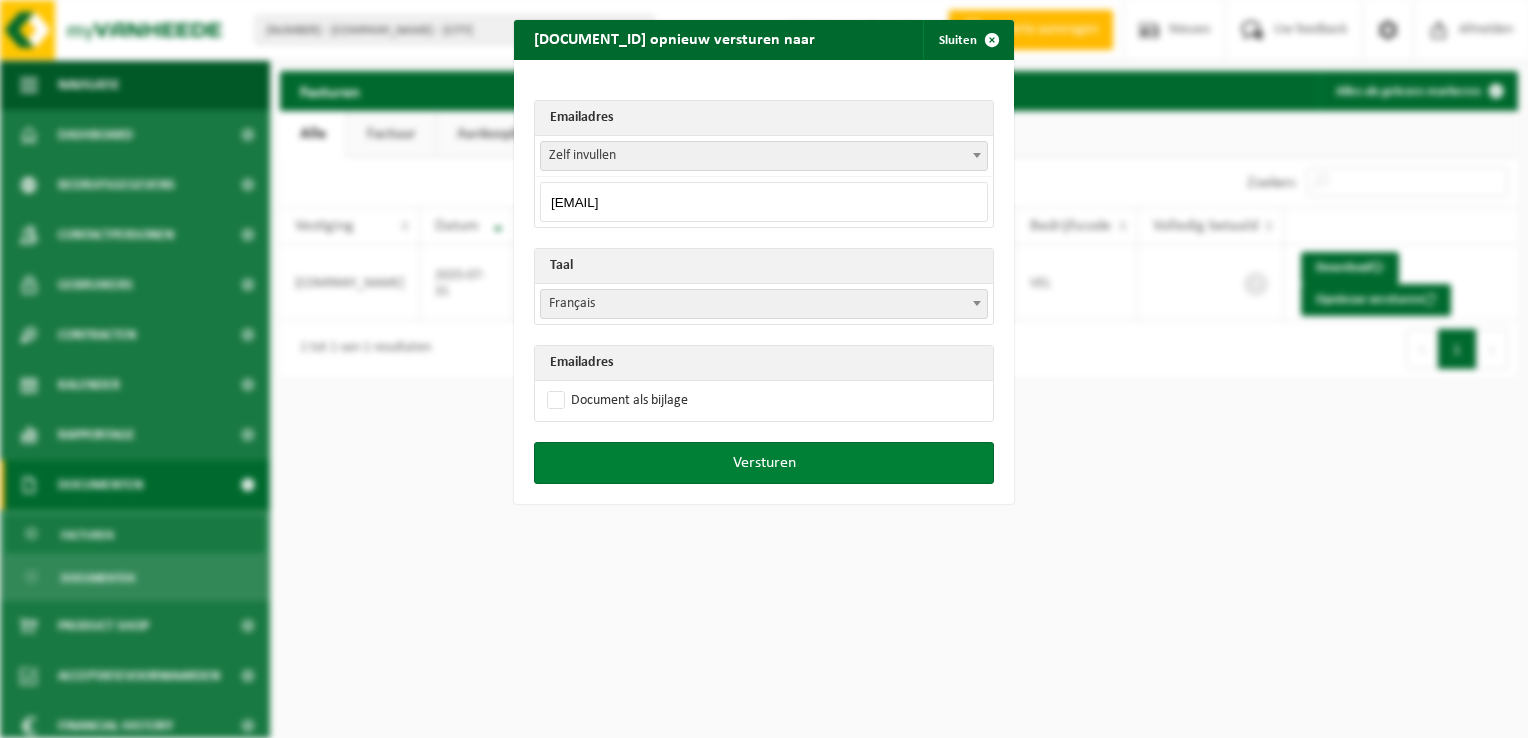 click on "Versturen" at bounding box center (764, 463) 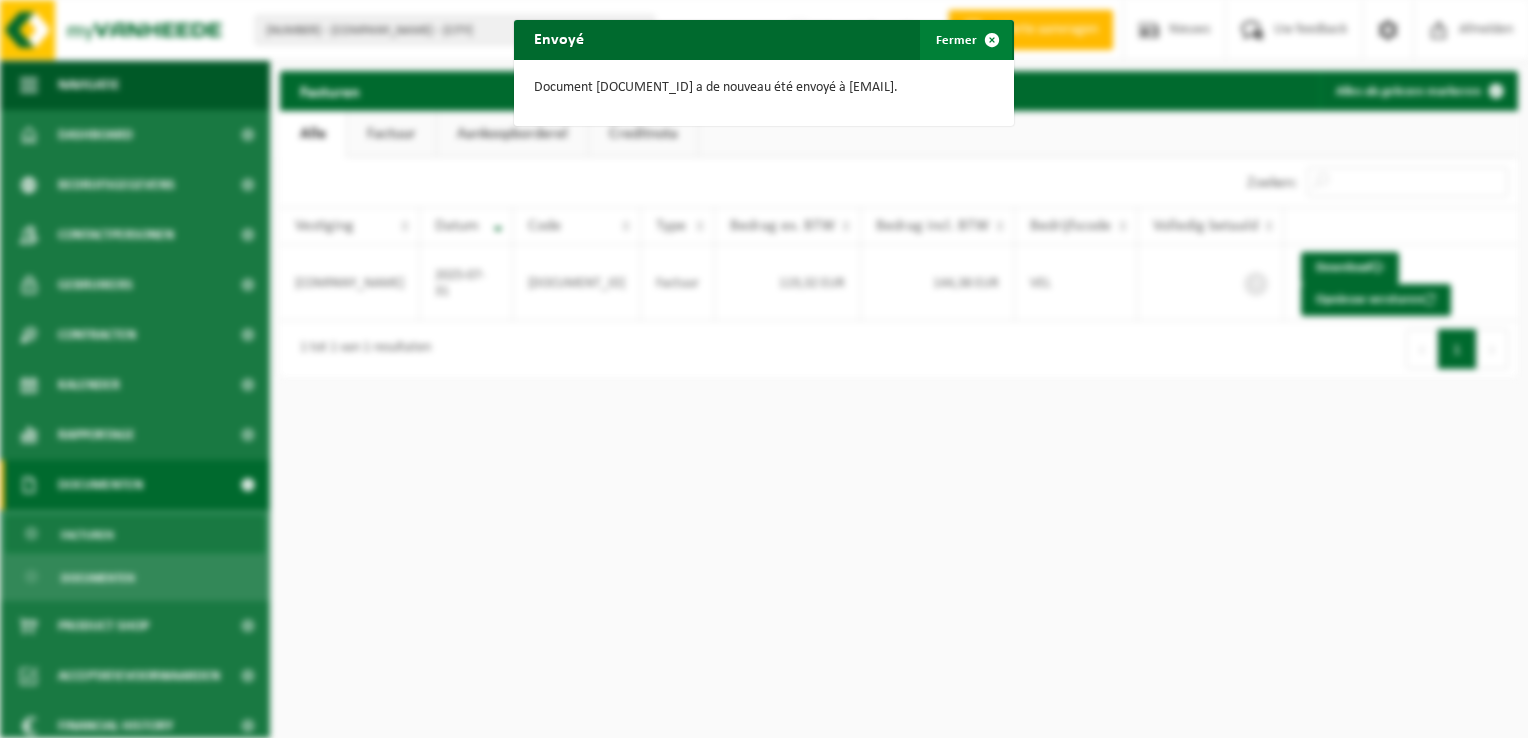 click at bounding box center (992, 40) 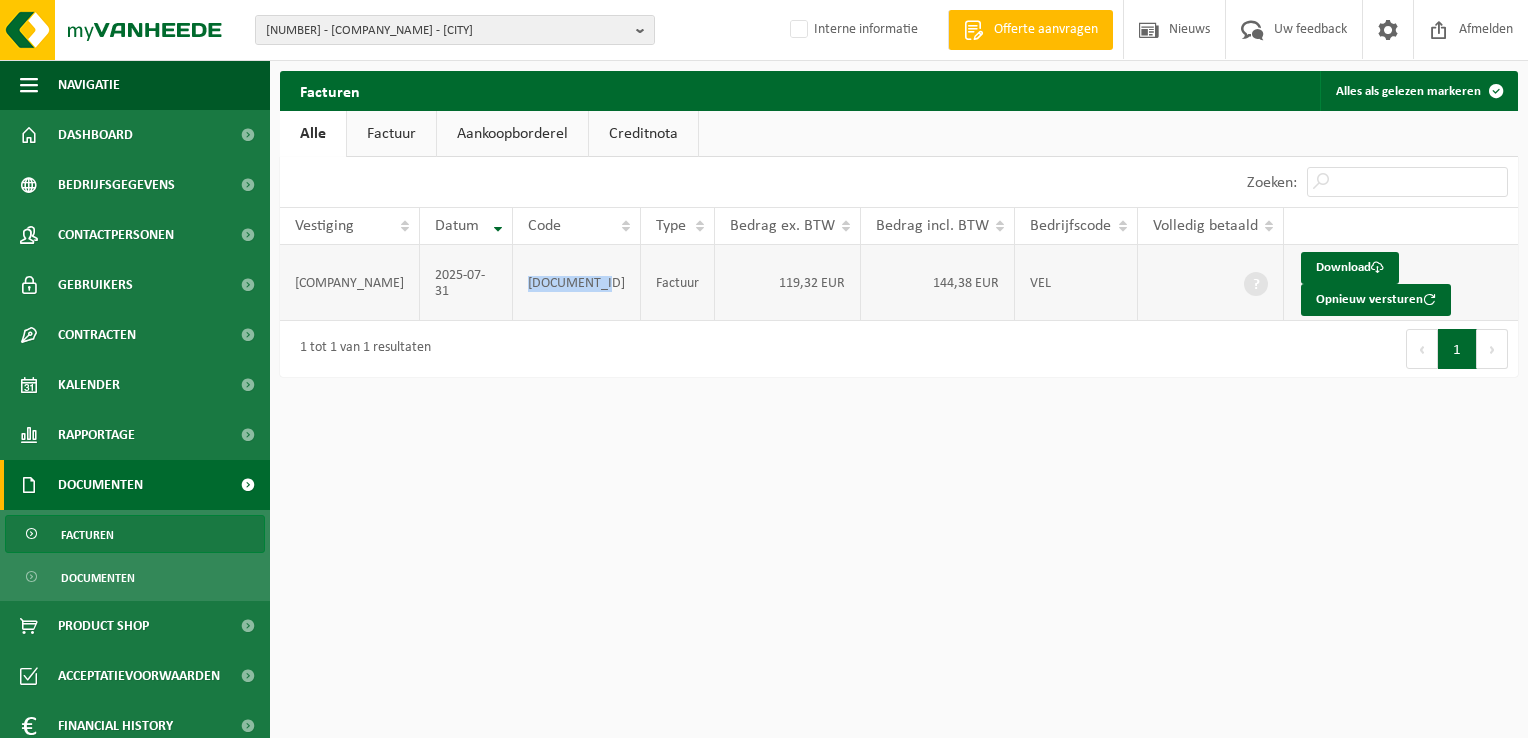 drag, startPoint x: 575, startPoint y: 269, endPoint x: 493, endPoint y: 267, distance: 82.02438 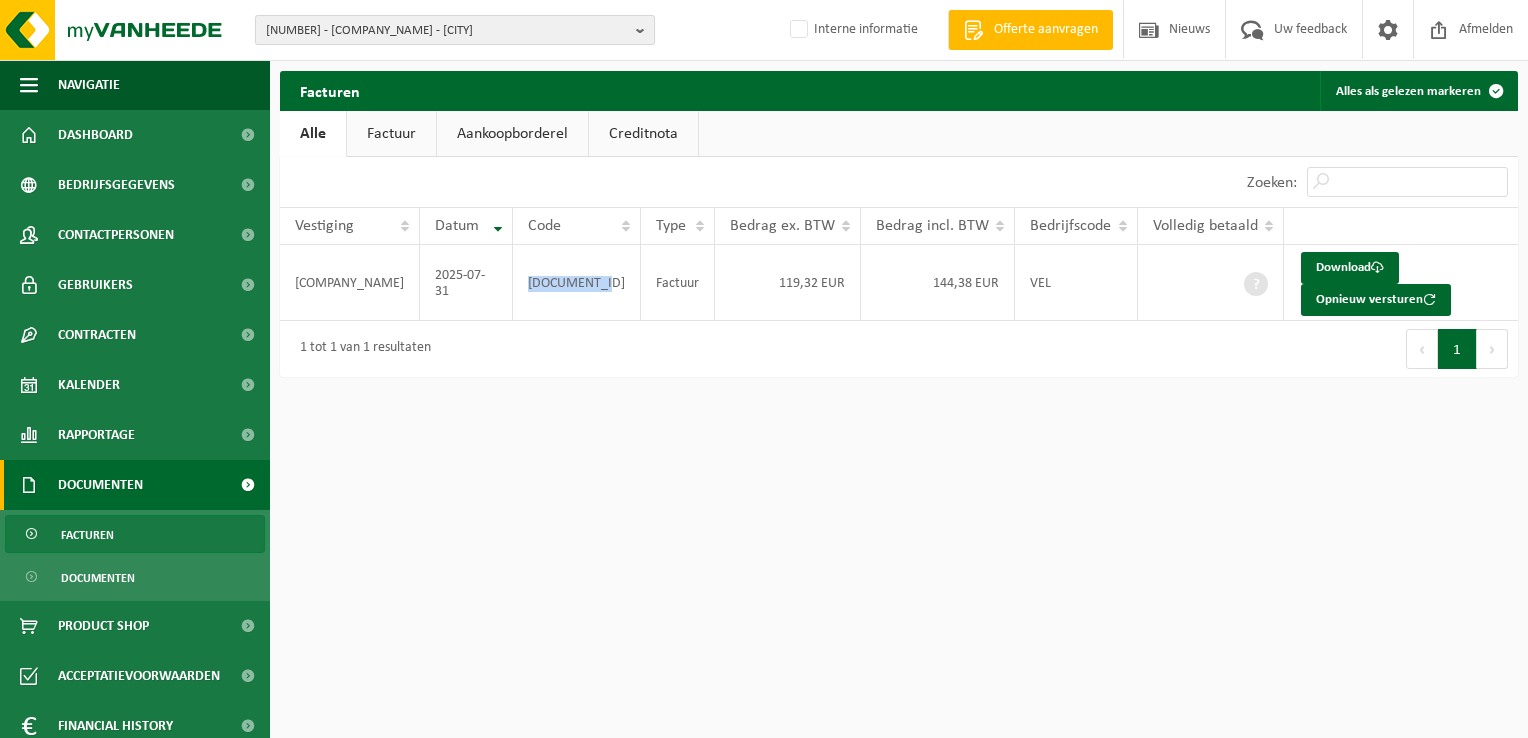 click on "10-986057 - MEDINBIO - WAVRE" at bounding box center [447, 31] 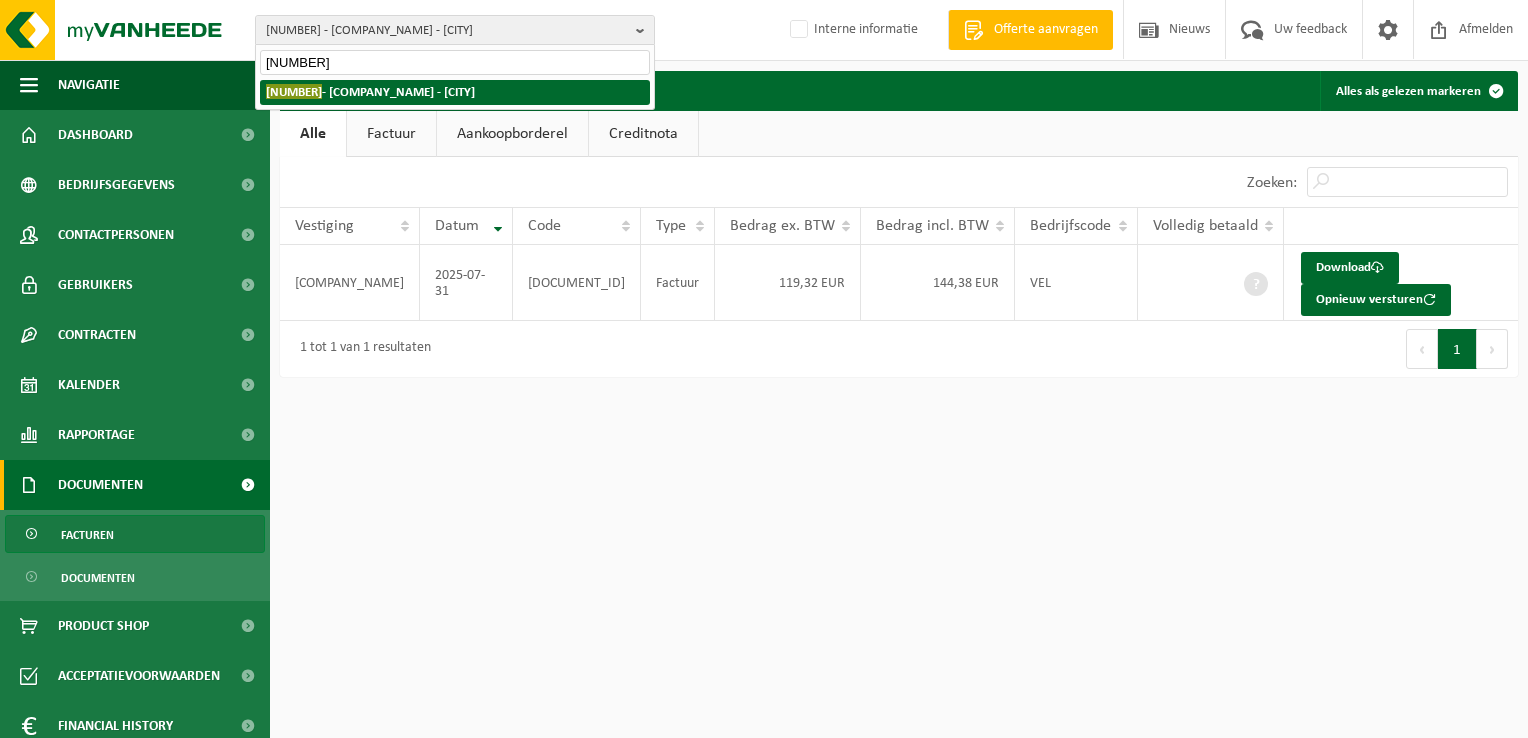 type on "10-987867" 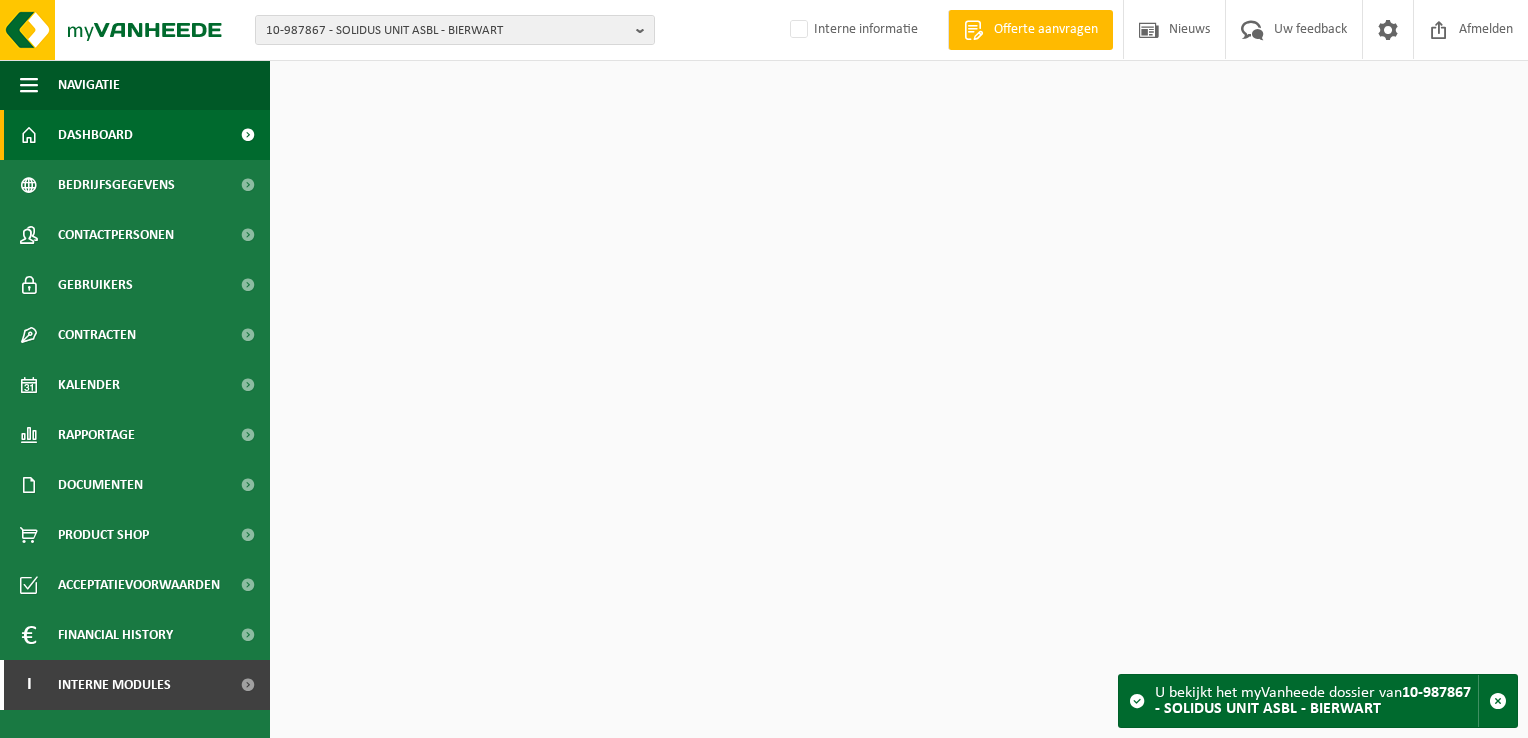 scroll, scrollTop: 0, scrollLeft: 0, axis: both 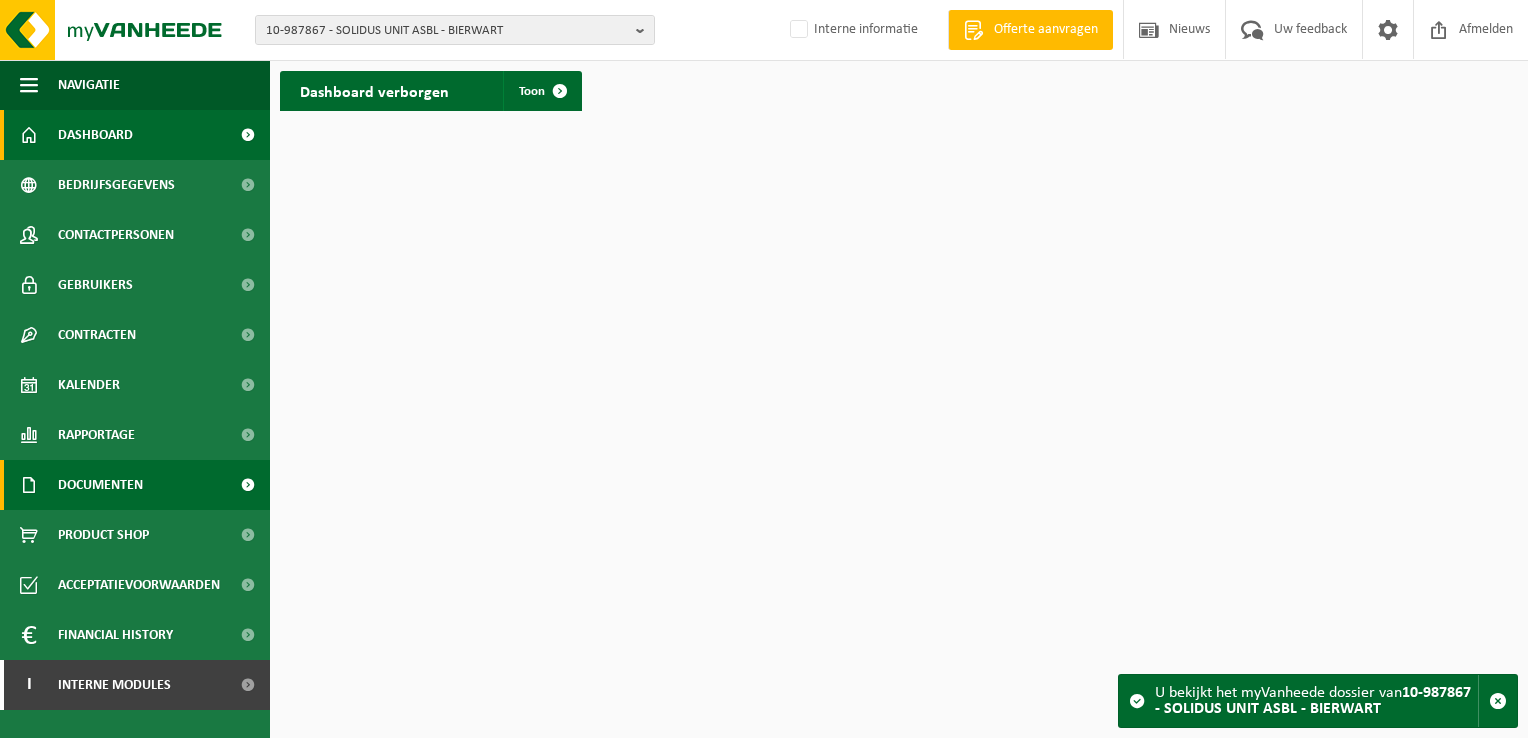 click on "Documenten" at bounding box center (100, 485) 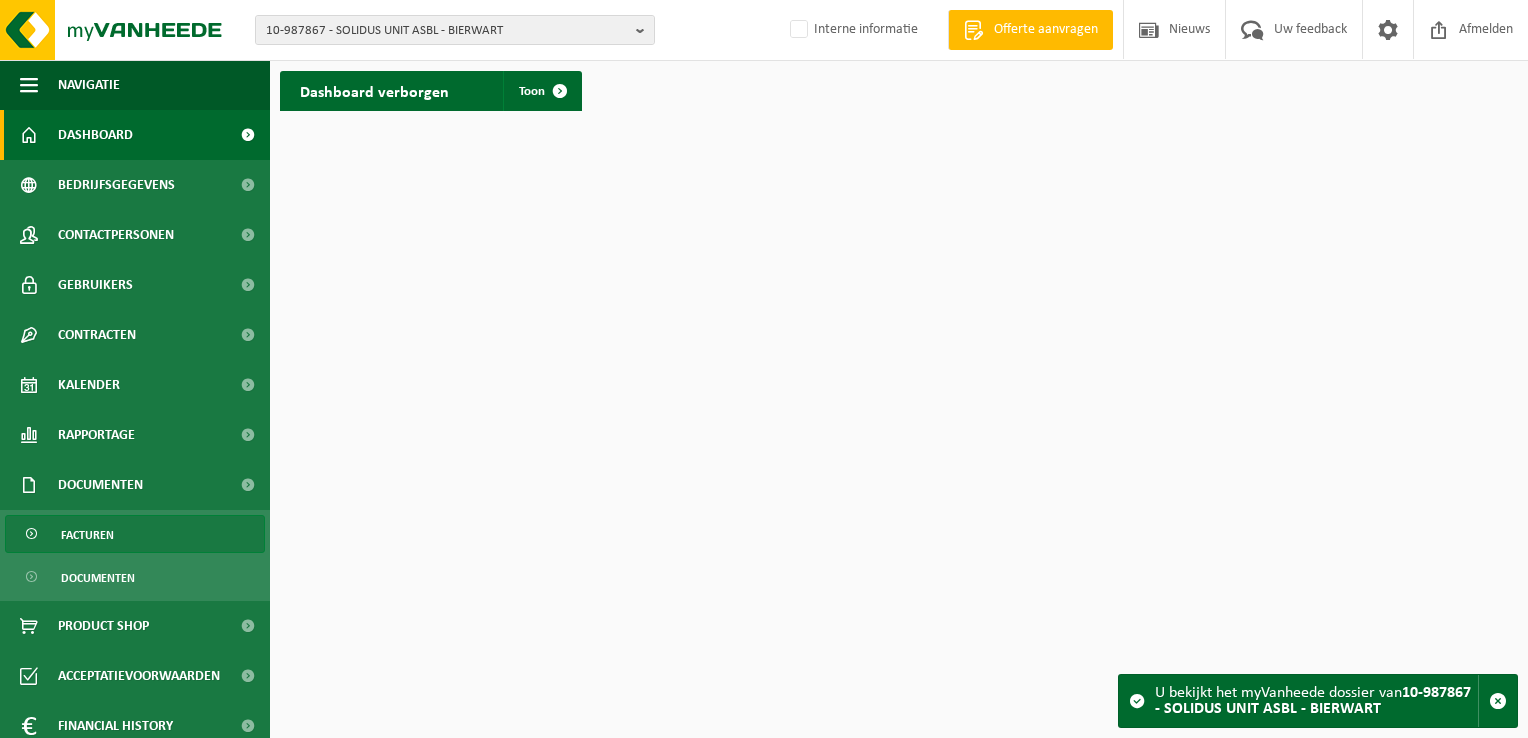 click on "Facturen" at bounding box center (135, 534) 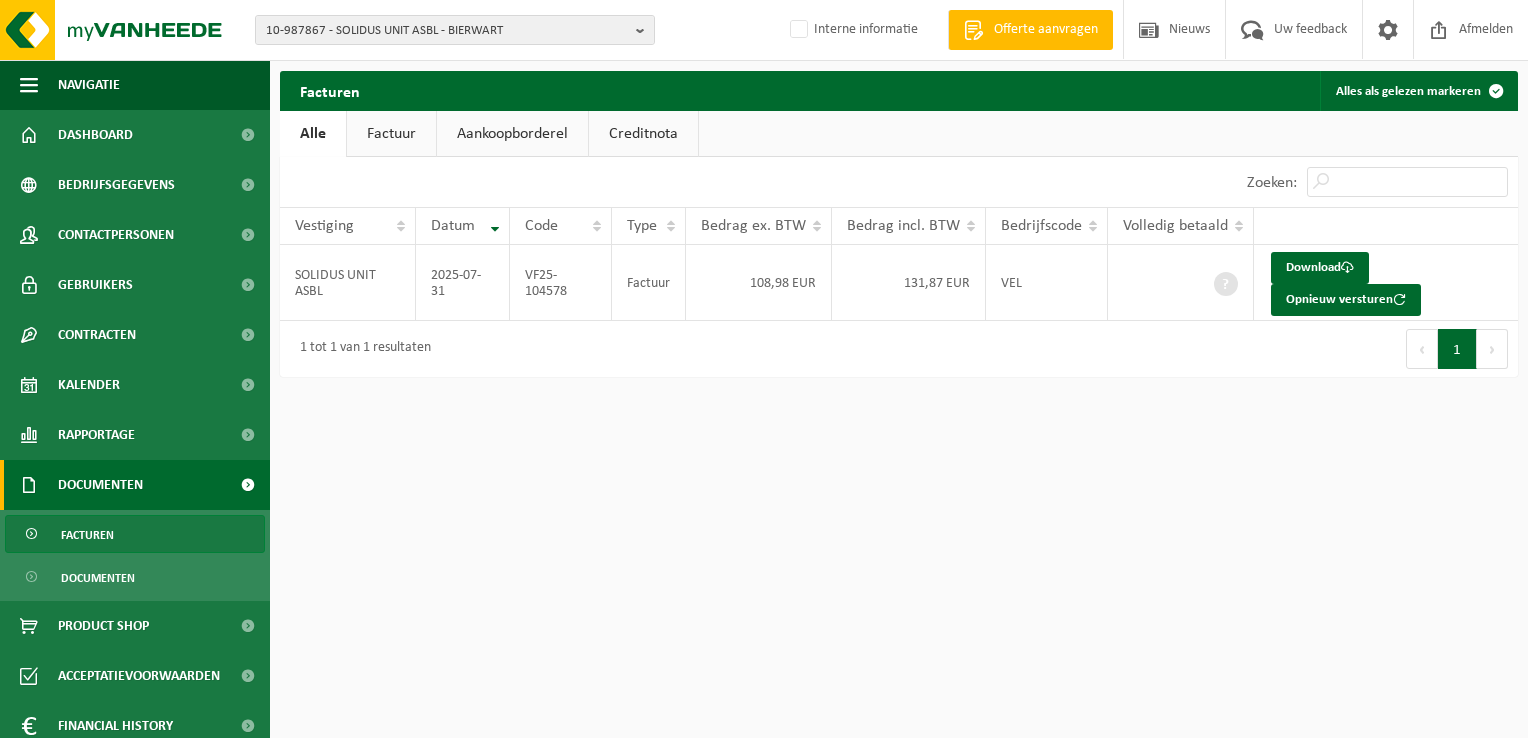 scroll, scrollTop: 0, scrollLeft: 0, axis: both 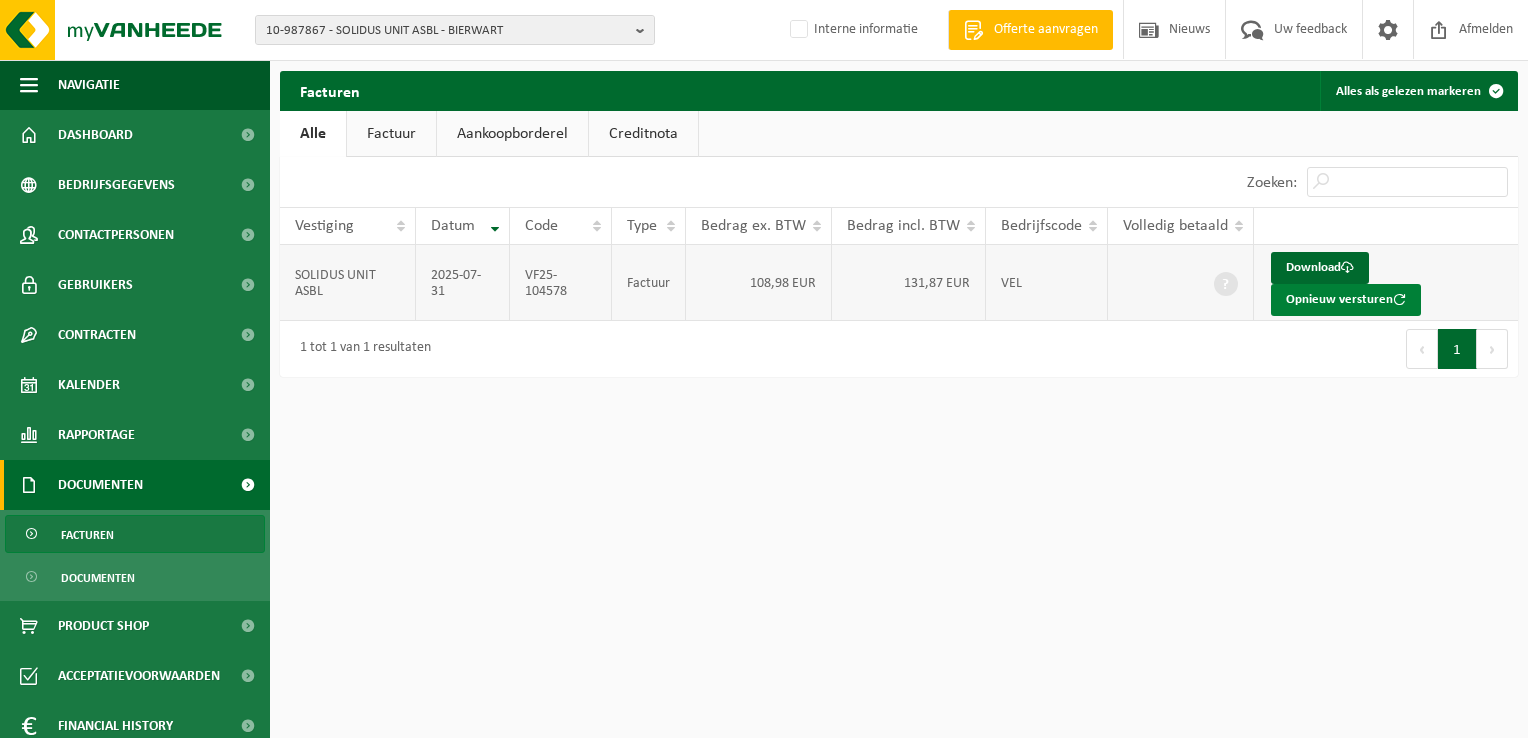 click on "Opnieuw versturen" at bounding box center [1346, 300] 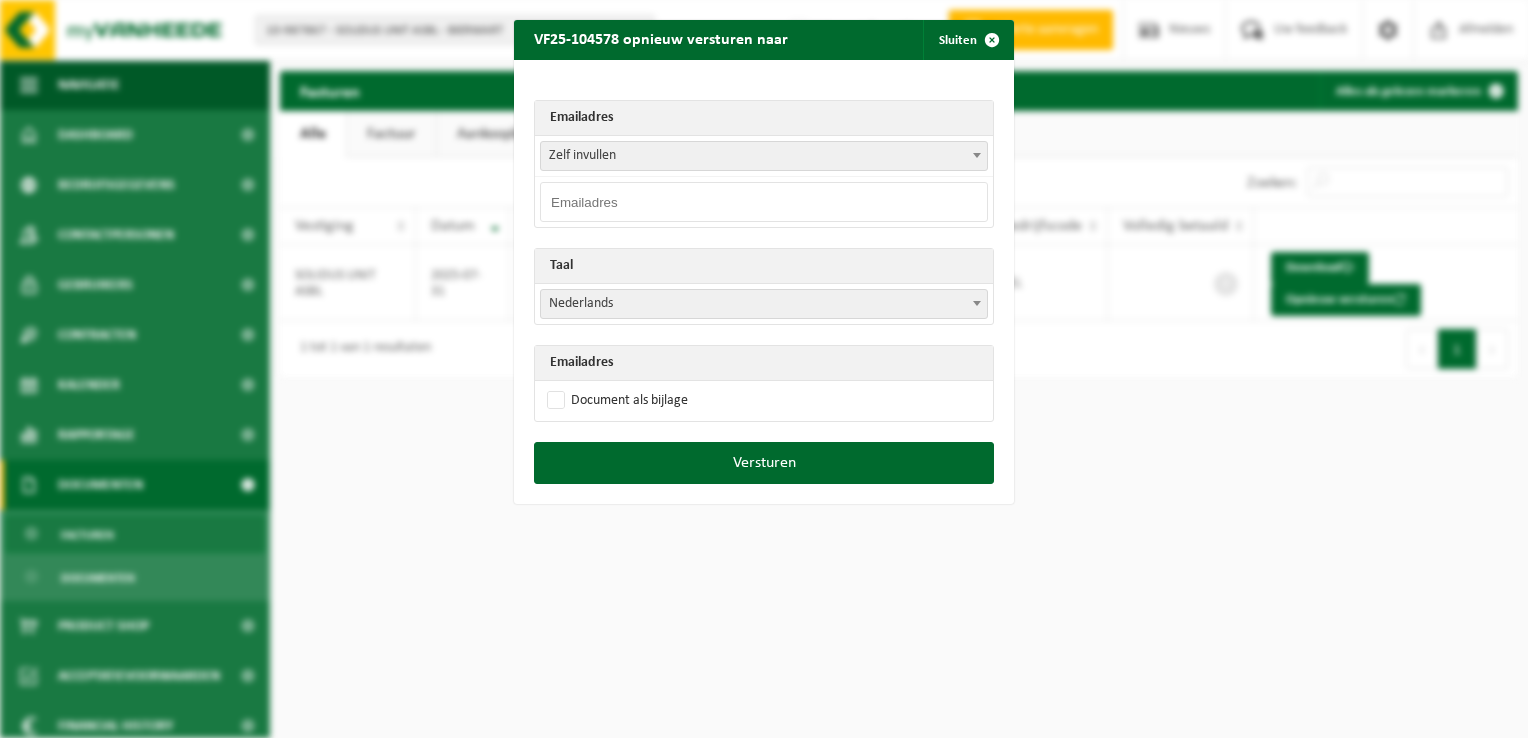 click at bounding box center (764, 202) 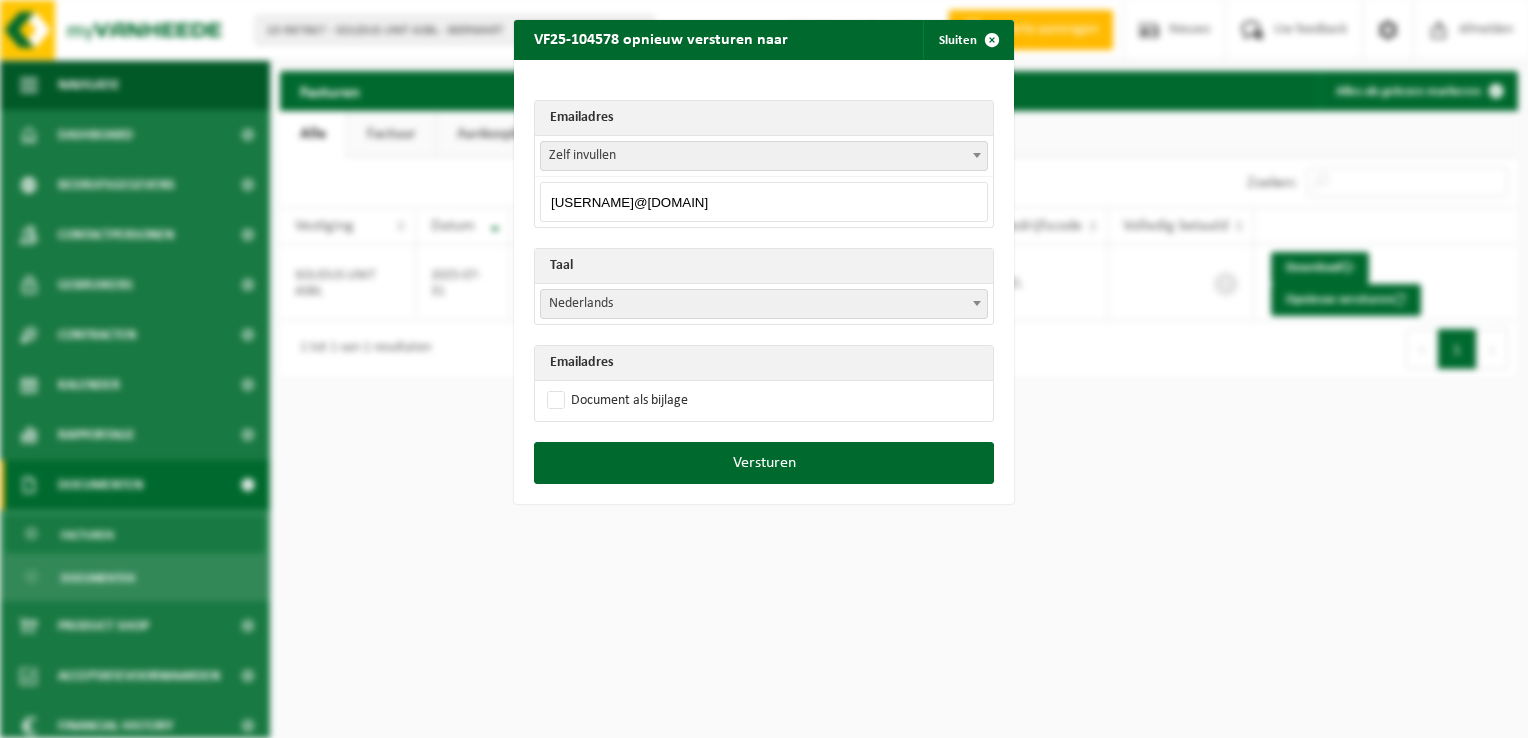 type on "pascalnoelbusiness@gmail.com" 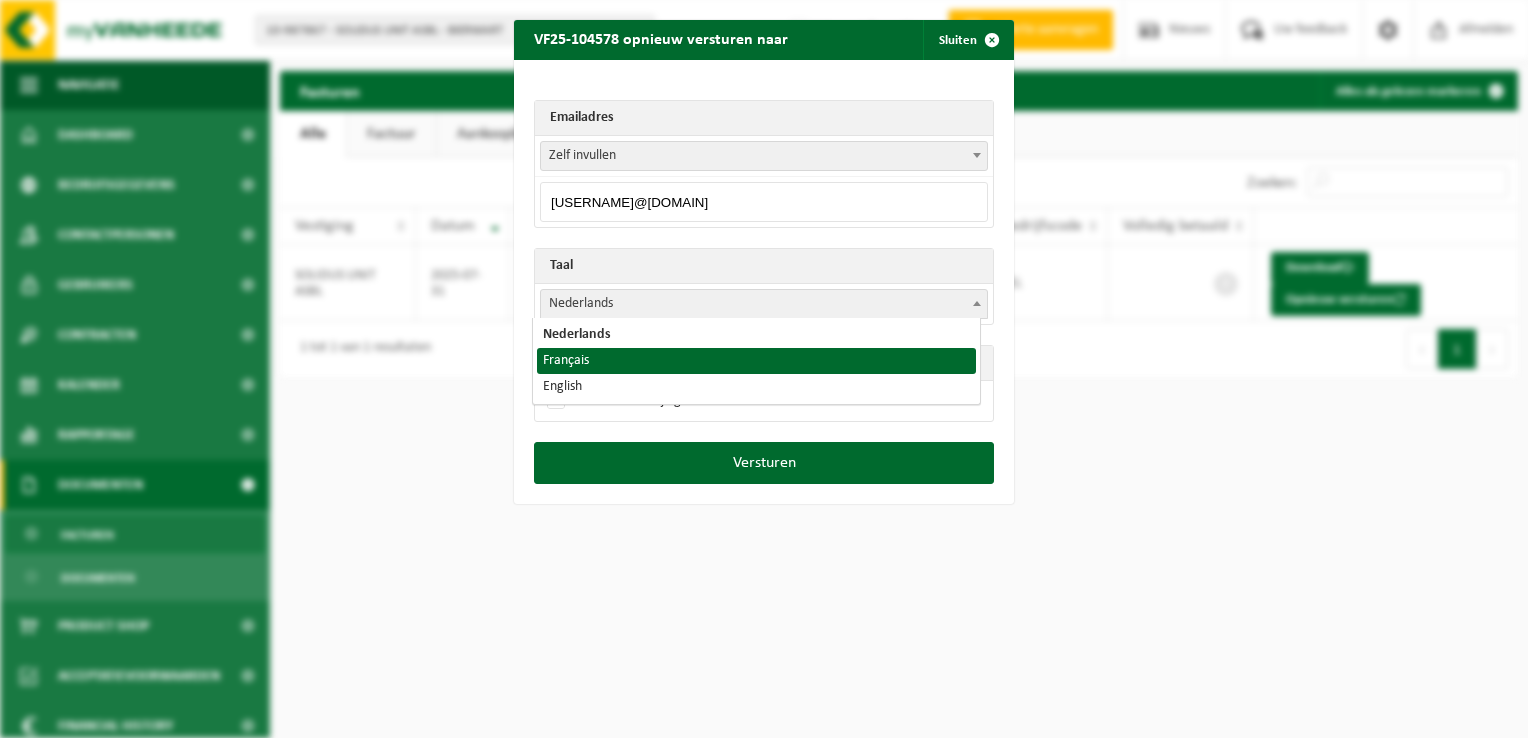 select on "fr" 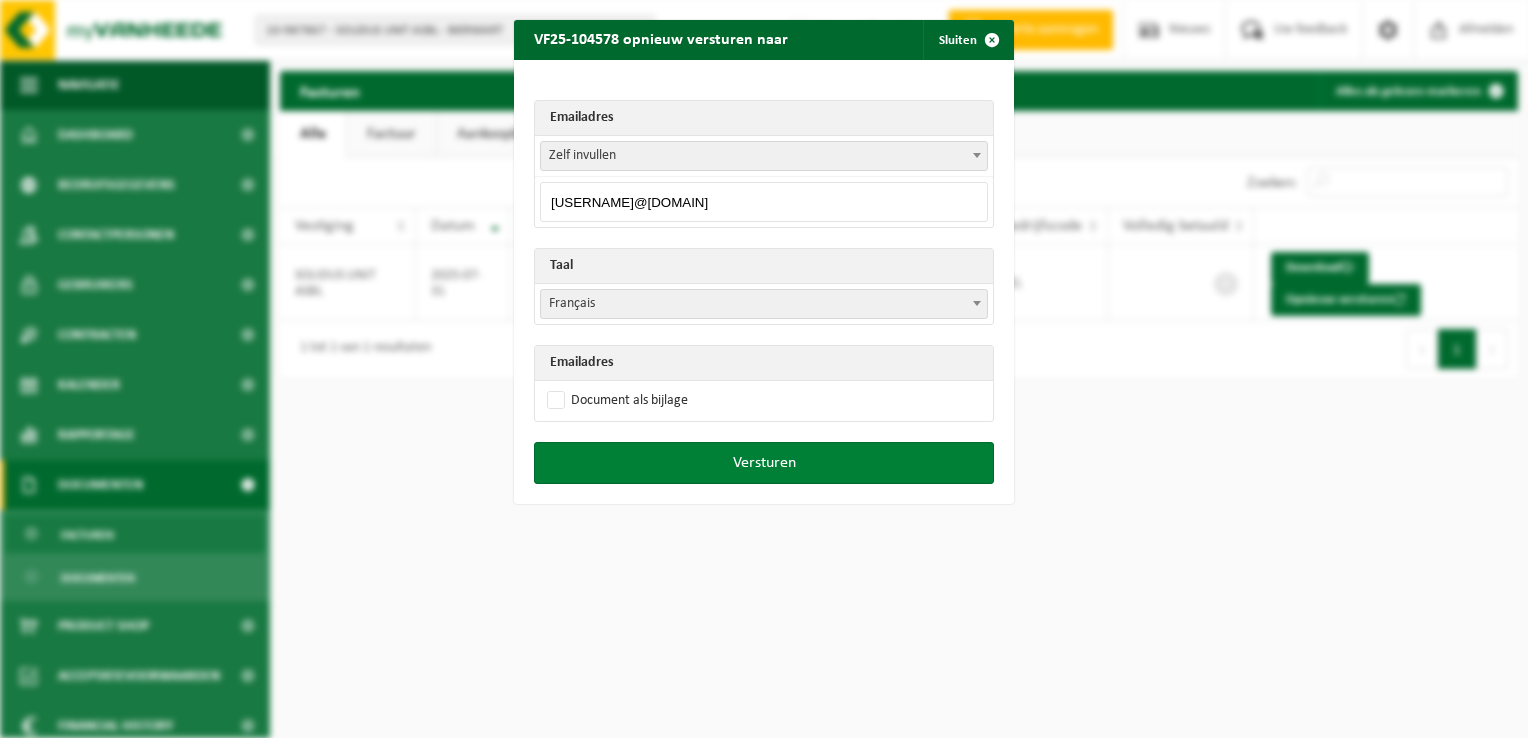 click on "Versturen" at bounding box center (764, 463) 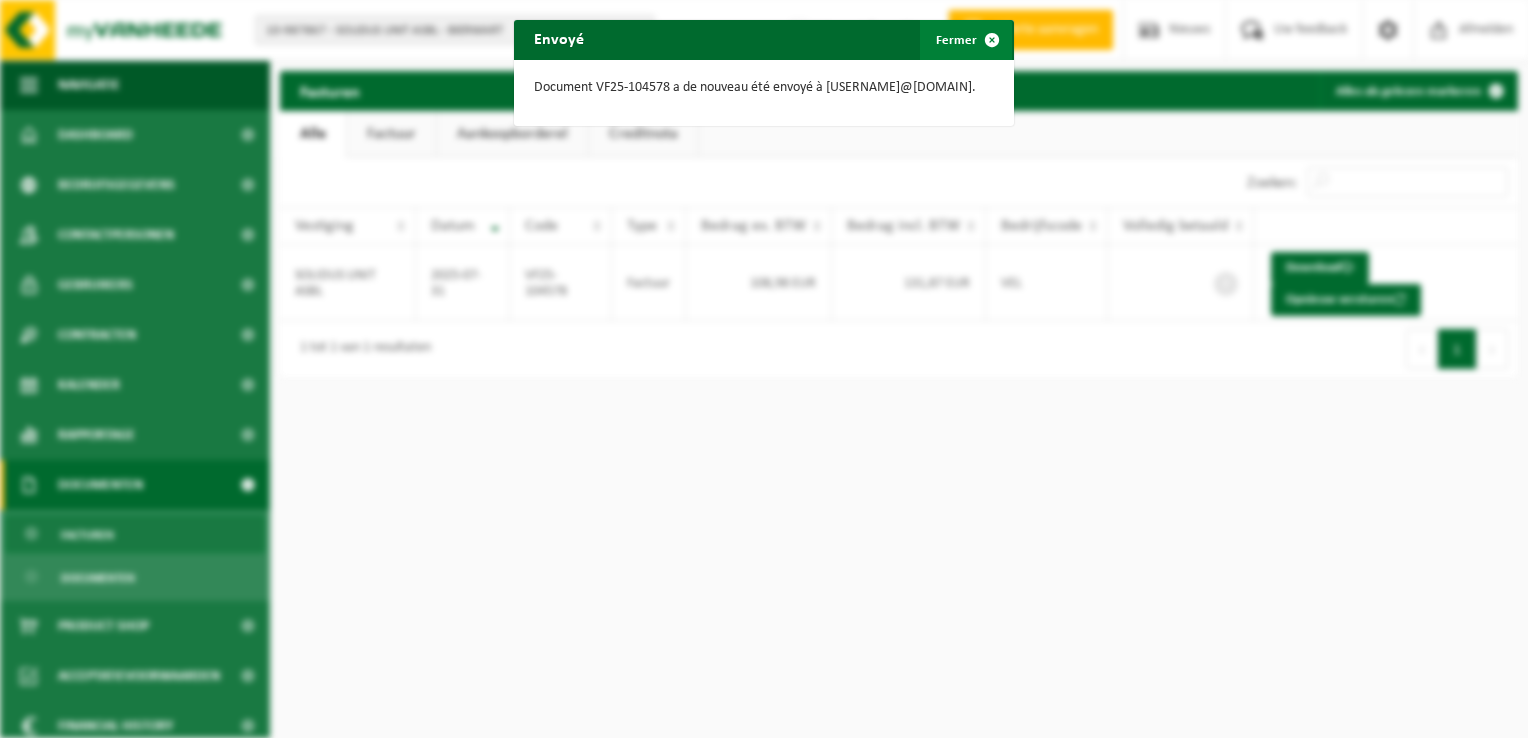 click at bounding box center [992, 40] 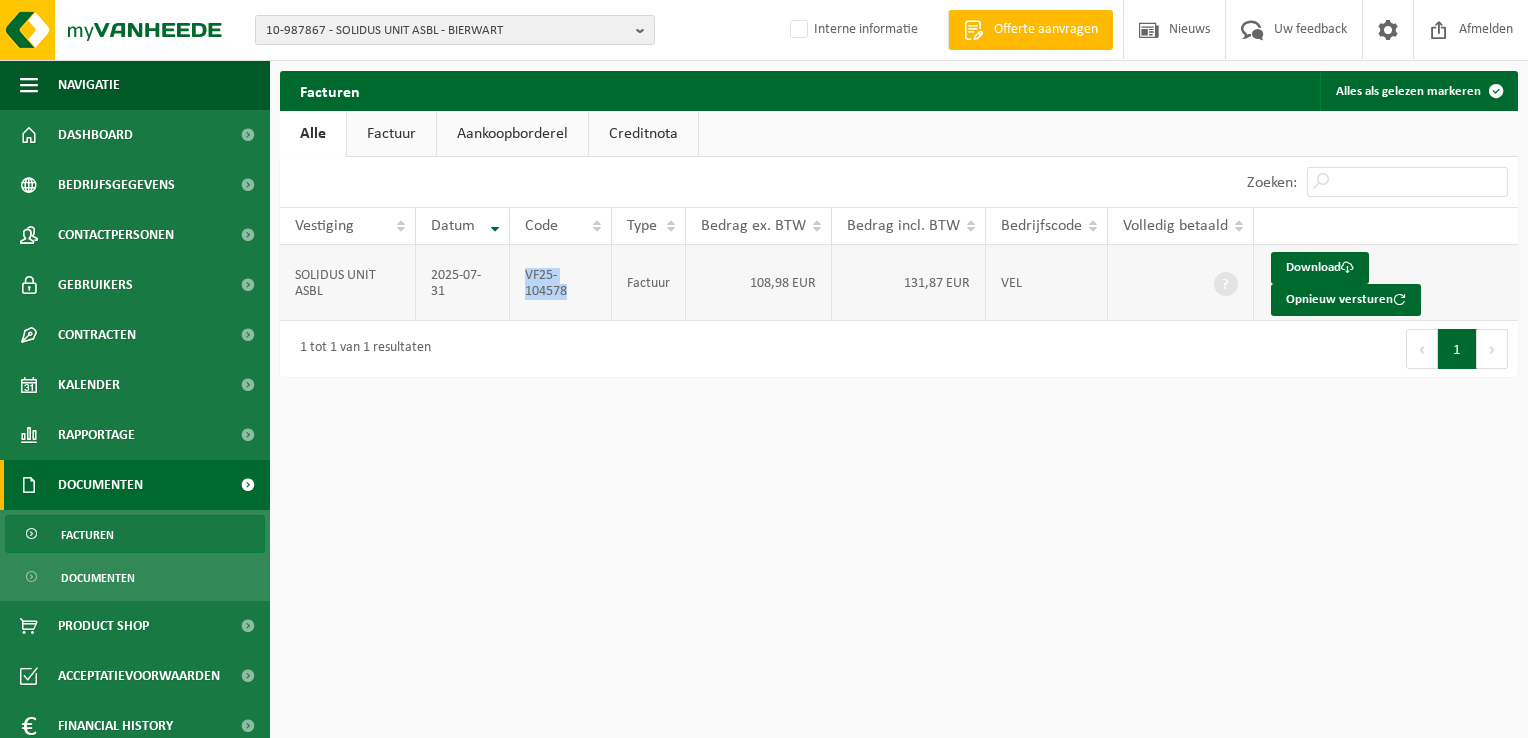 drag, startPoint x: 571, startPoint y: 293, endPoint x: 525, endPoint y: 280, distance: 47.801674 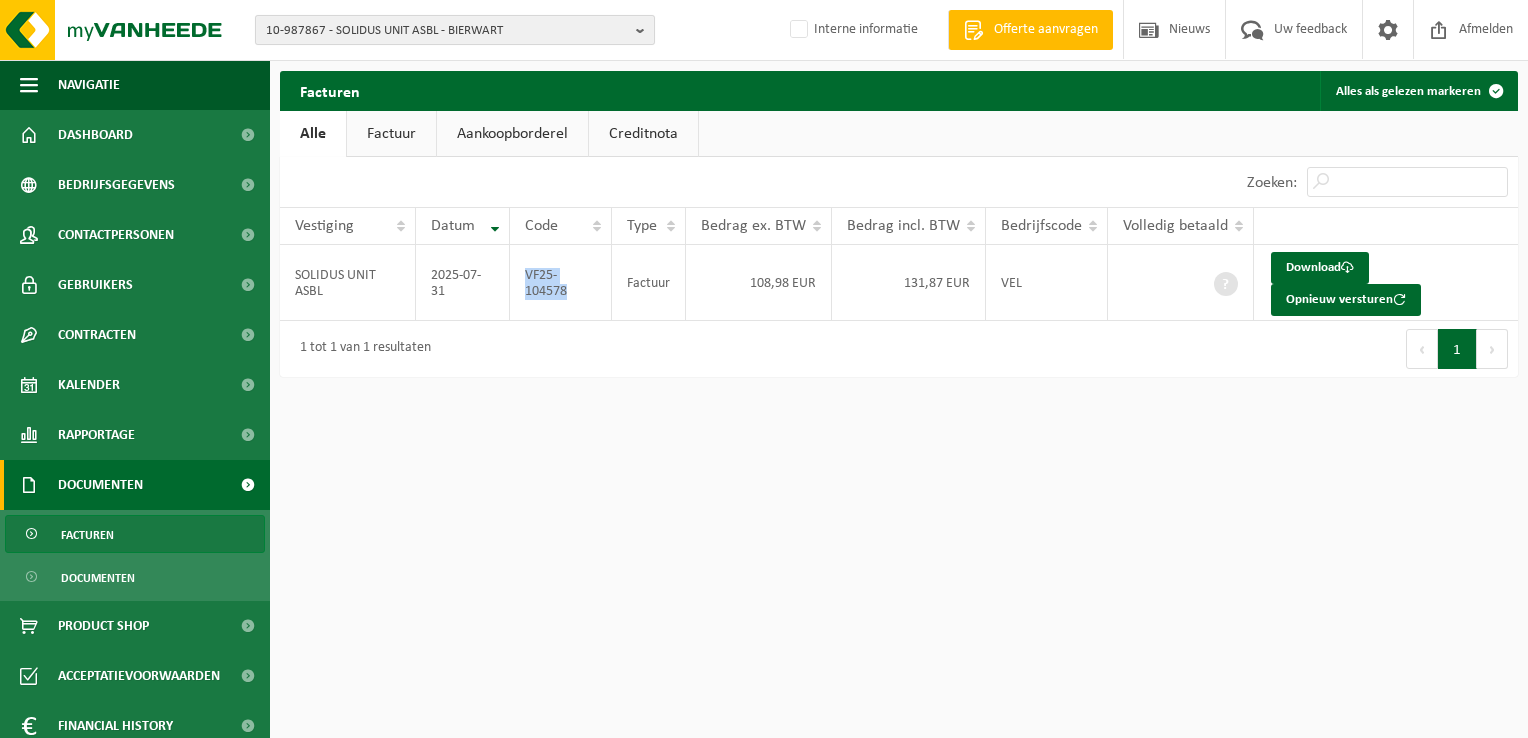 click on "10-987867 - SOLIDUS UNIT ASBL - BIERWART" at bounding box center [447, 31] 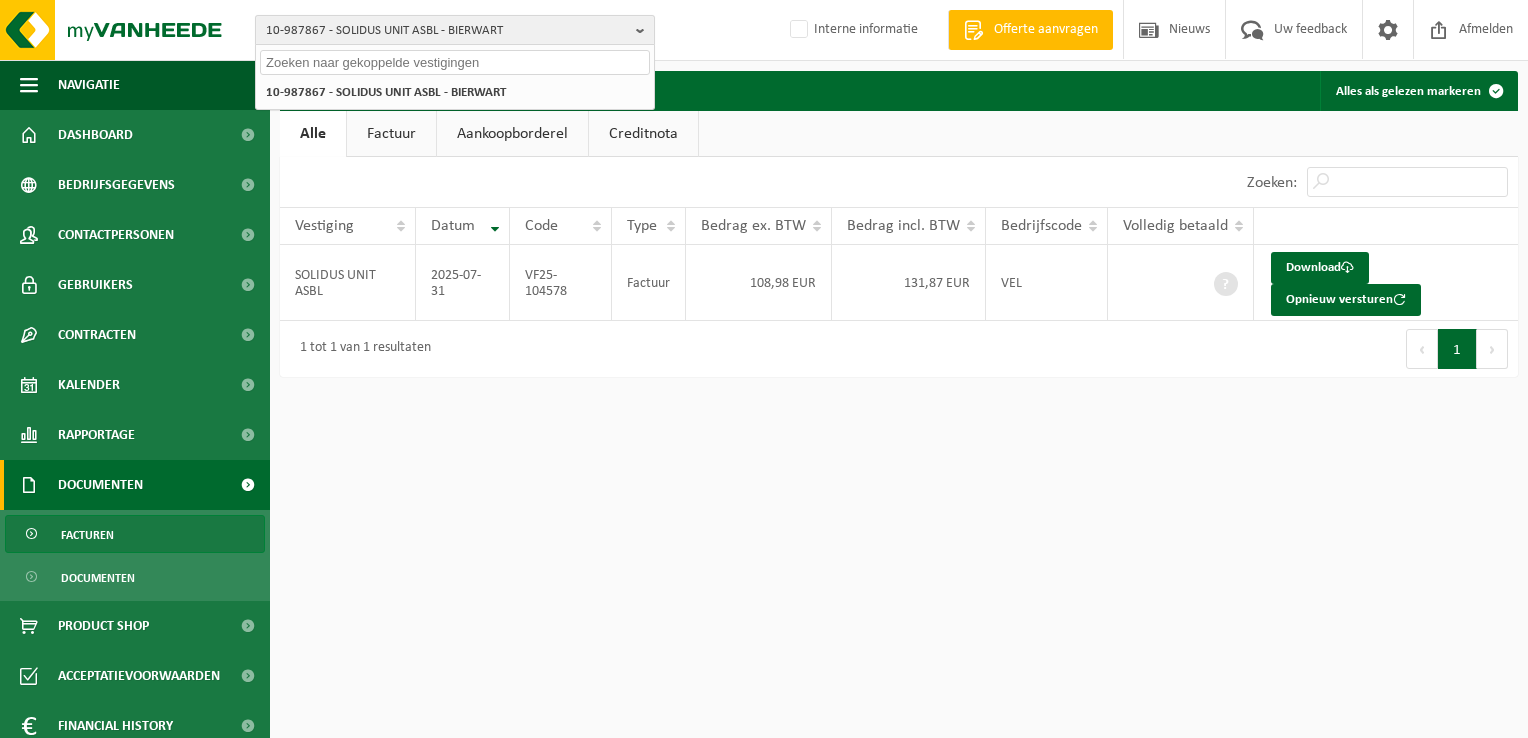 paste on "10-987448" 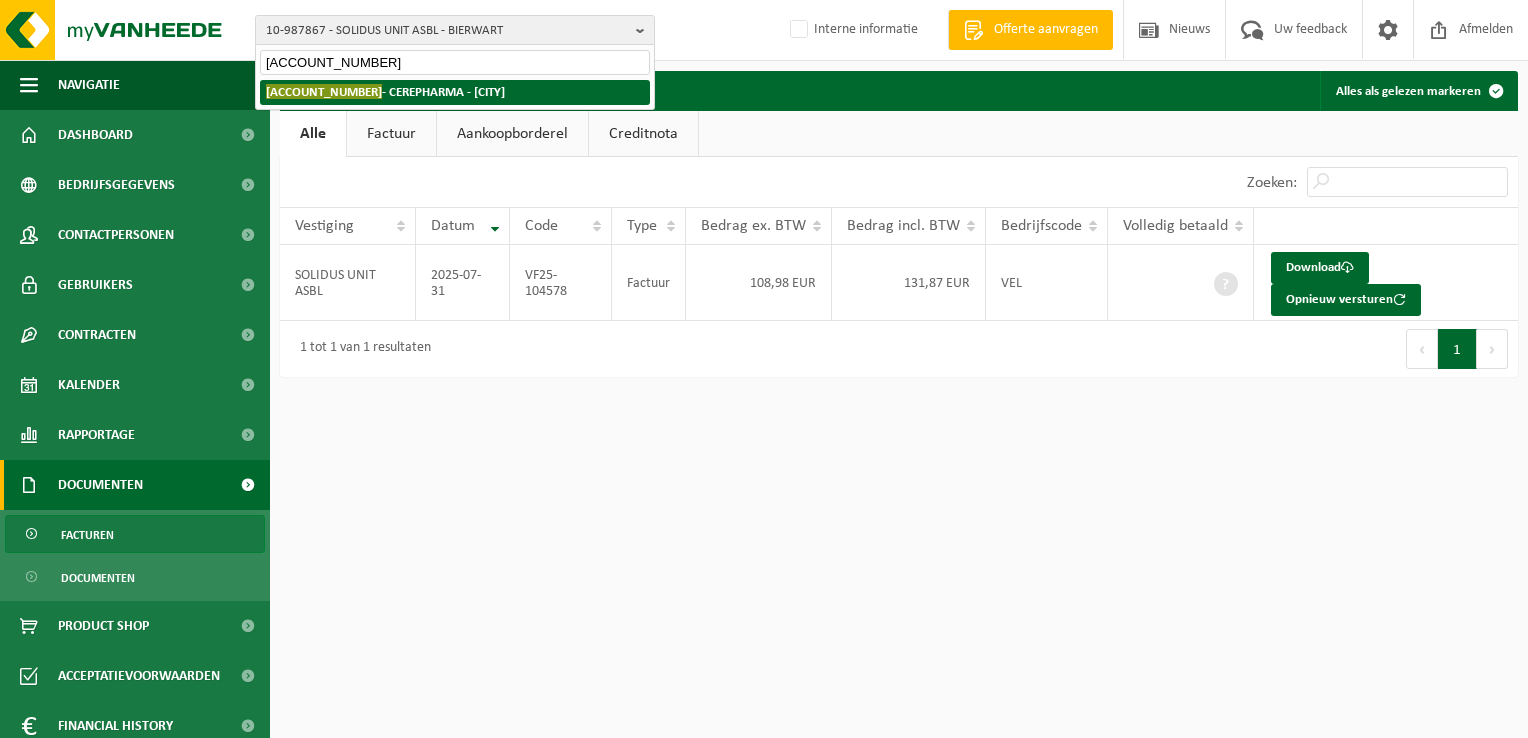 type on "10-987448" 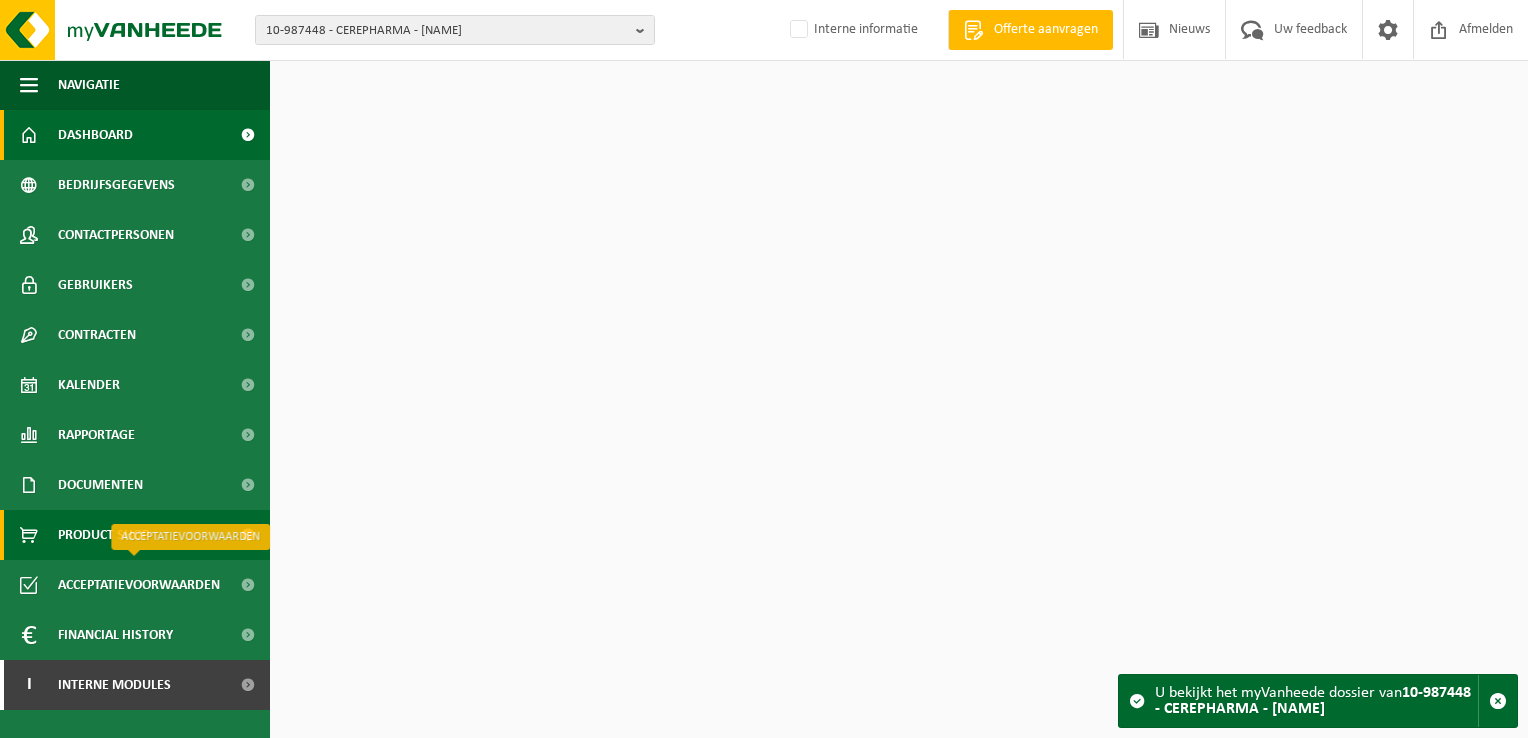 scroll, scrollTop: 0, scrollLeft: 0, axis: both 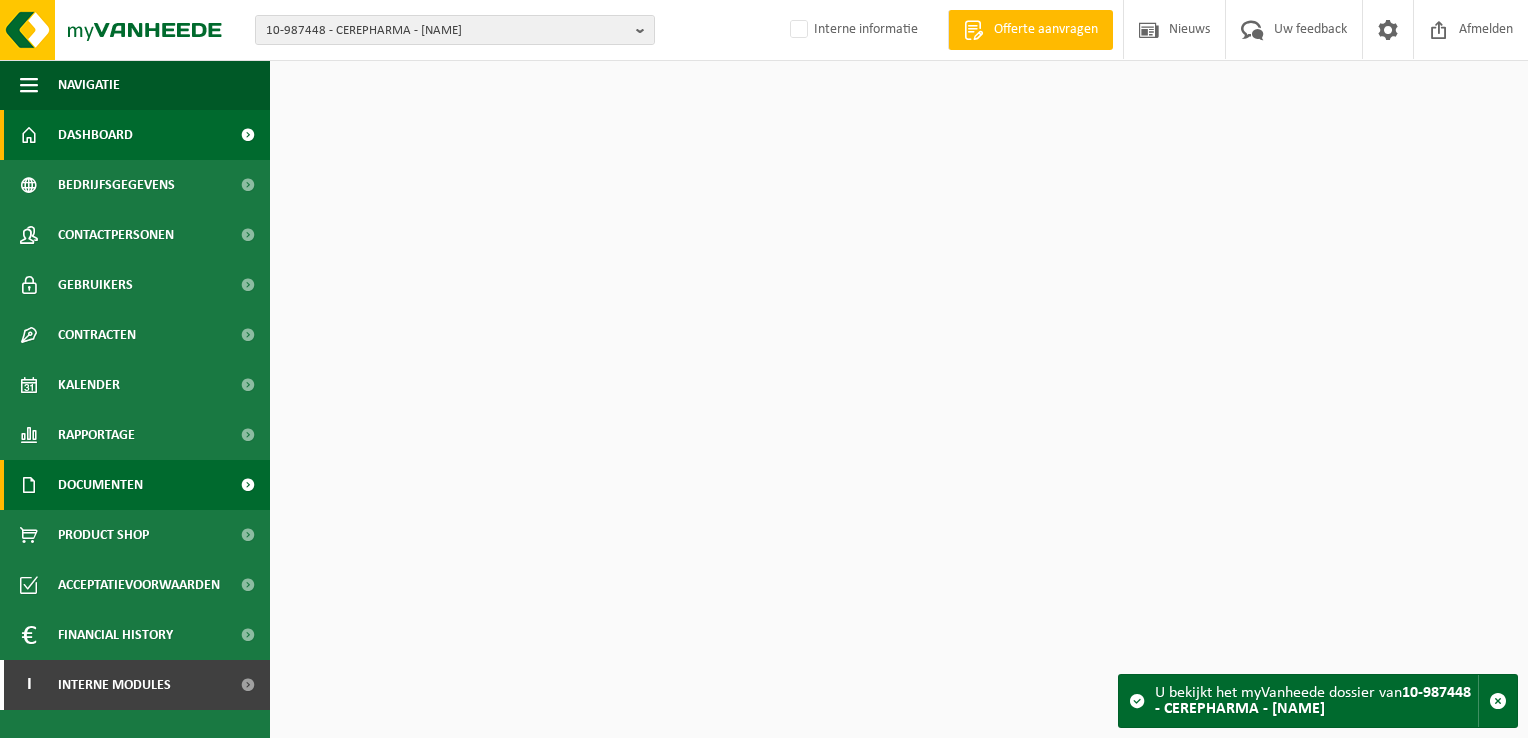click on "Documenten" at bounding box center [135, 485] 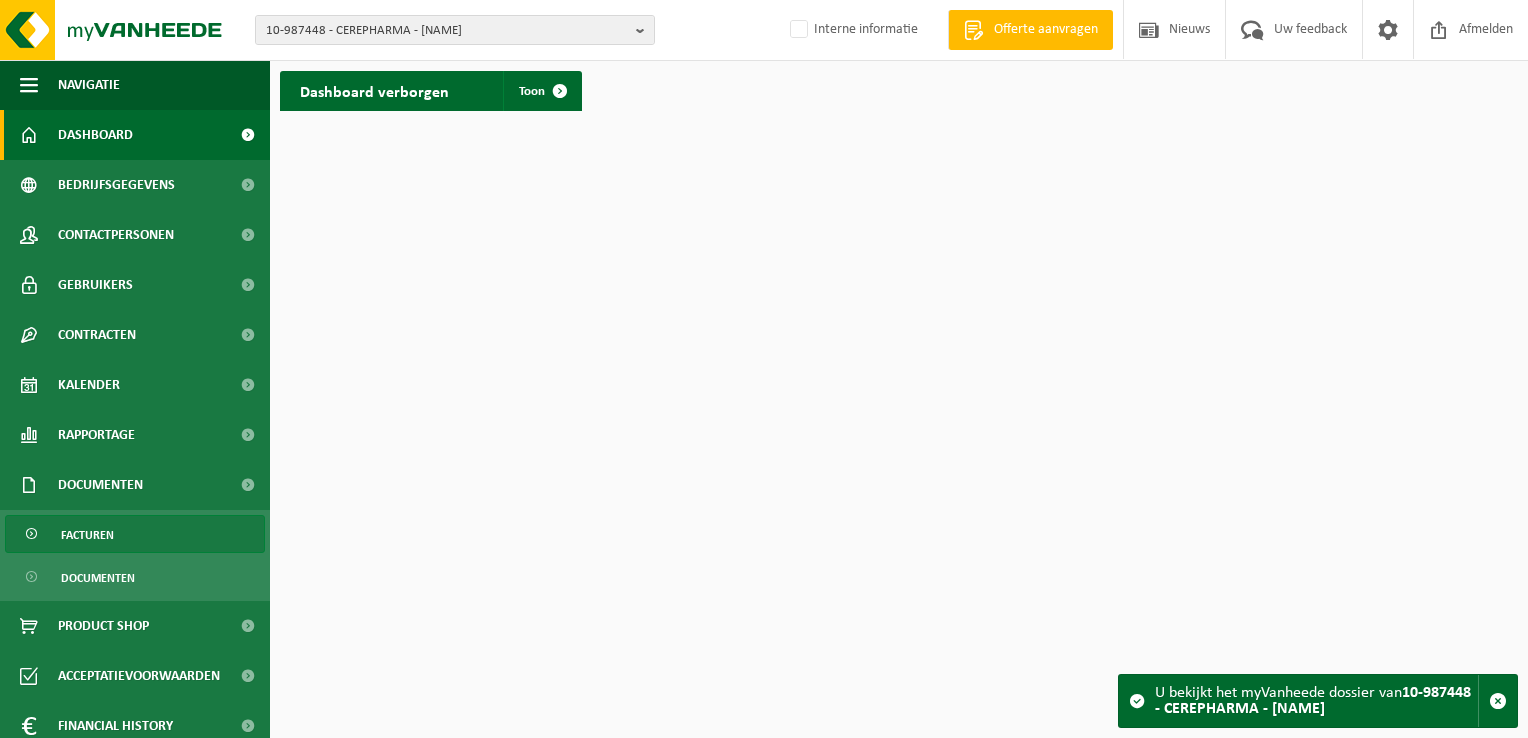 click on "Facturen" at bounding box center (135, 534) 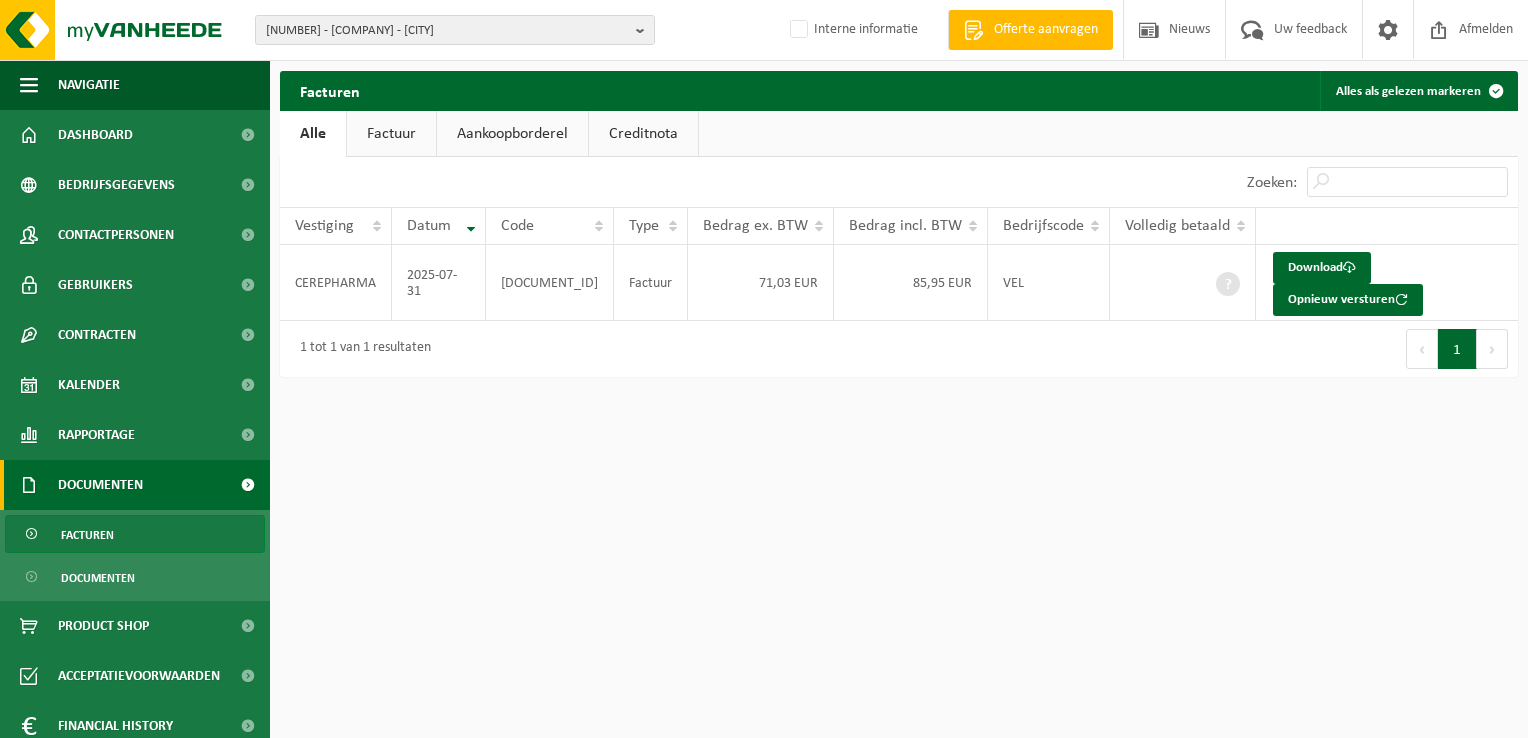 scroll, scrollTop: 0, scrollLeft: 0, axis: both 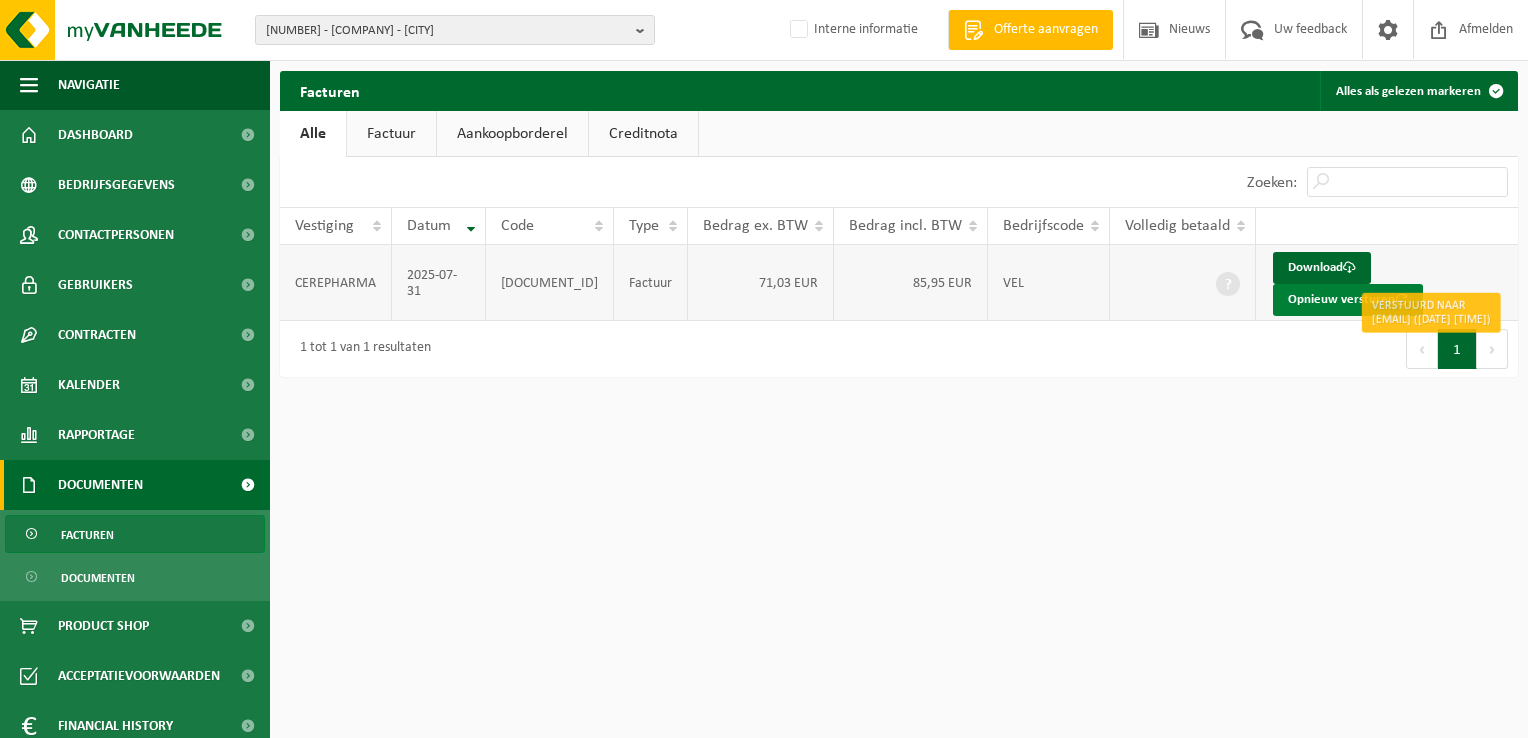 click on "Opnieuw versturen" at bounding box center (1348, 300) 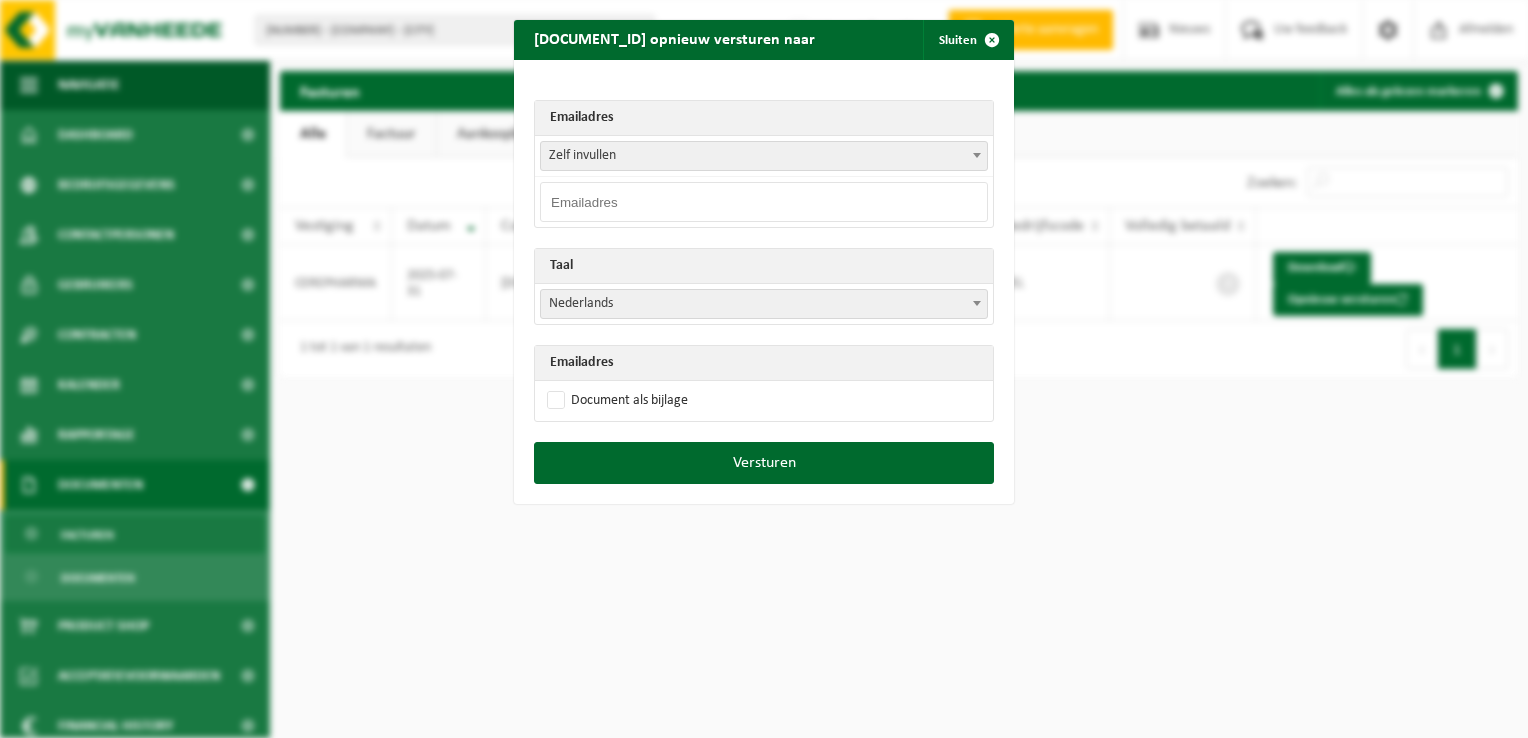 click at bounding box center (764, 202) 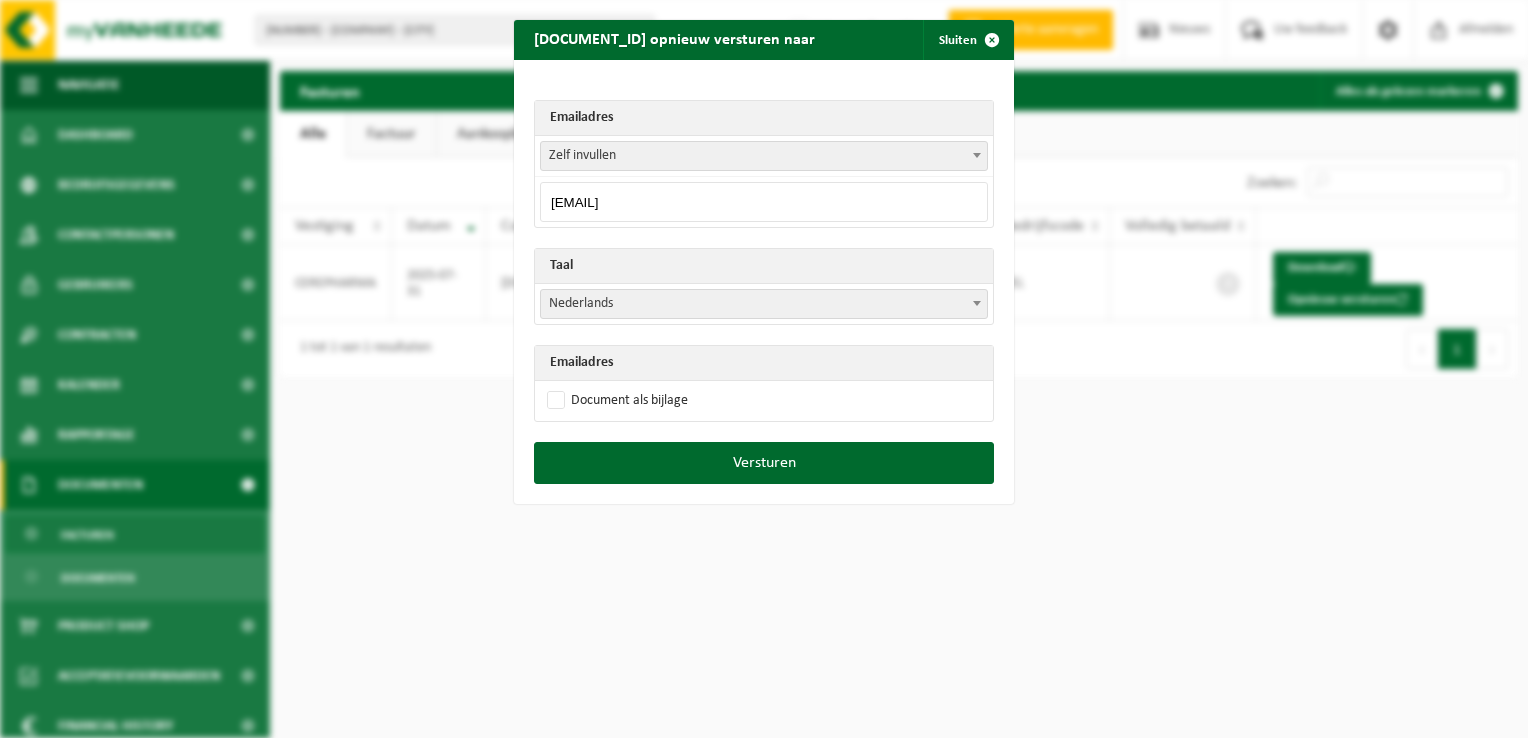 type on "[EMAIL]" 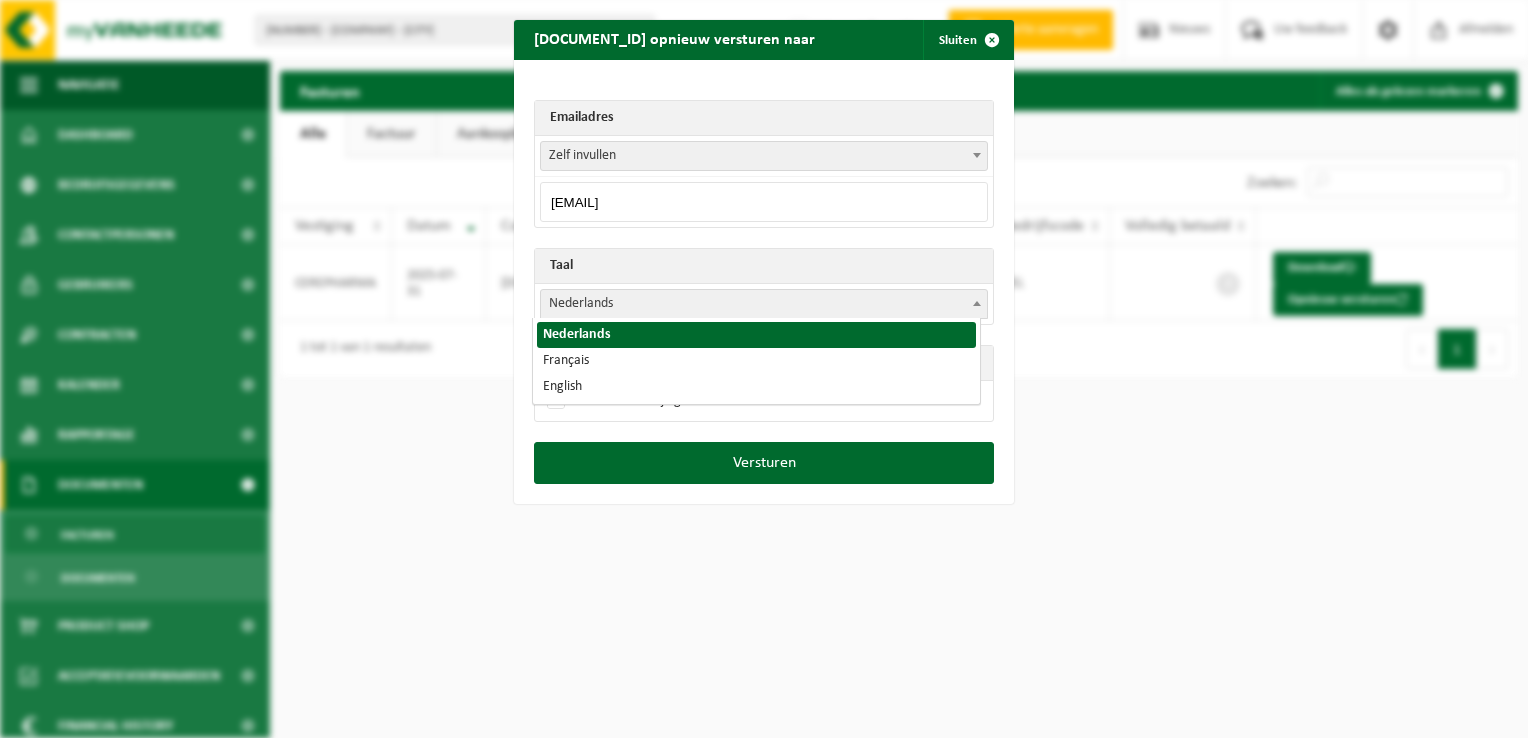click on "Nederlands" at bounding box center (764, 304) 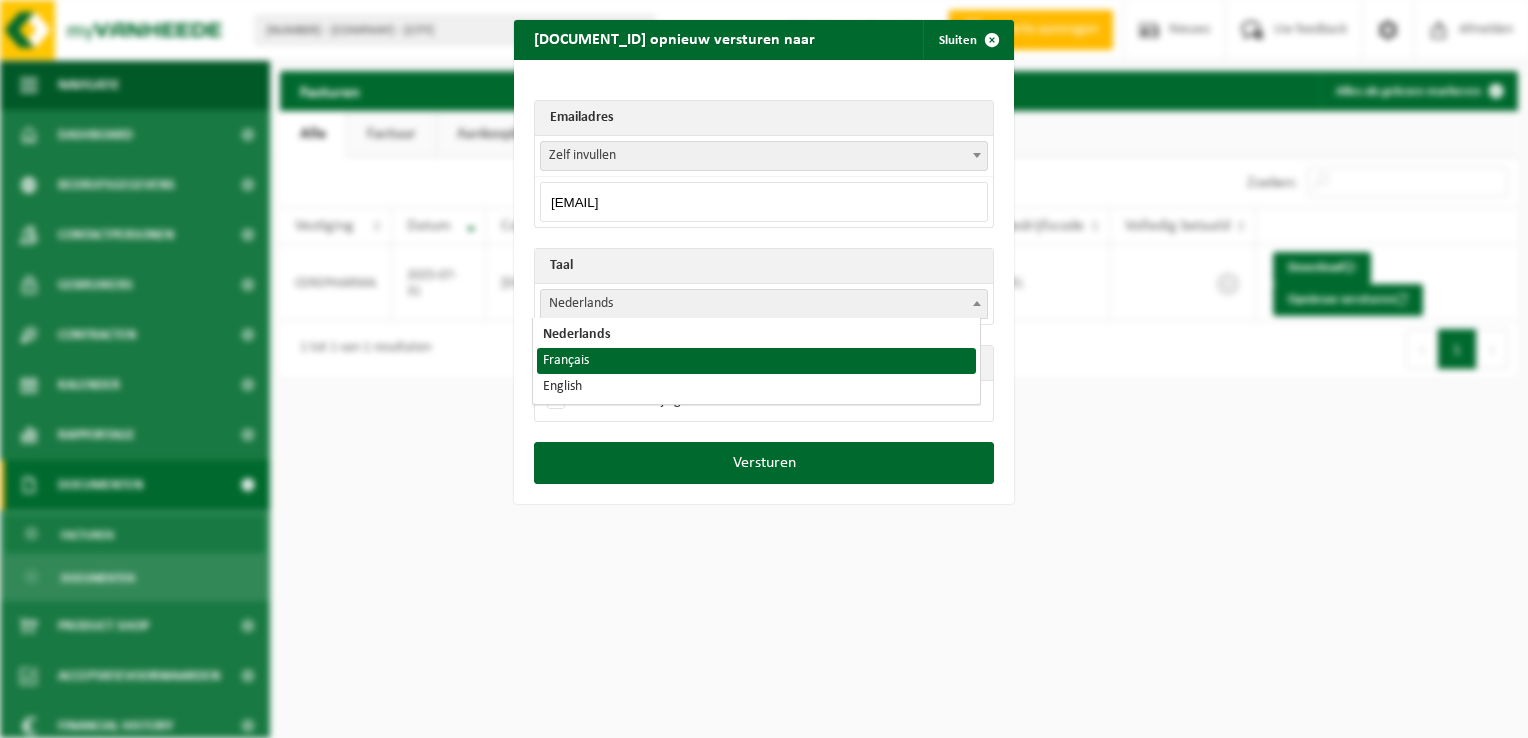 select on "fr" 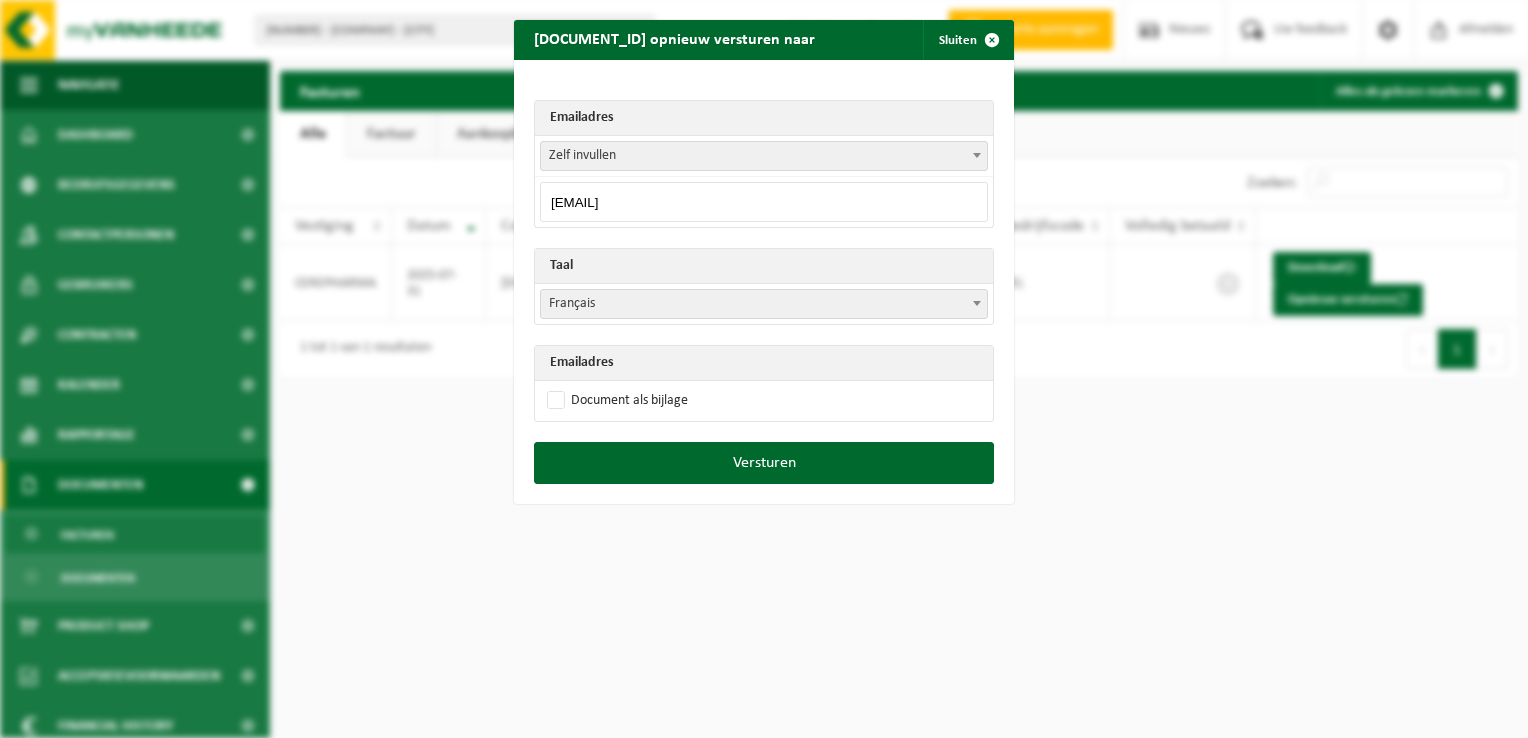 click on "Versturen" at bounding box center [764, 473] 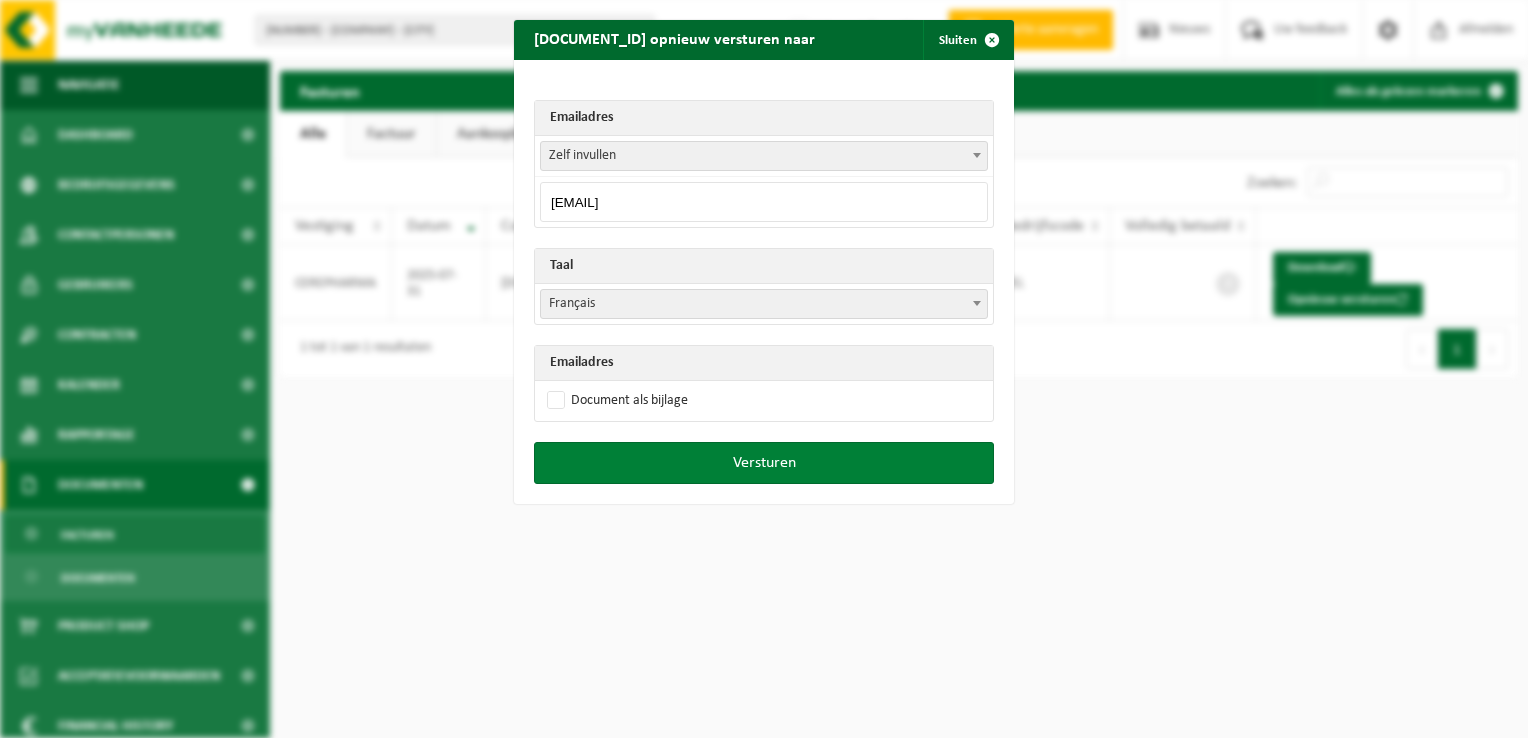 click on "Versturen" at bounding box center (764, 463) 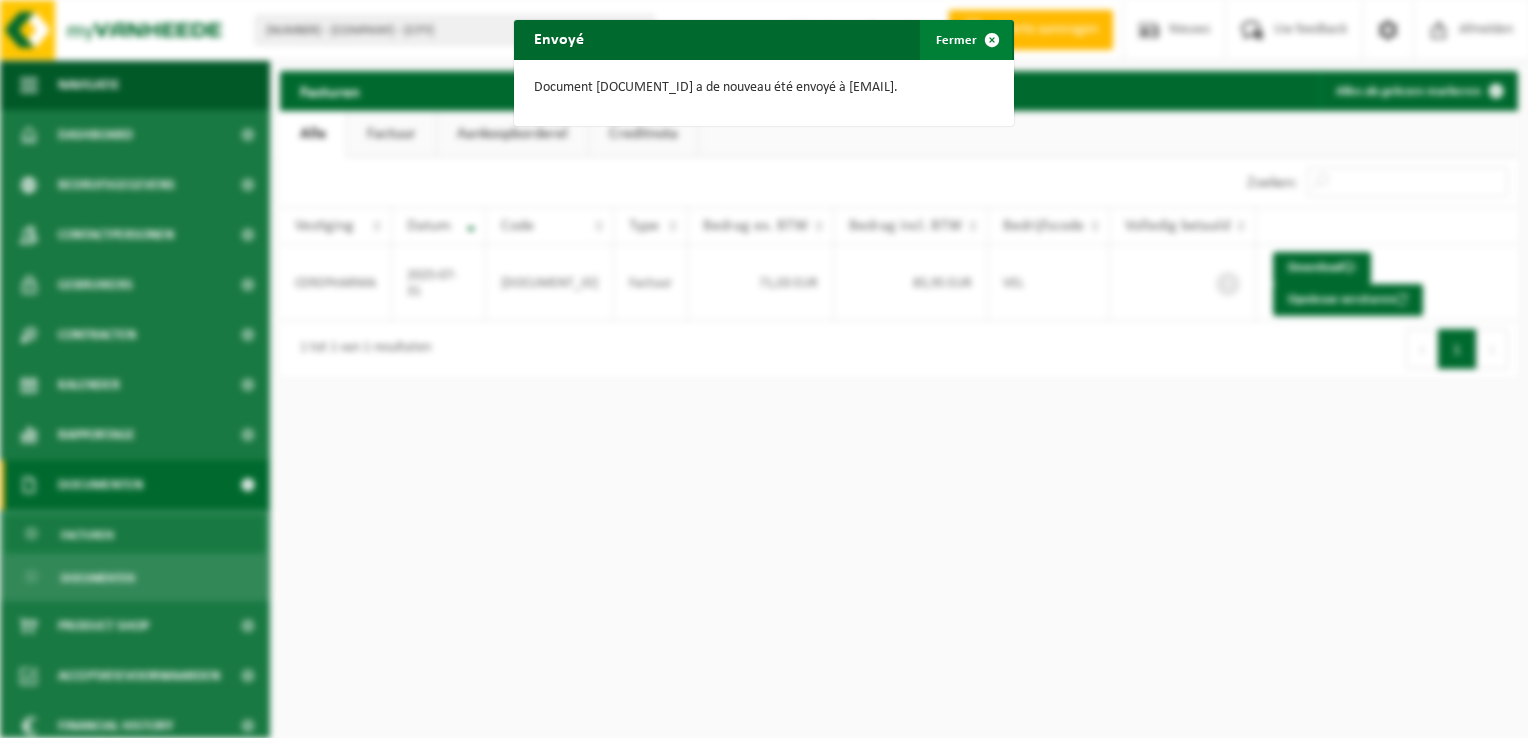 click at bounding box center [992, 40] 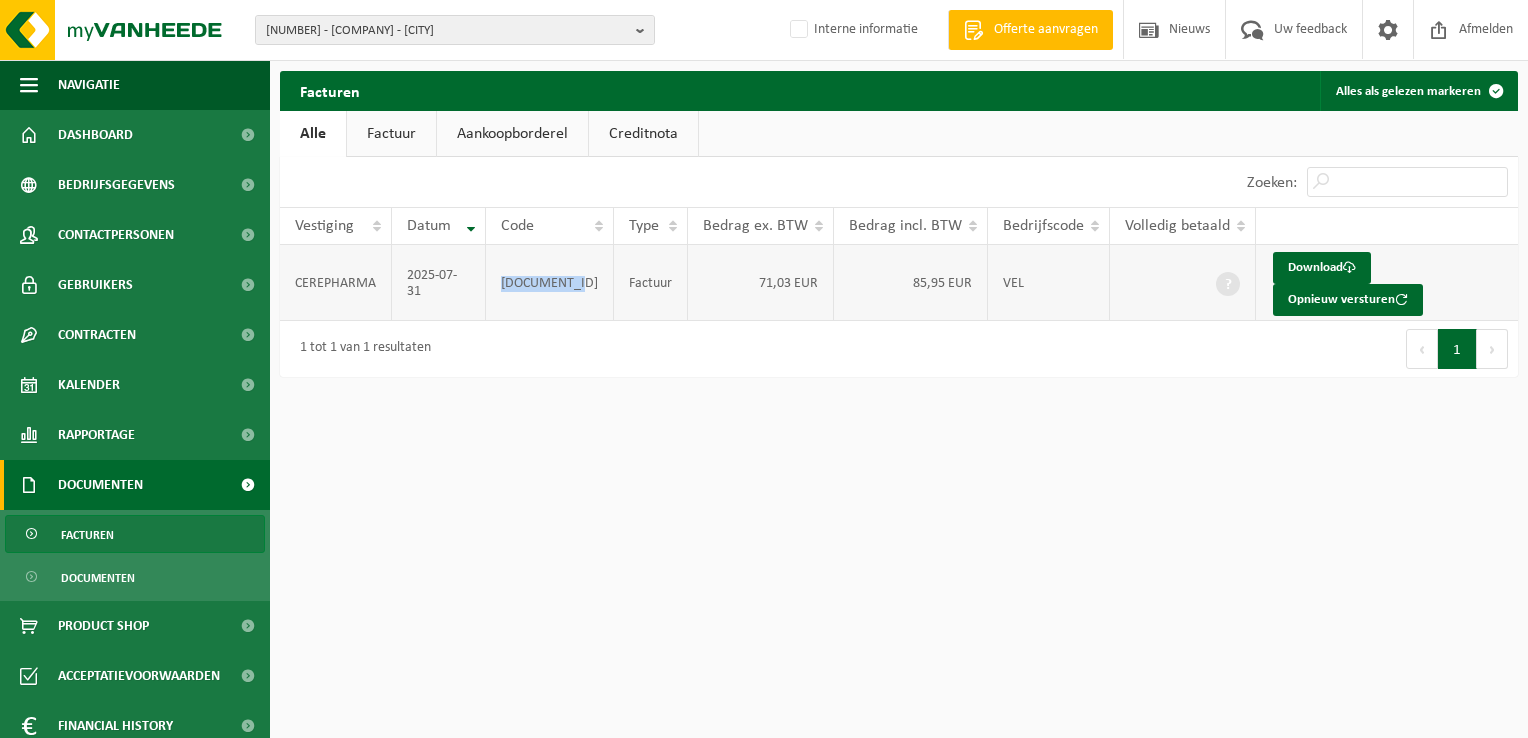 drag, startPoint x: 580, startPoint y: 270, endPoint x: 504, endPoint y: 270, distance: 76 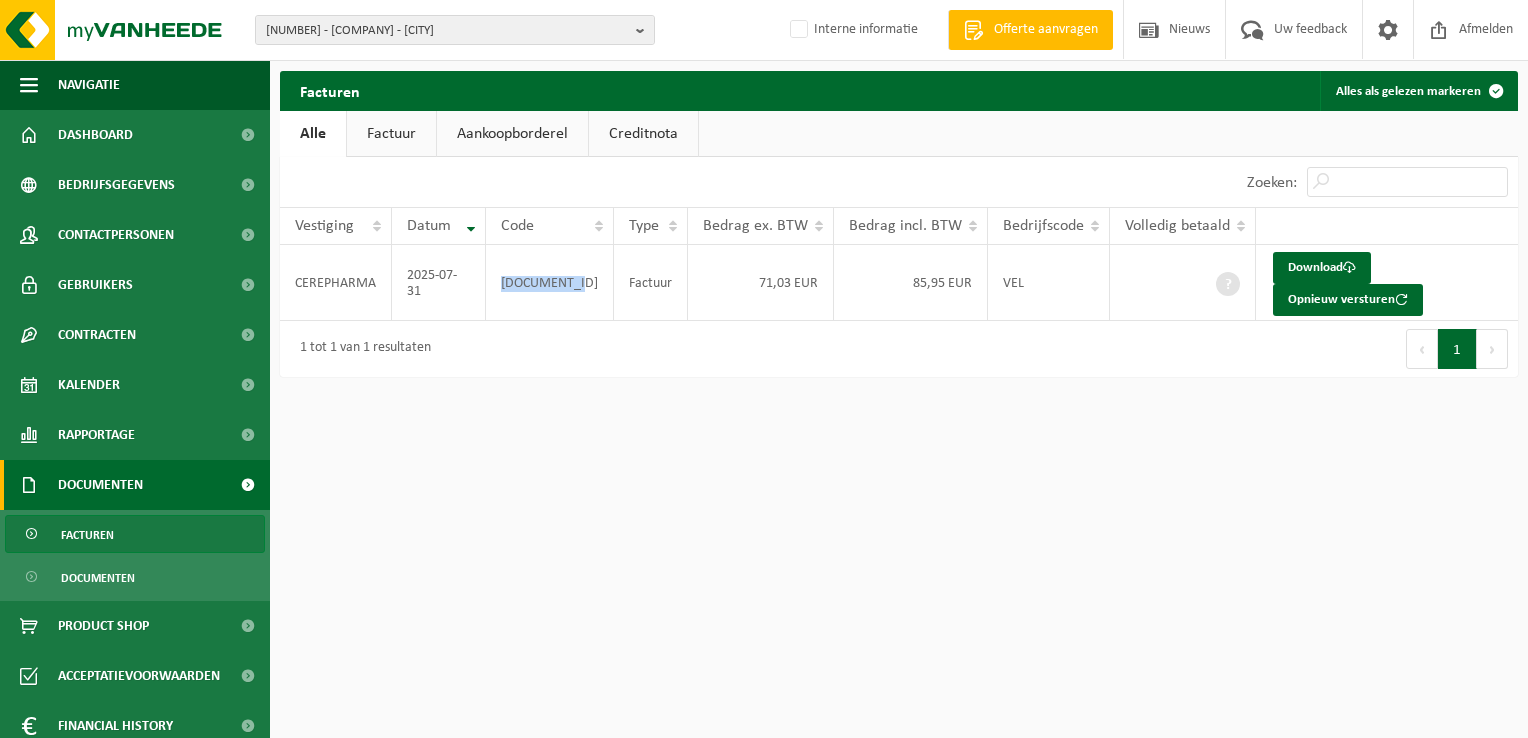 copy on "VF25-104653" 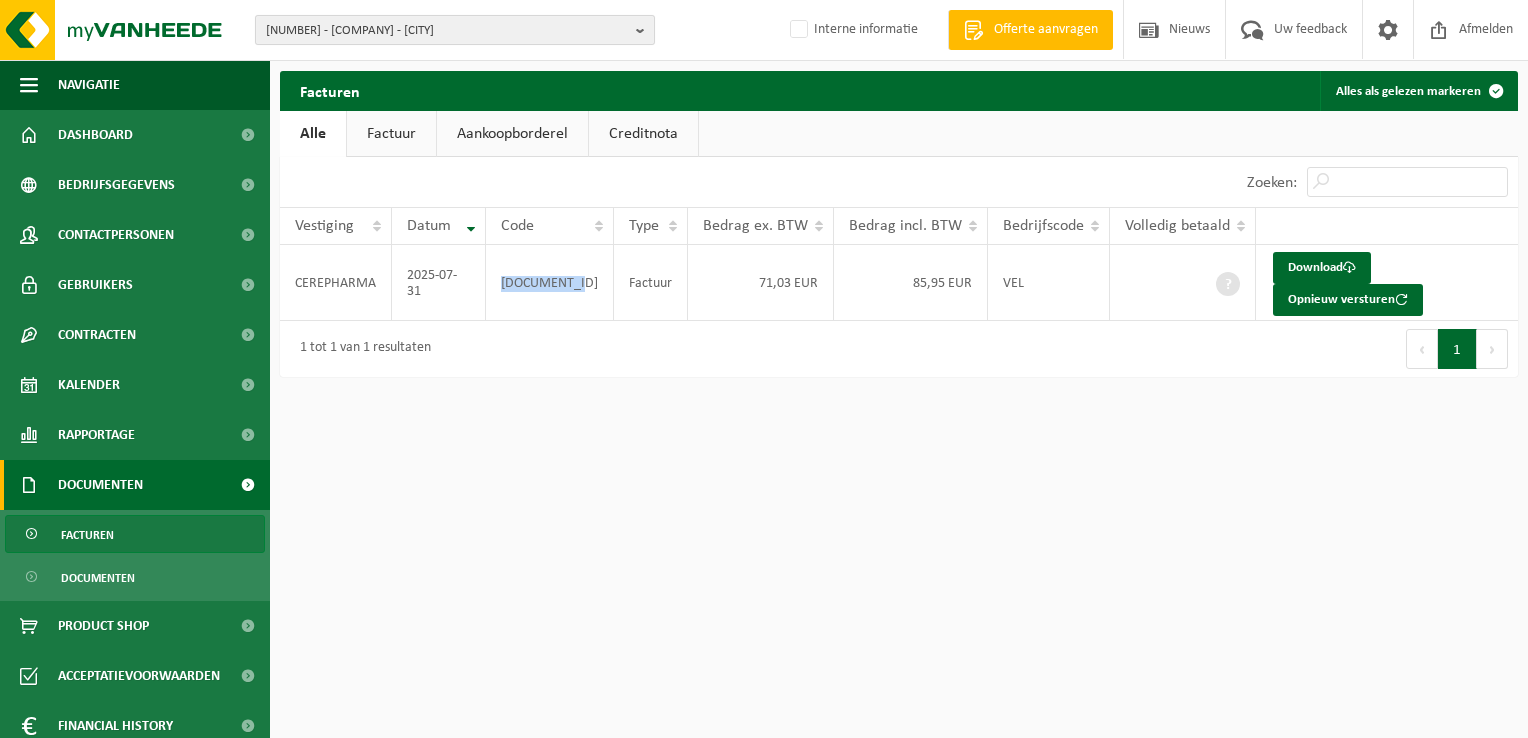 click on "10-987448 - CEREPHARMA - GHISLENGHIEN" at bounding box center (447, 31) 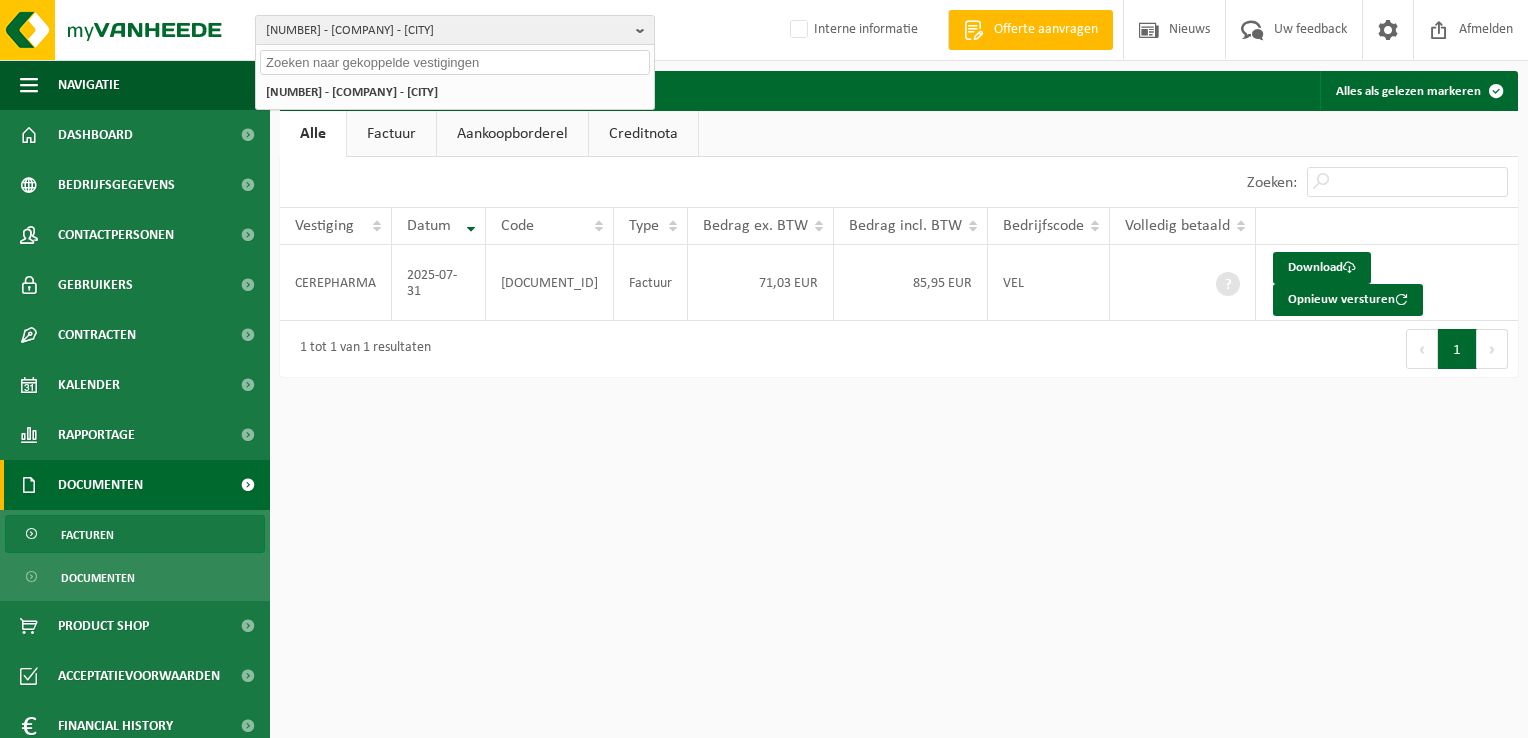 paste on "10-987921" 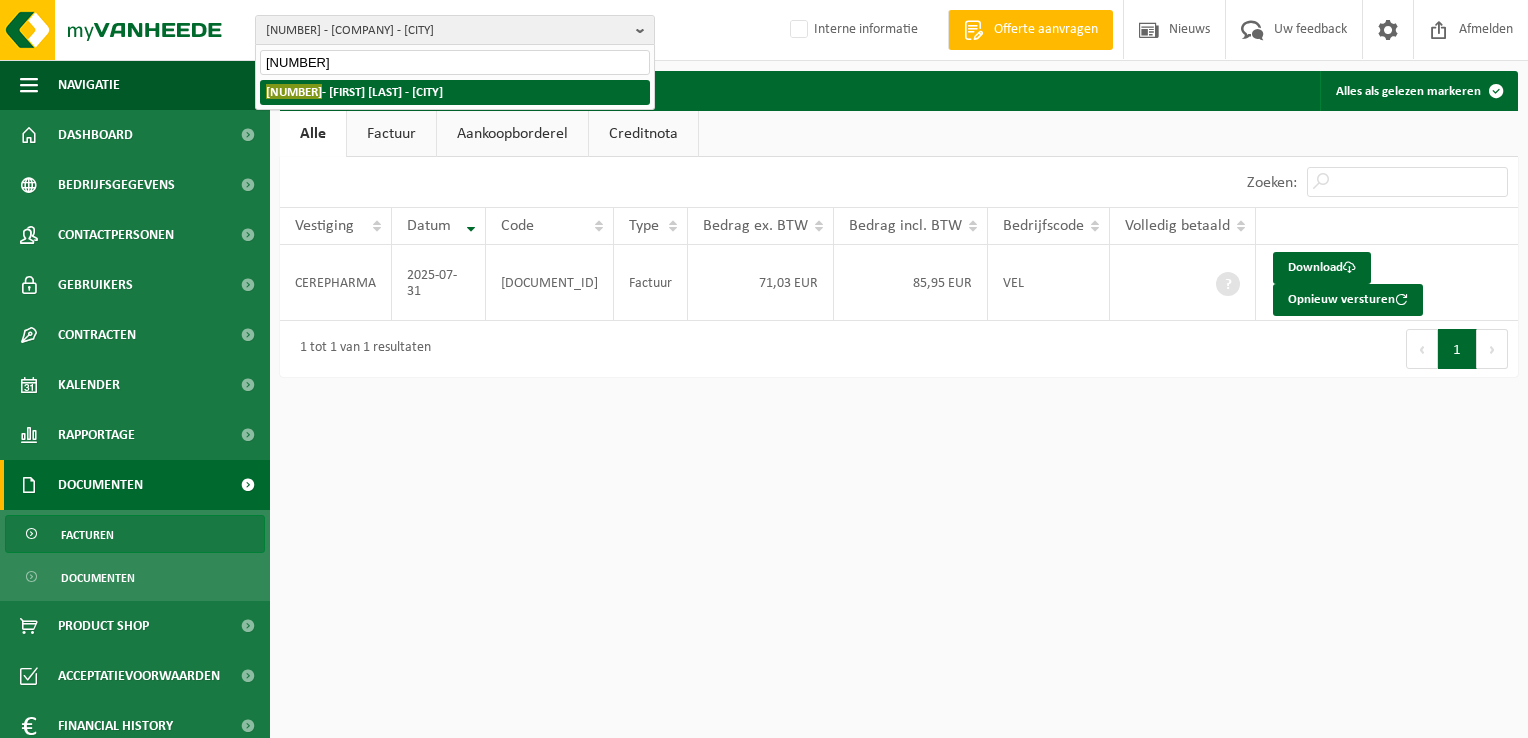 type on "10-987921" 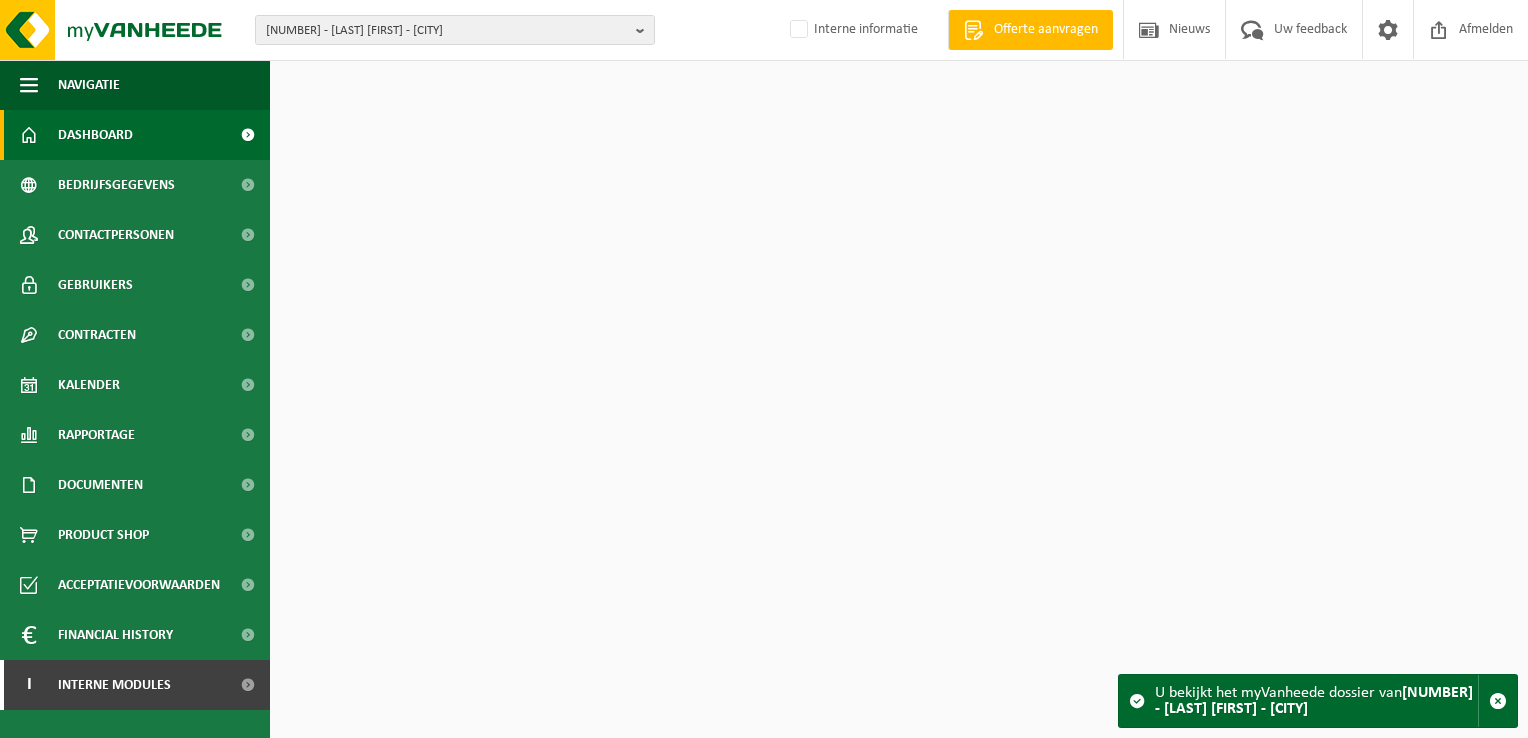 scroll, scrollTop: 0, scrollLeft: 0, axis: both 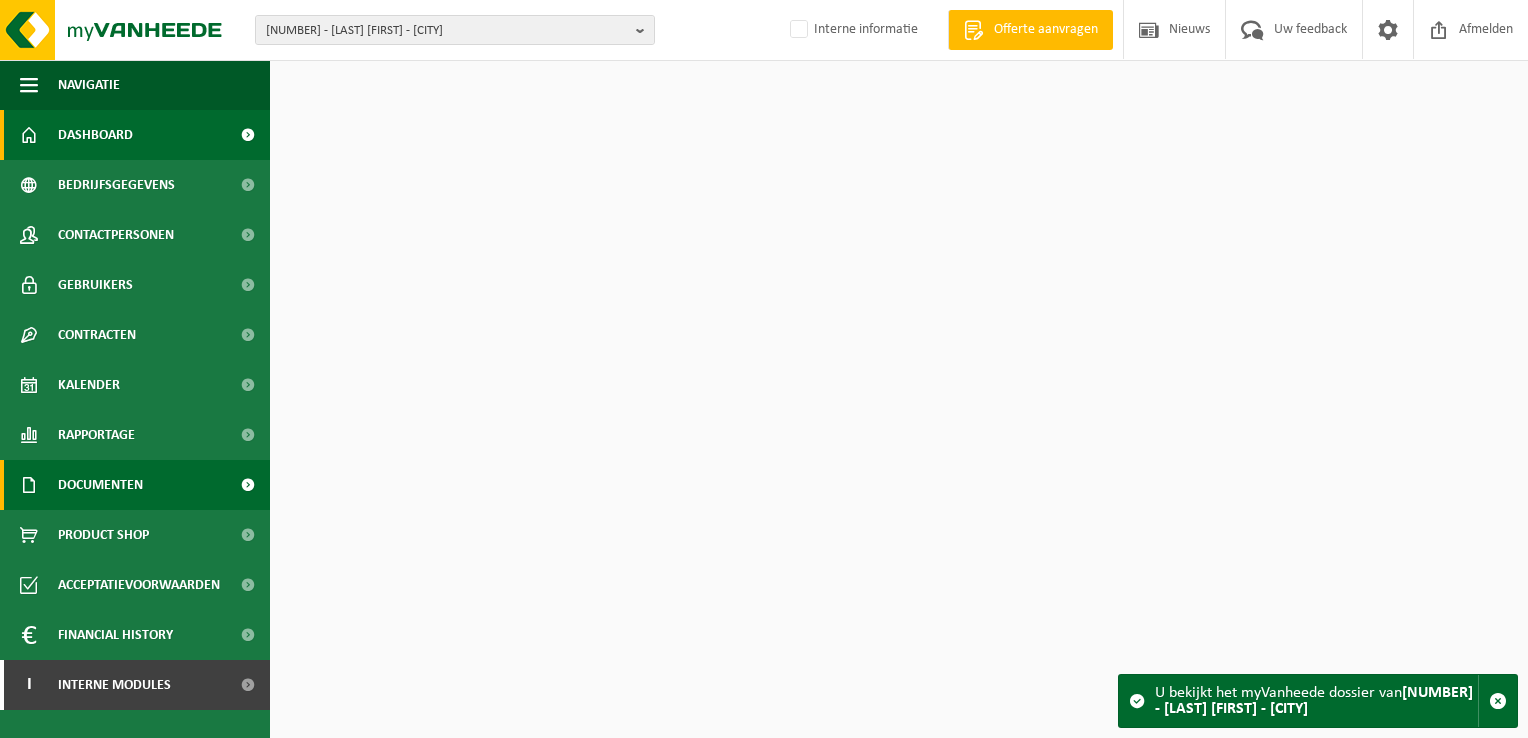 click on "Documenten" at bounding box center [135, 485] 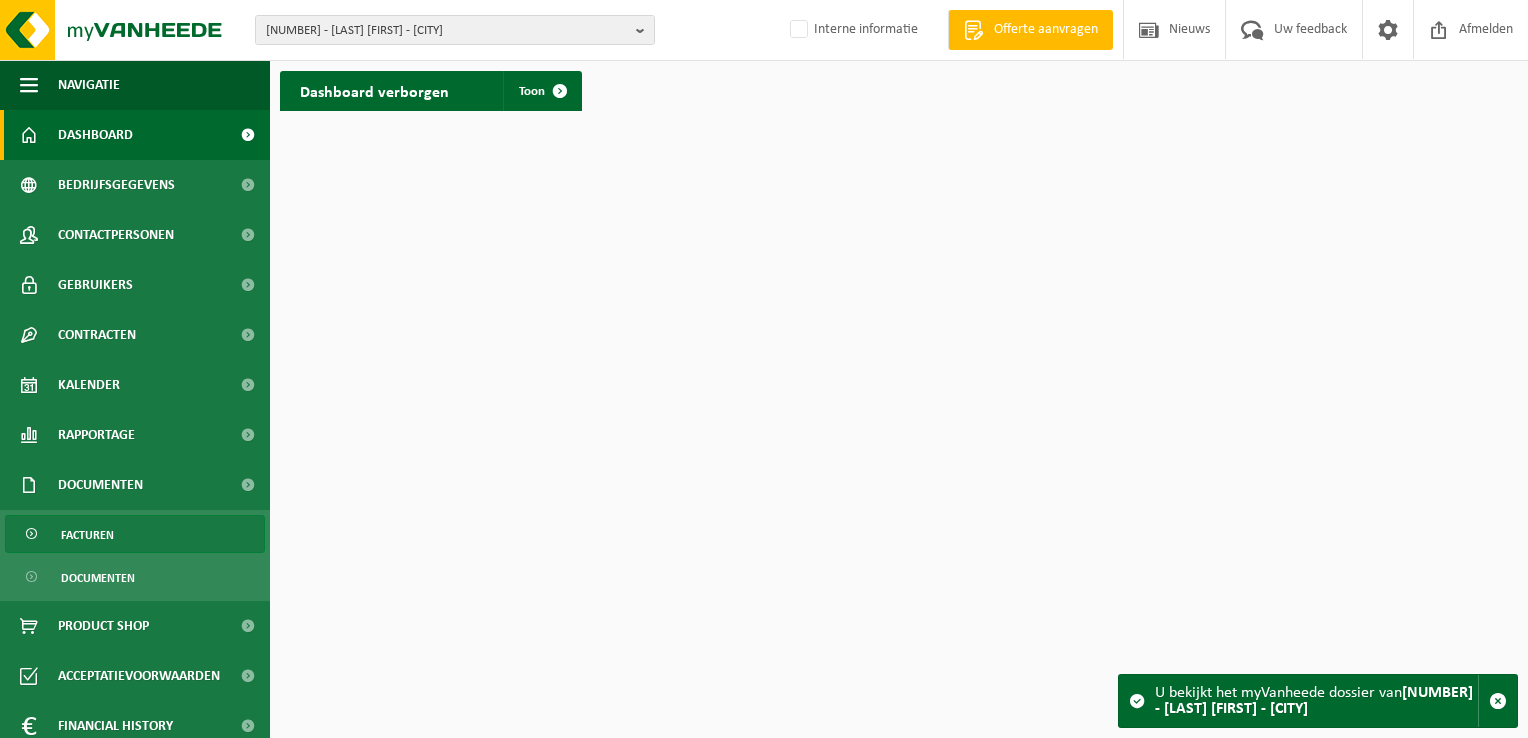 click on "Facturen" at bounding box center (135, 534) 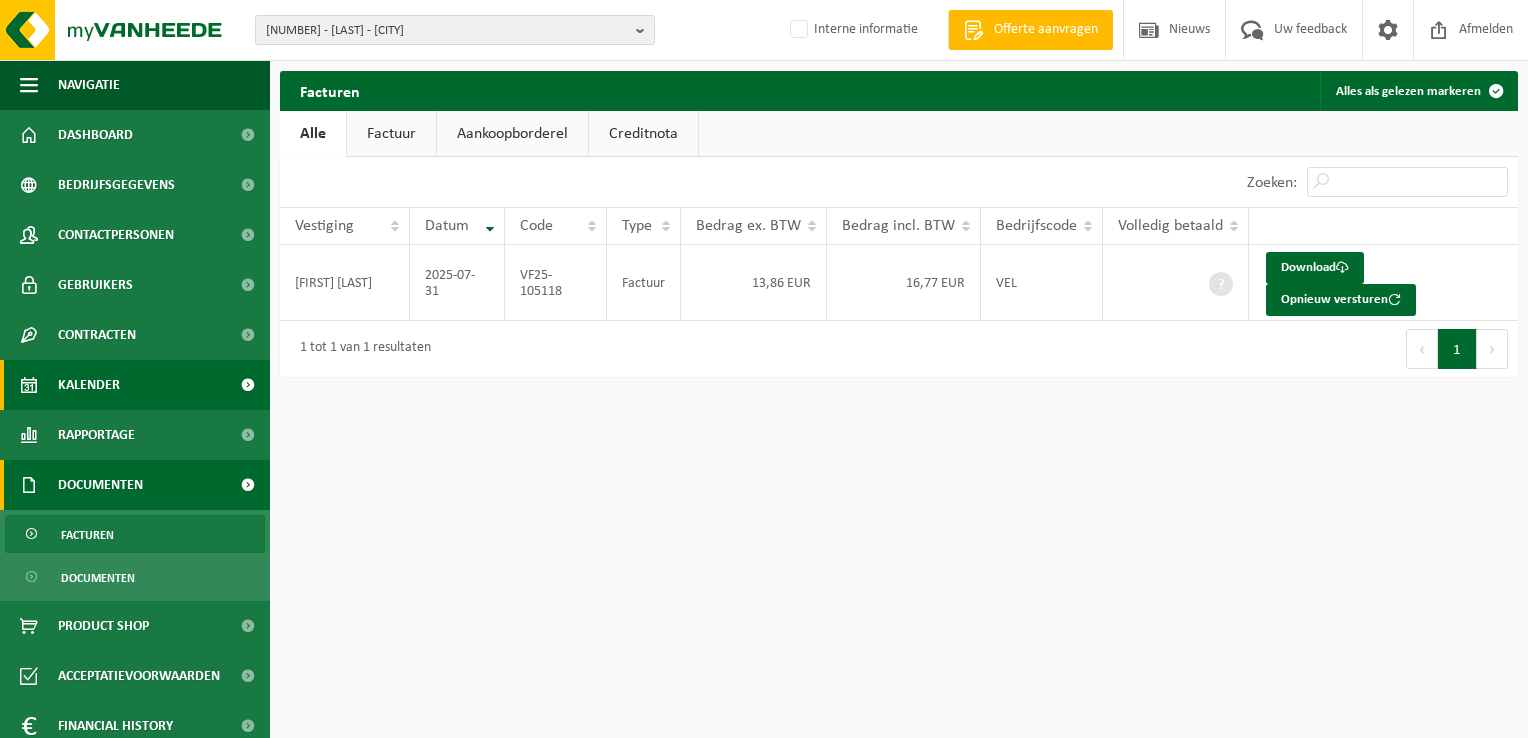 scroll, scrollTop: 0, scrollLeft: 0, axis: both 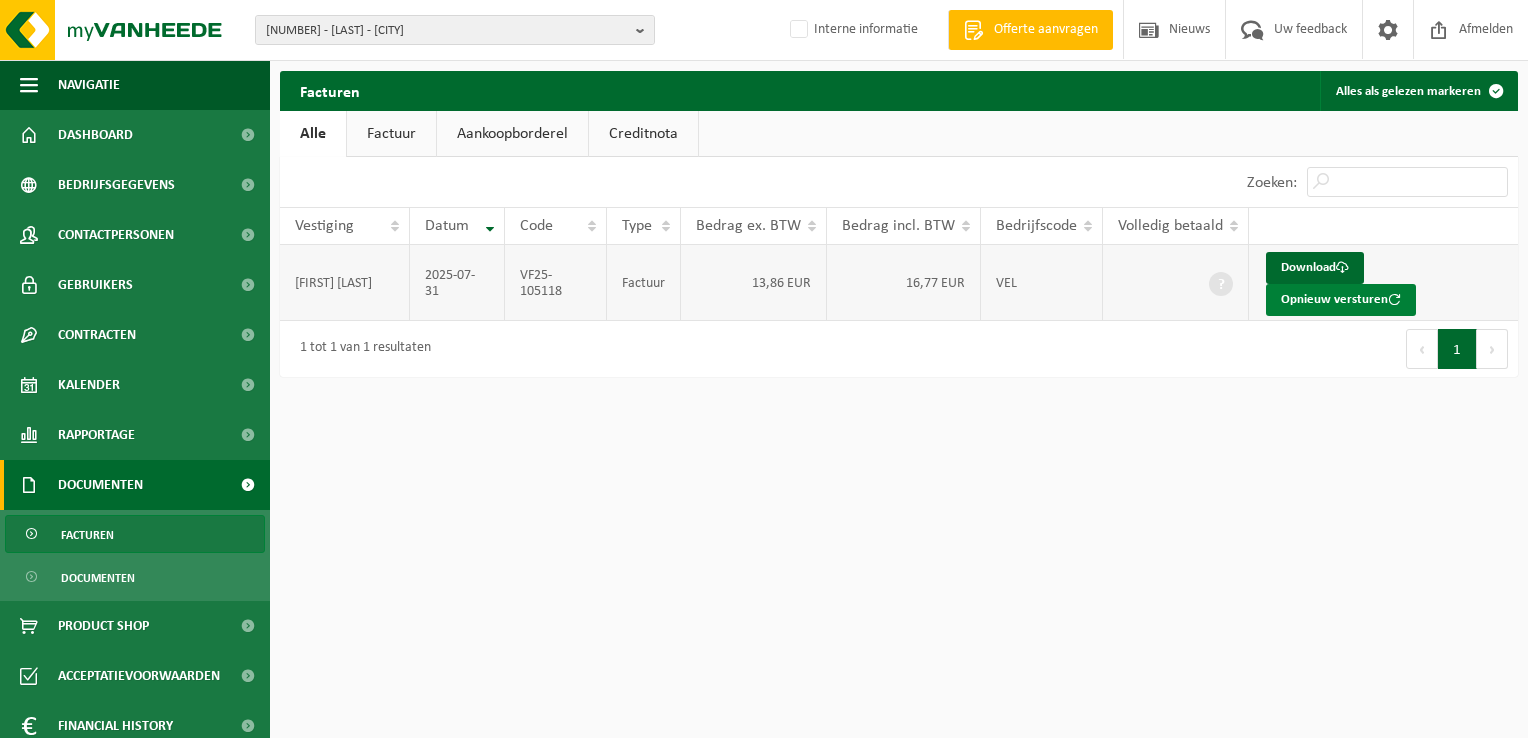 click on "Opnieuw versturen" at bounding box center (1341, 300) 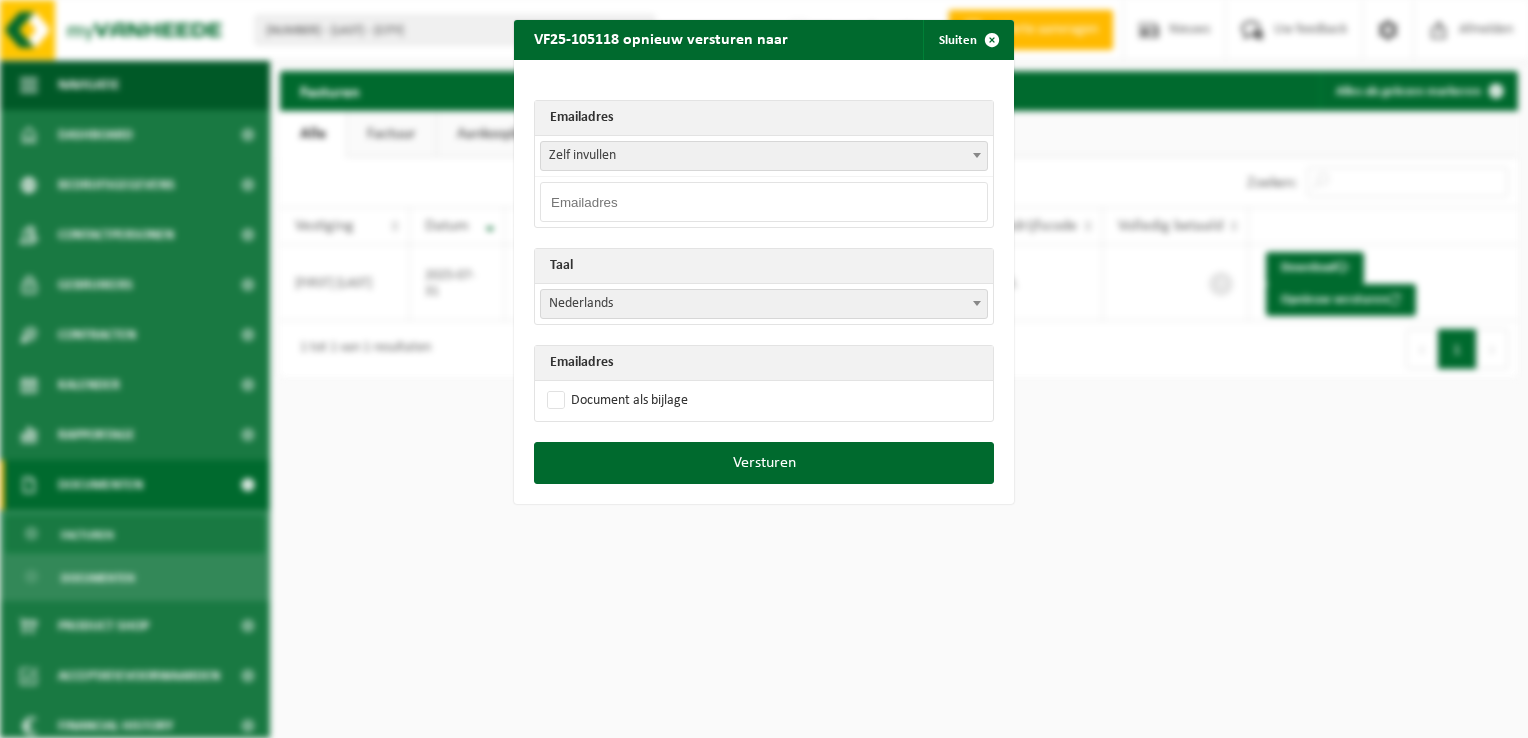 drag, startPoint x: 573, startPoint y: 202, endPoint x: 595, endPoint y: 174, distance: 35.608986 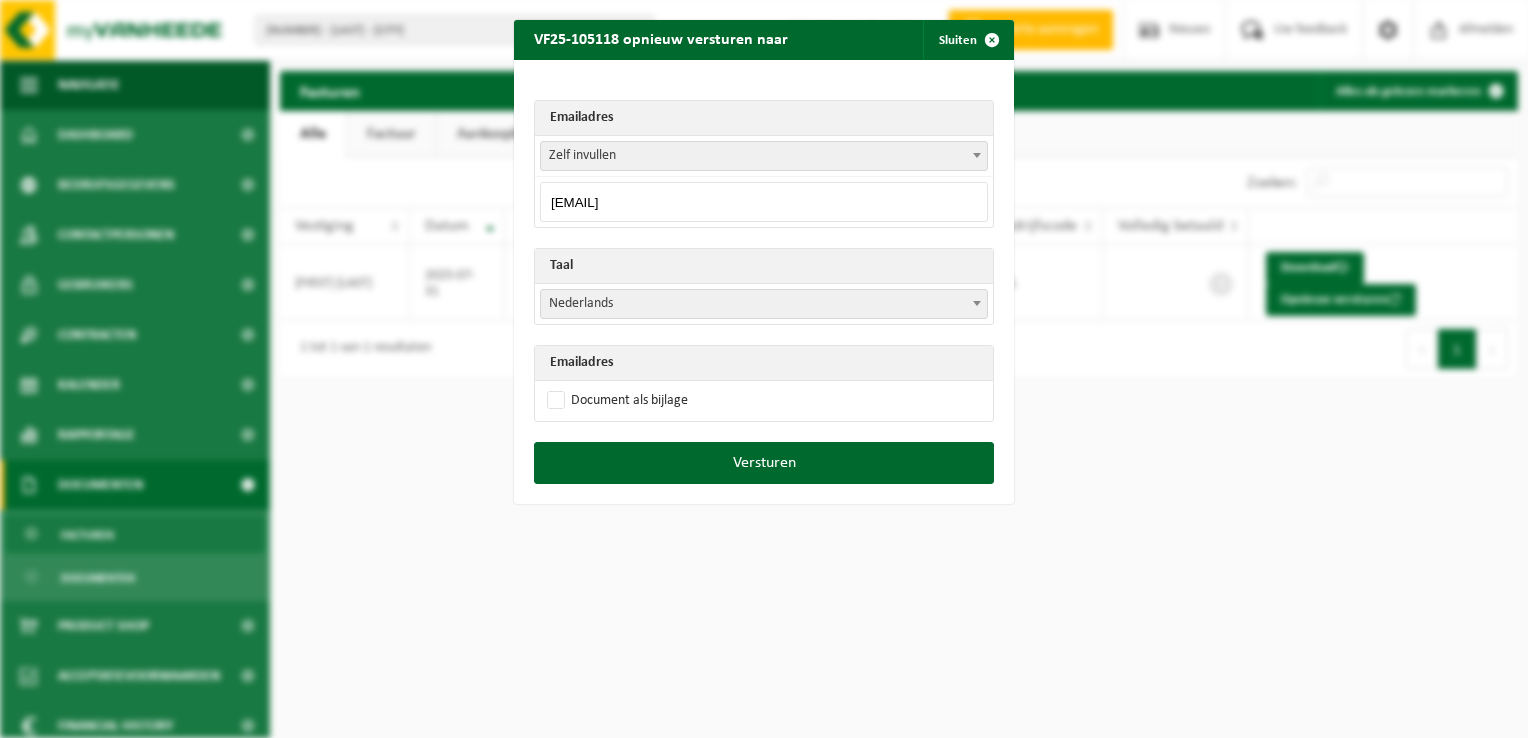 type on "[EMAIL]" 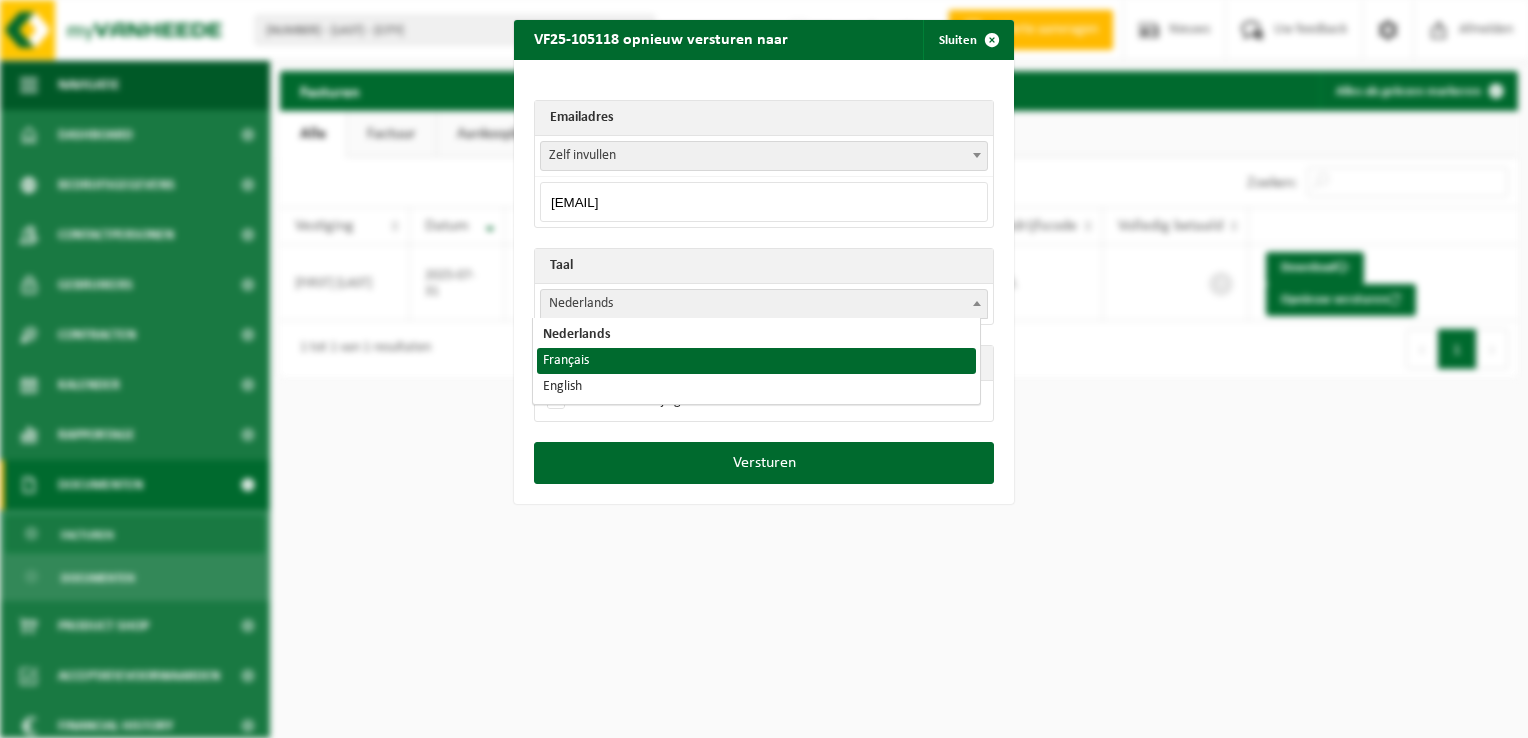 select on "fr" 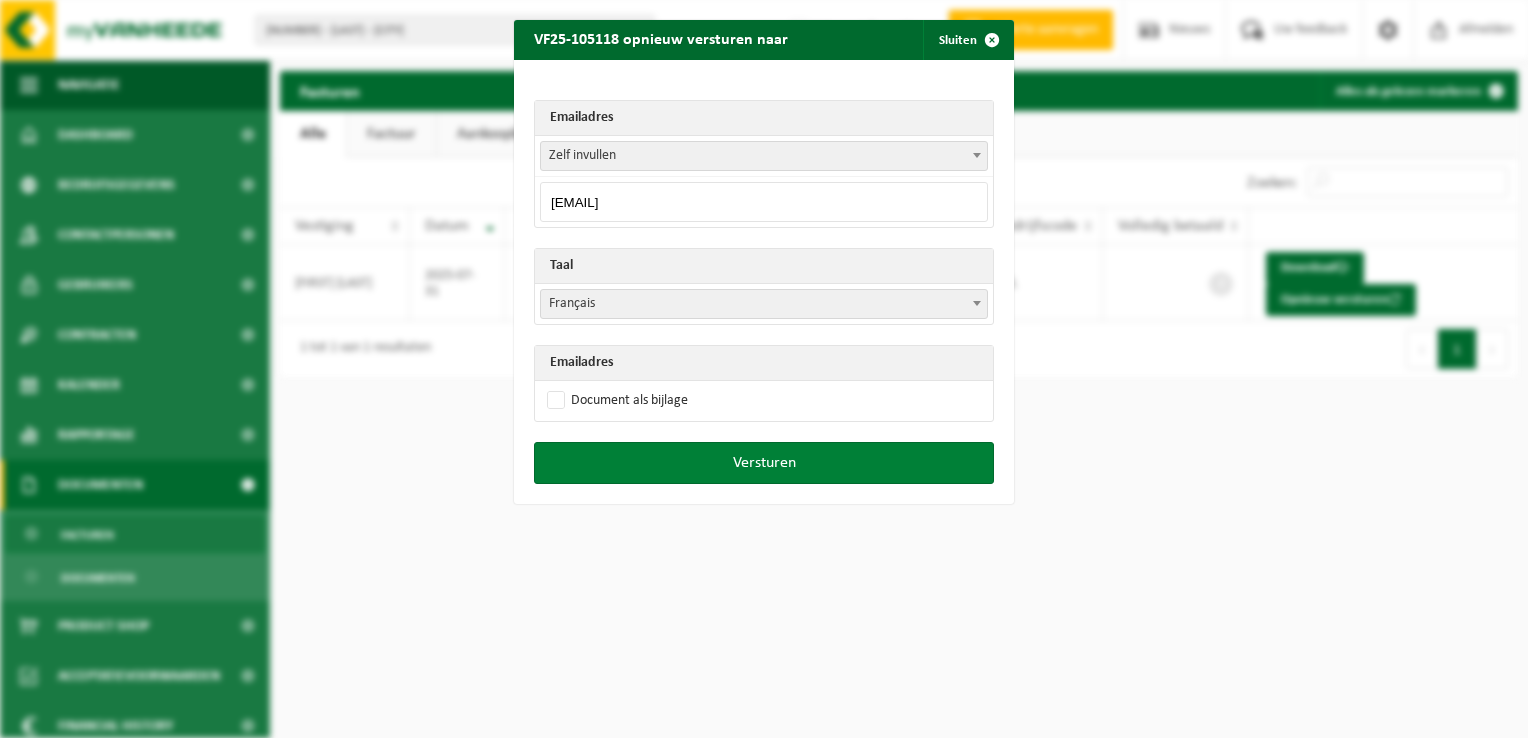 click on "Versturen" at bounding box center [764, 463] 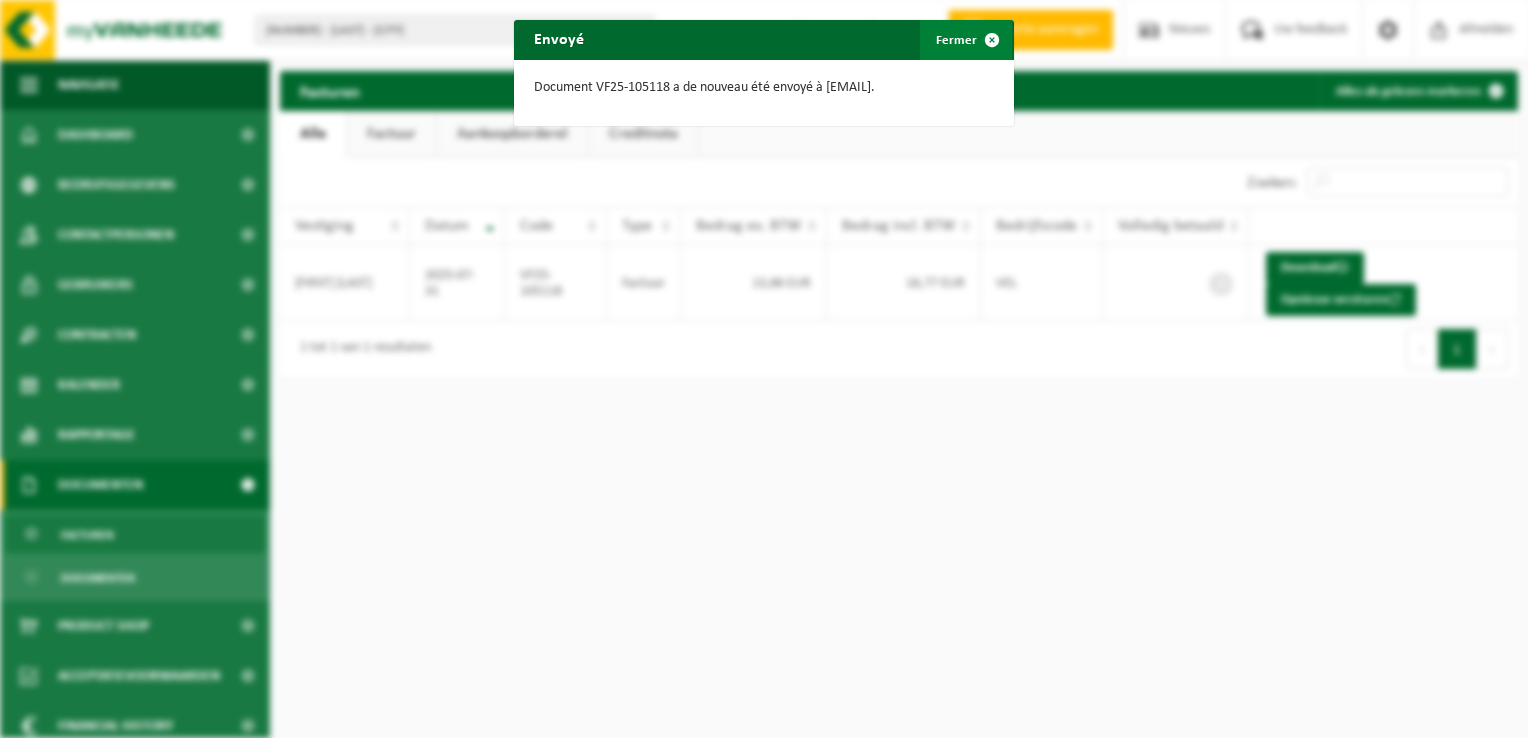 click at bounding box center (992, 40) 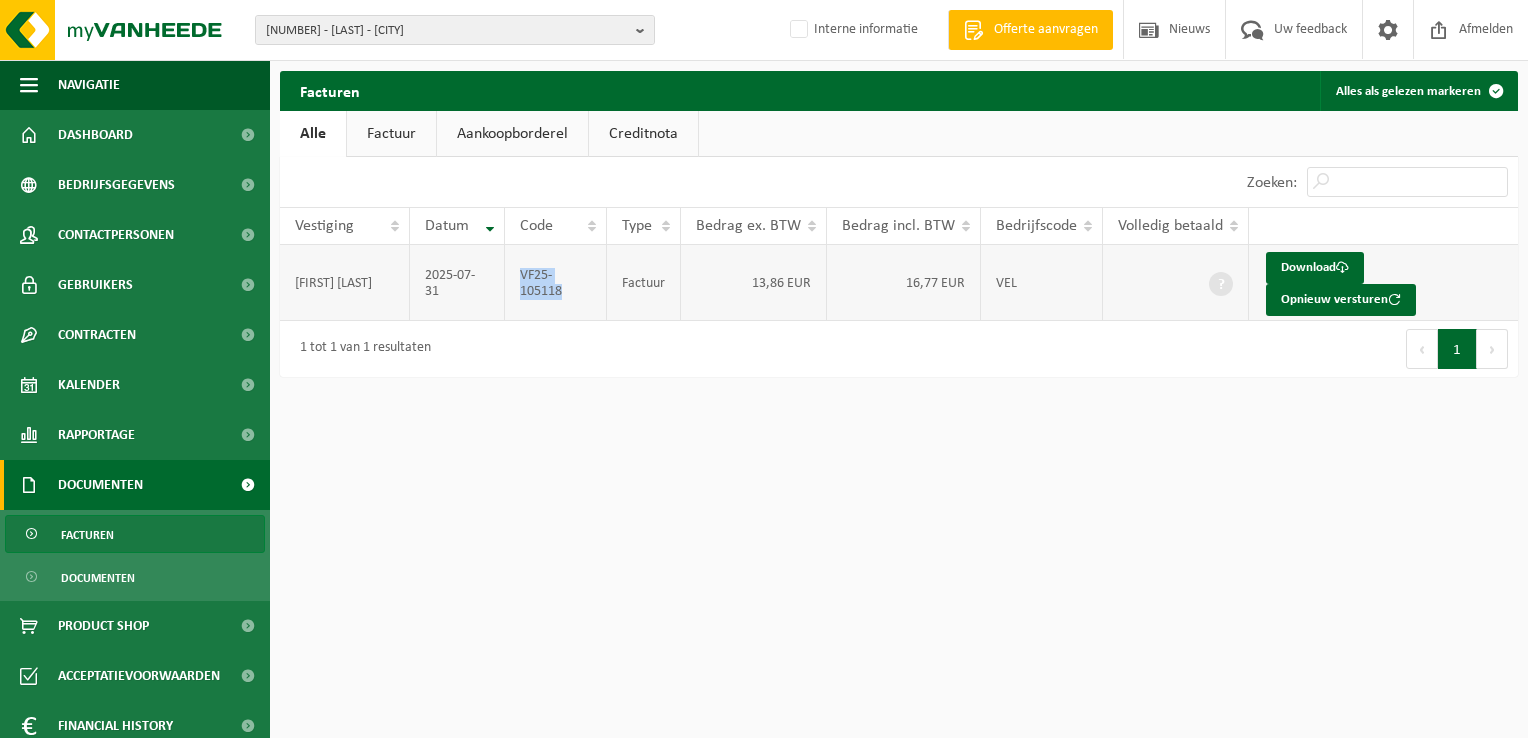 drag, startPoint x: 576, startPoint y: 296, endPoint x: 522, endPoint y: 277, distance: 57.245087 